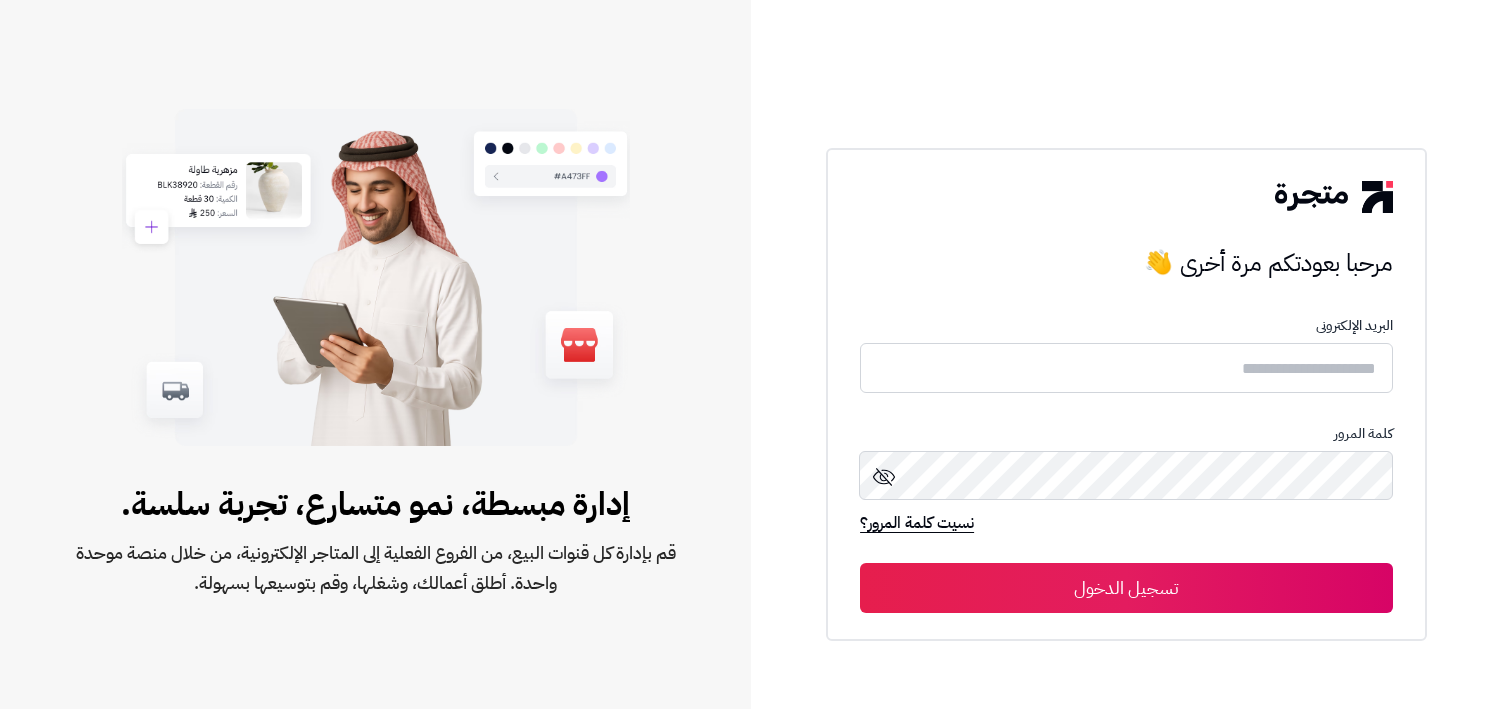 scroll, scrollTop: 0, scrollLeft: 0, axis: both 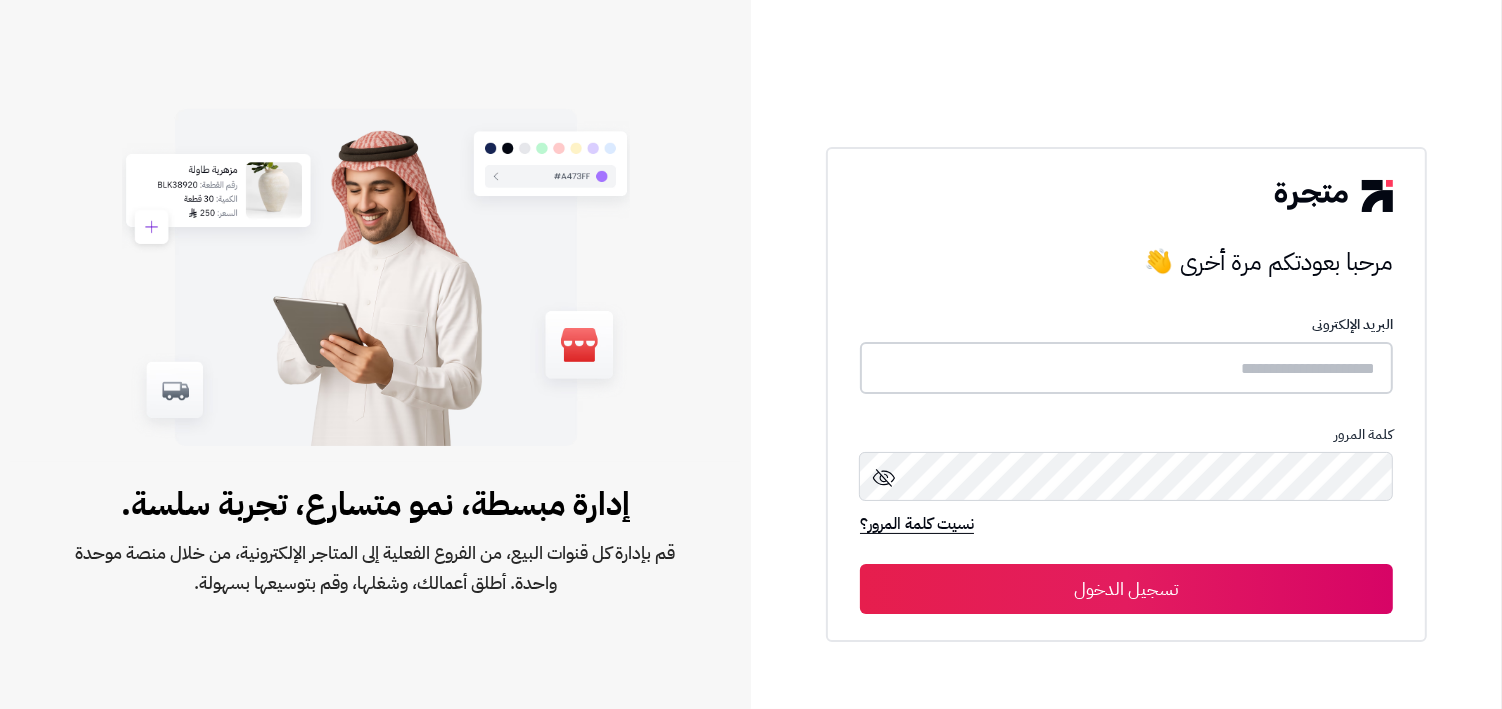 type on "**********" 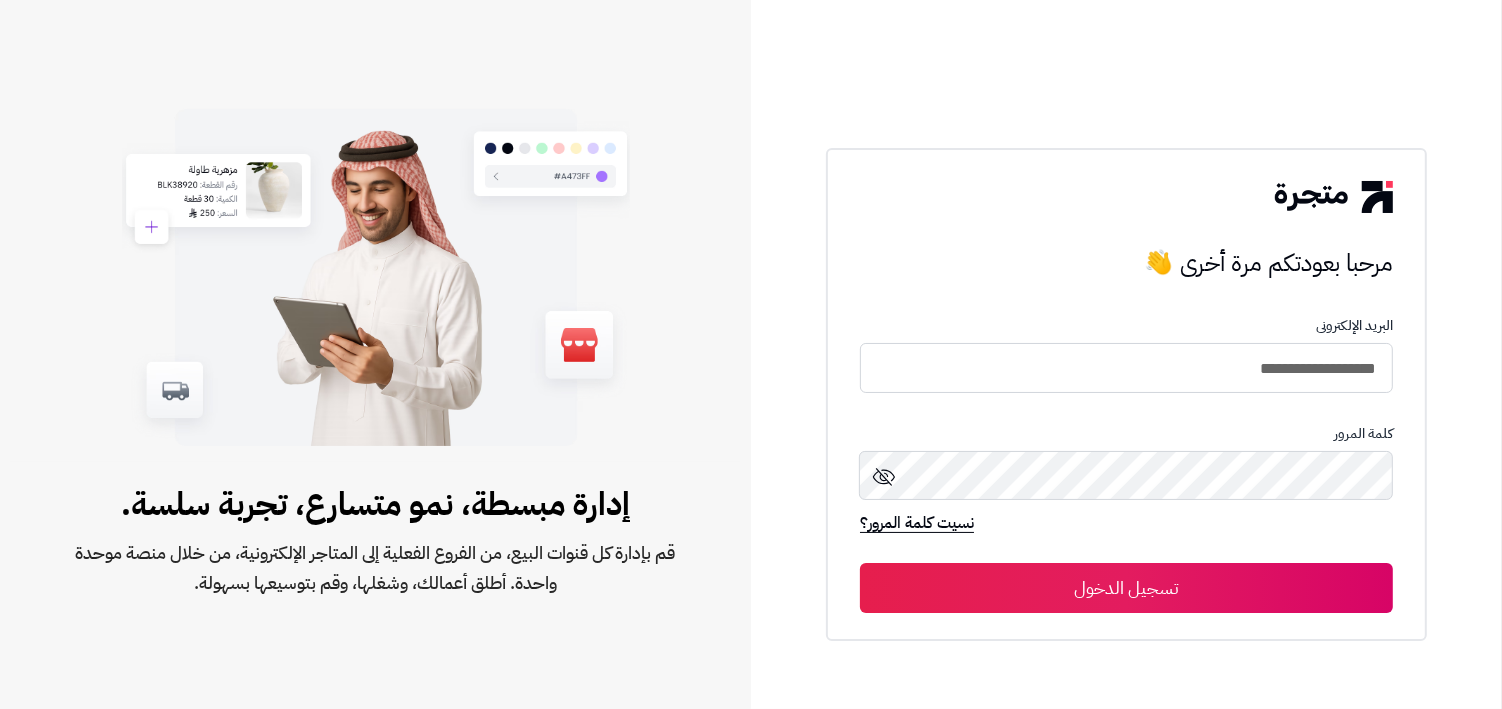 click on "تسجيل الدخول" at bounding box center (1126, 588) 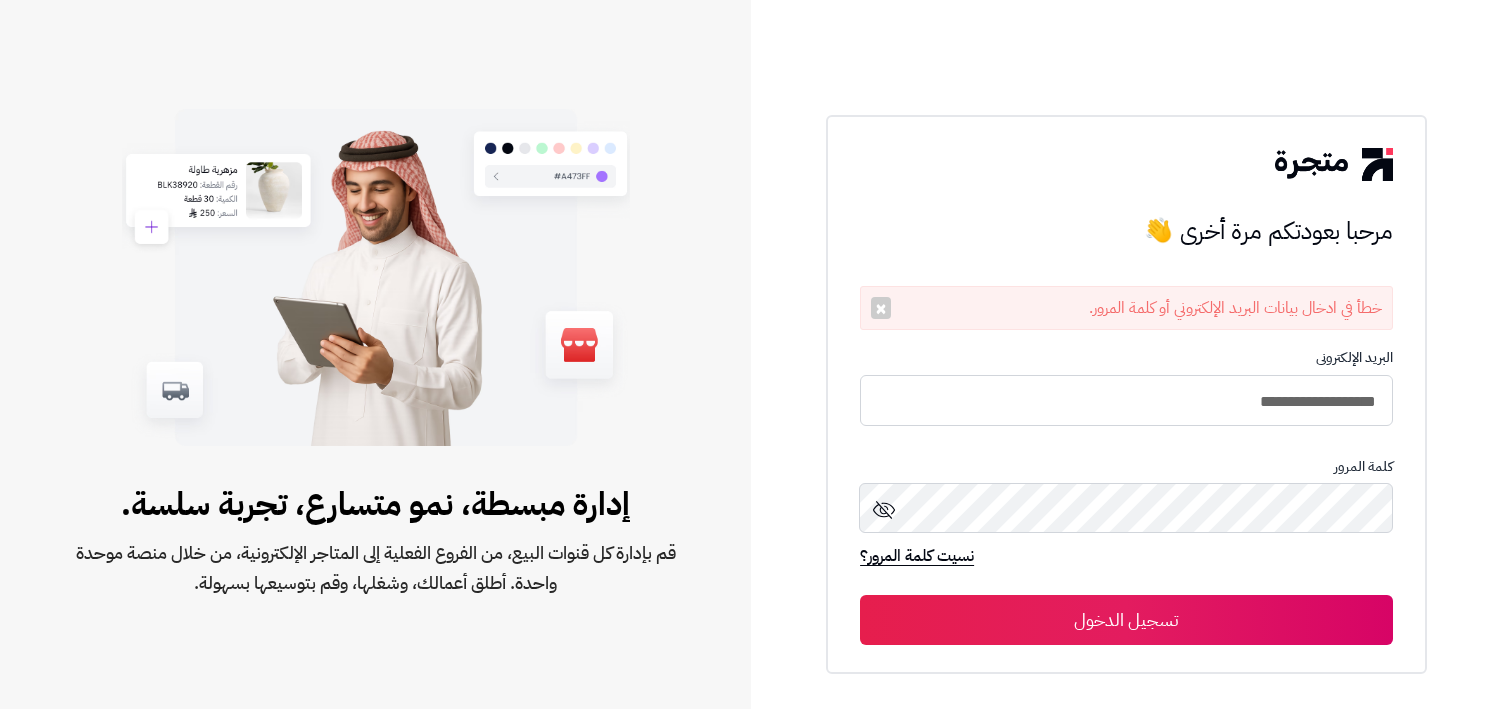 scroll, scrollTop: 0, scrollLeft: 0, axis: both 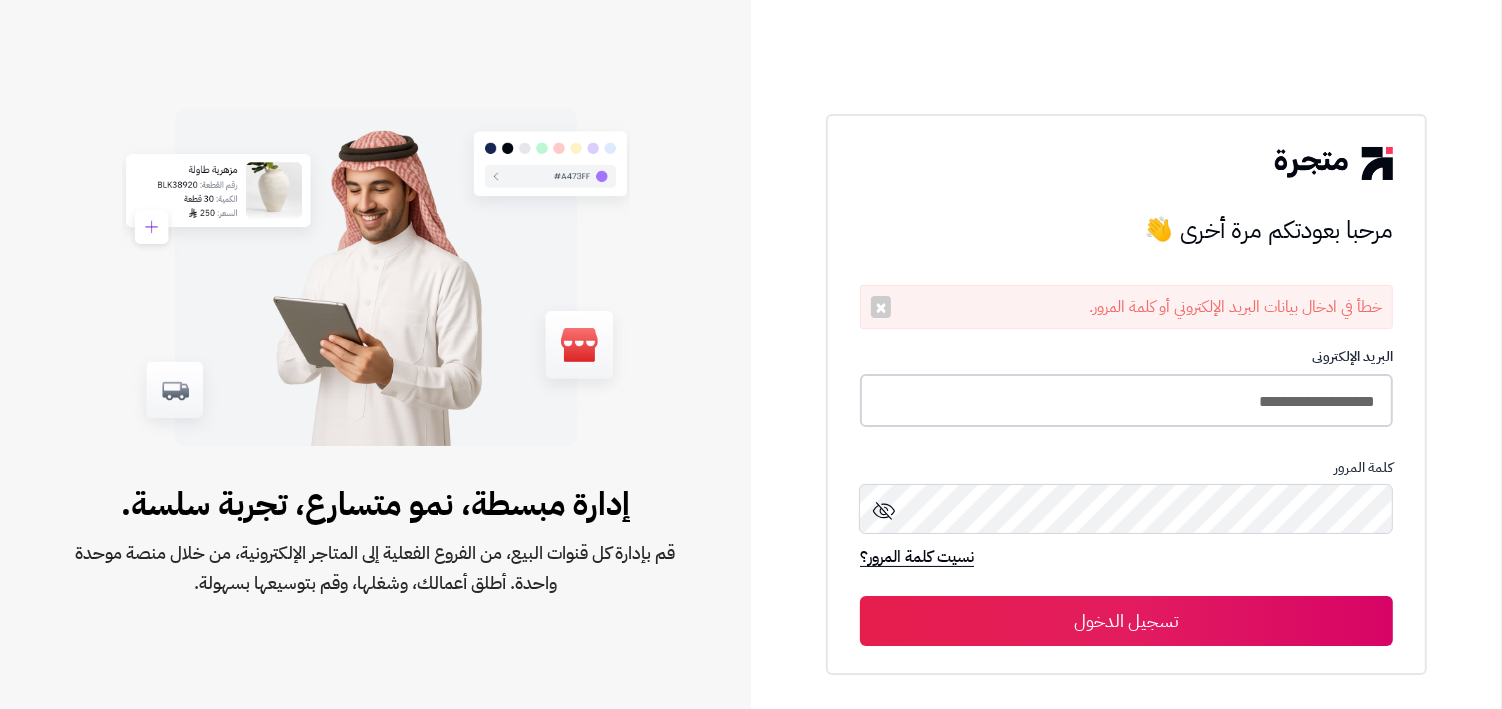 click on "**********" at bounding box center (1126, 400) 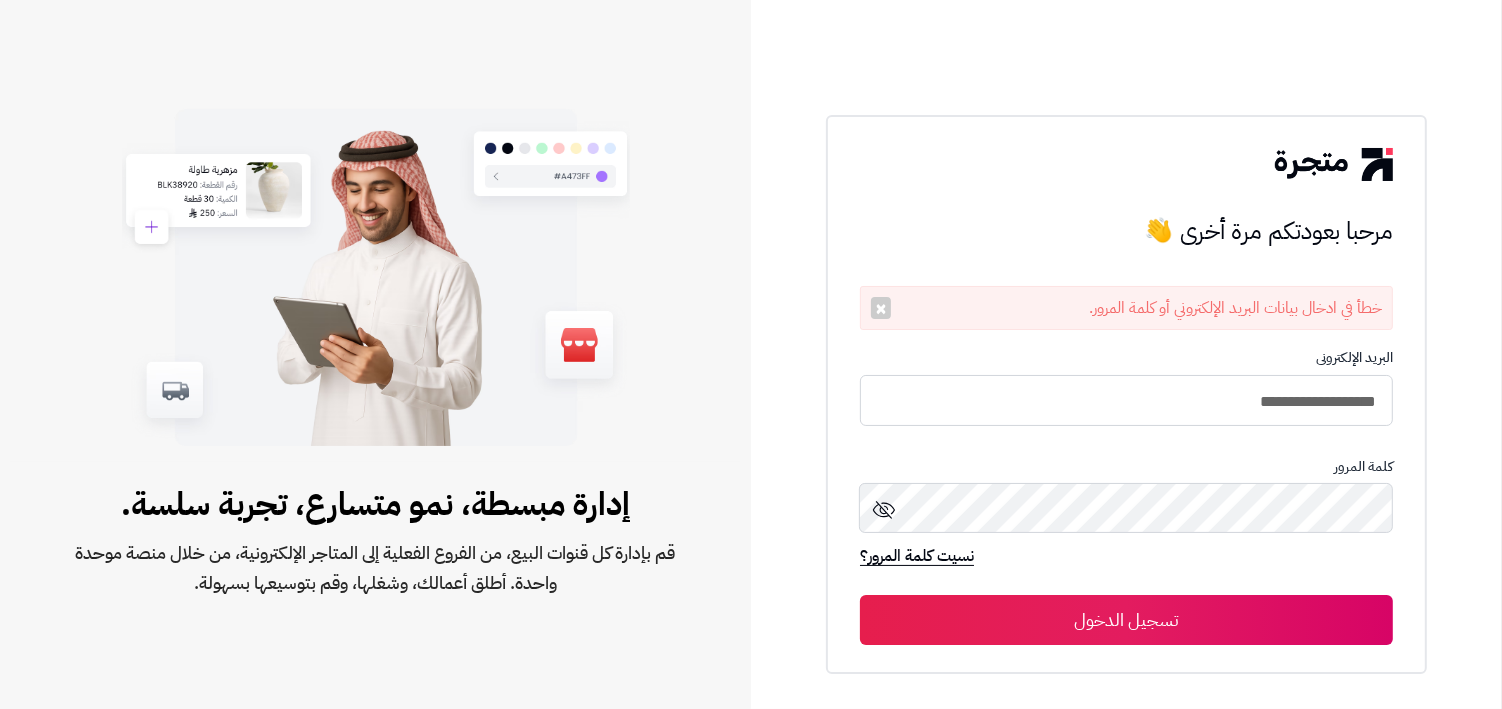 type on "**********" 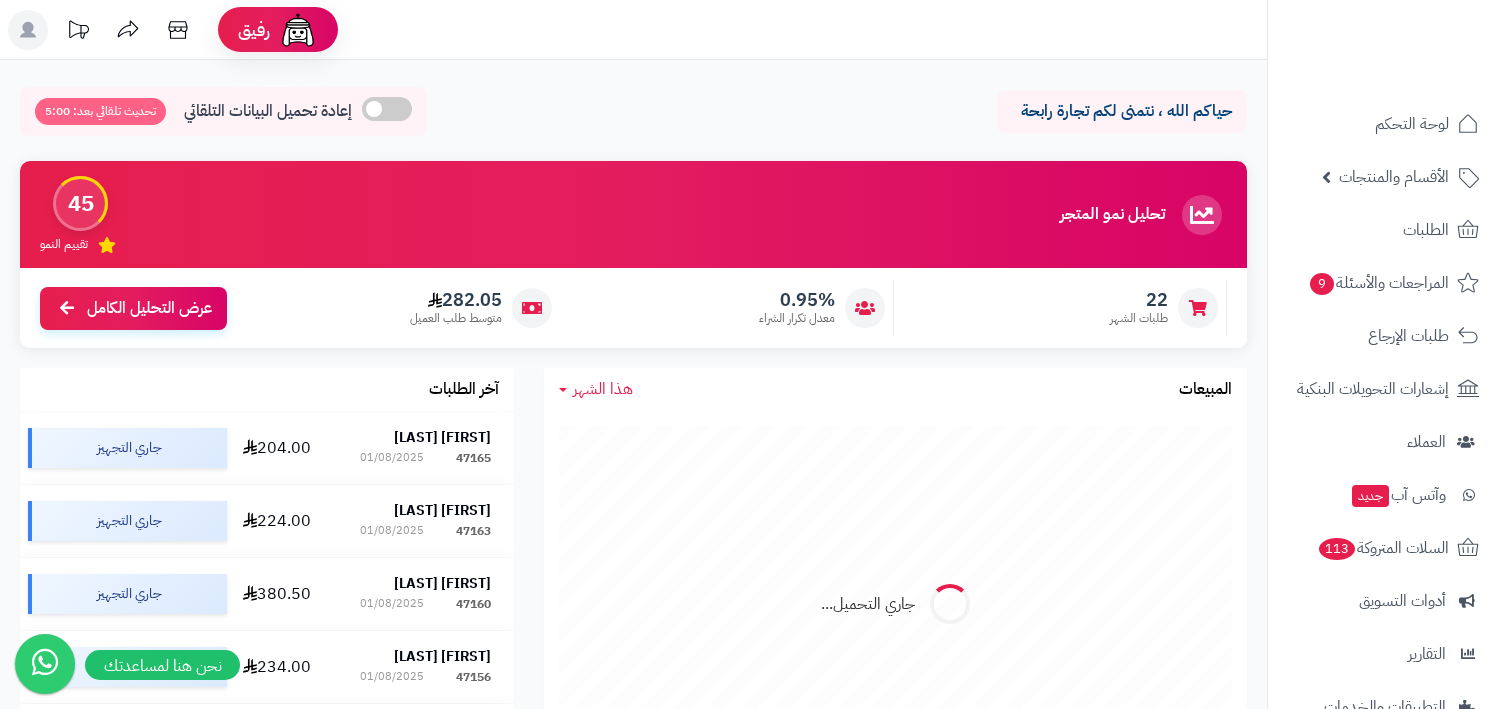 scroll, scrollTop: 0, scrollLeft: 0, axis: both 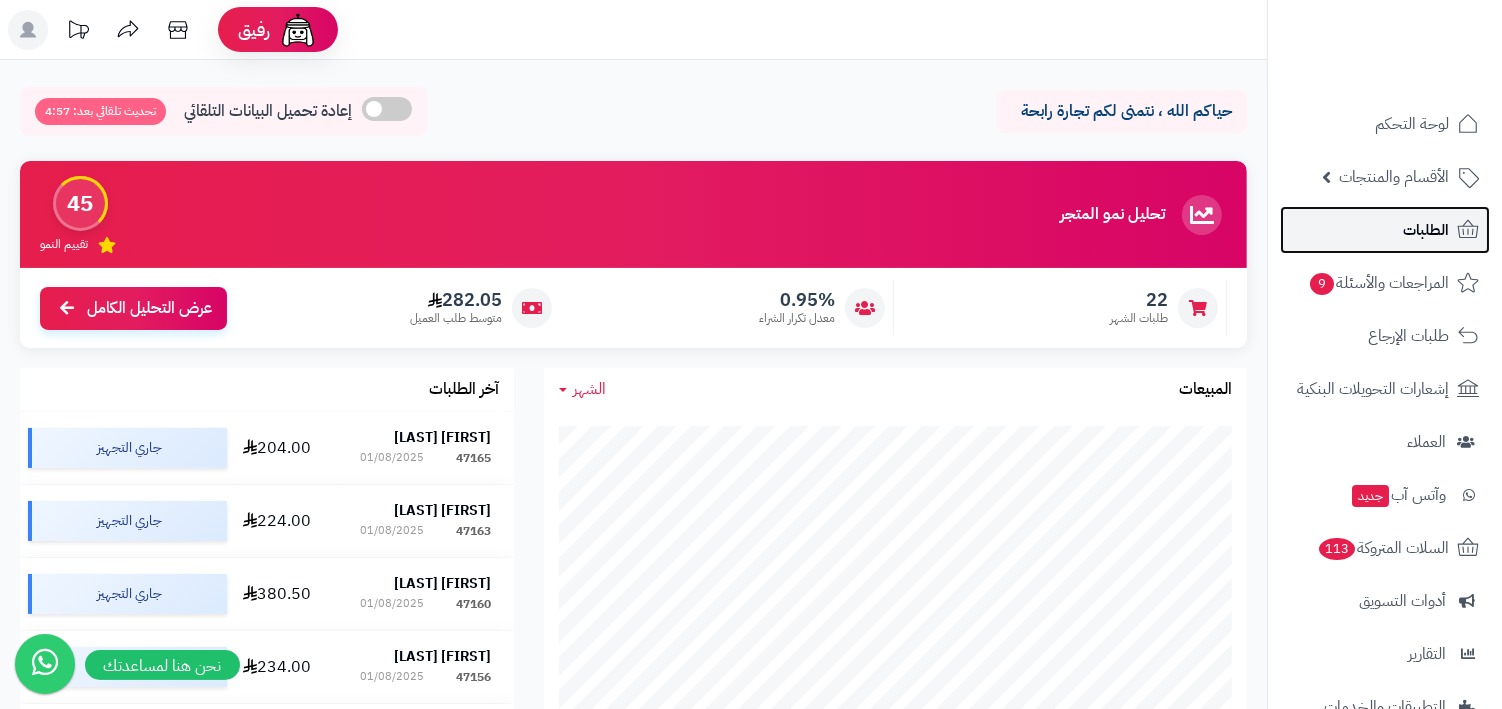 click on "الطلبات" at bounding box center (1385, 230) 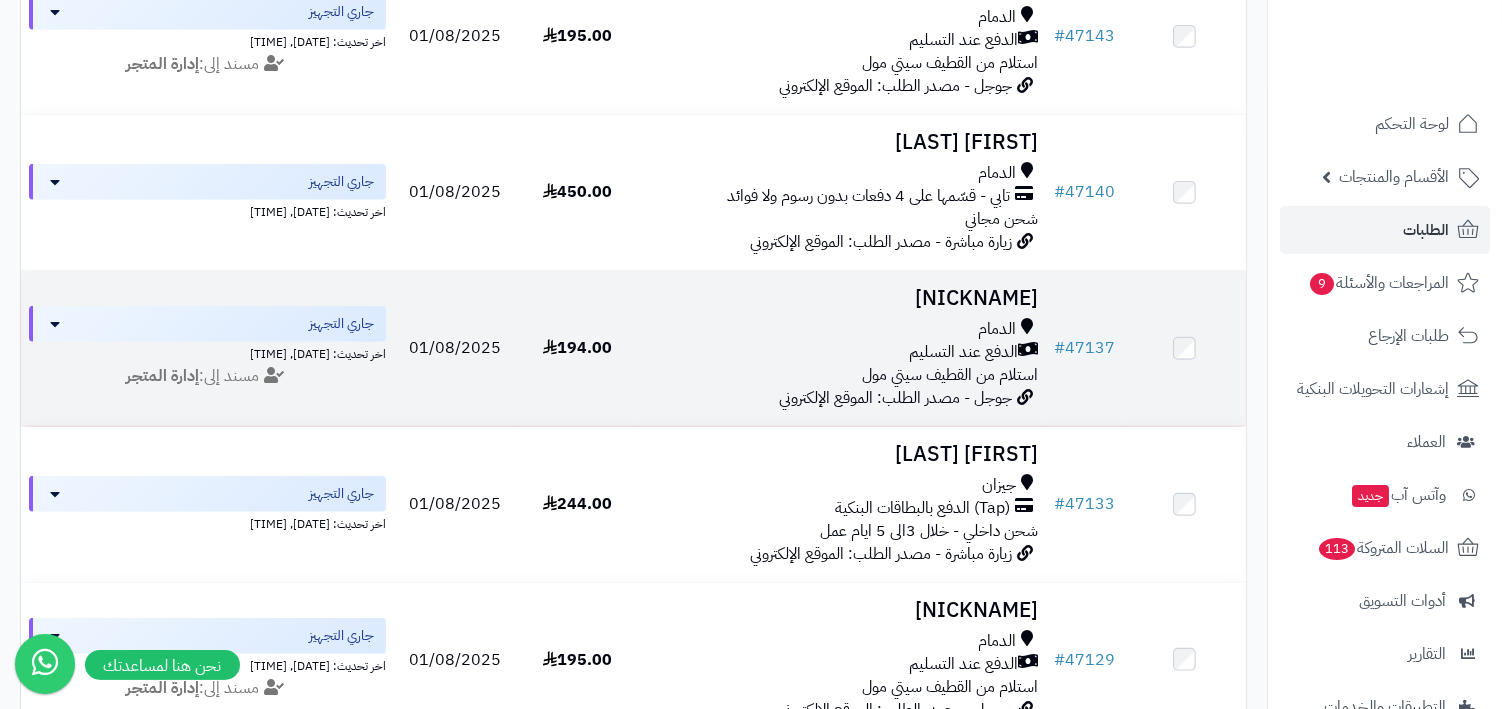 scroll, scrollTop: 1131, scrollLeft: 0, axis: vertical 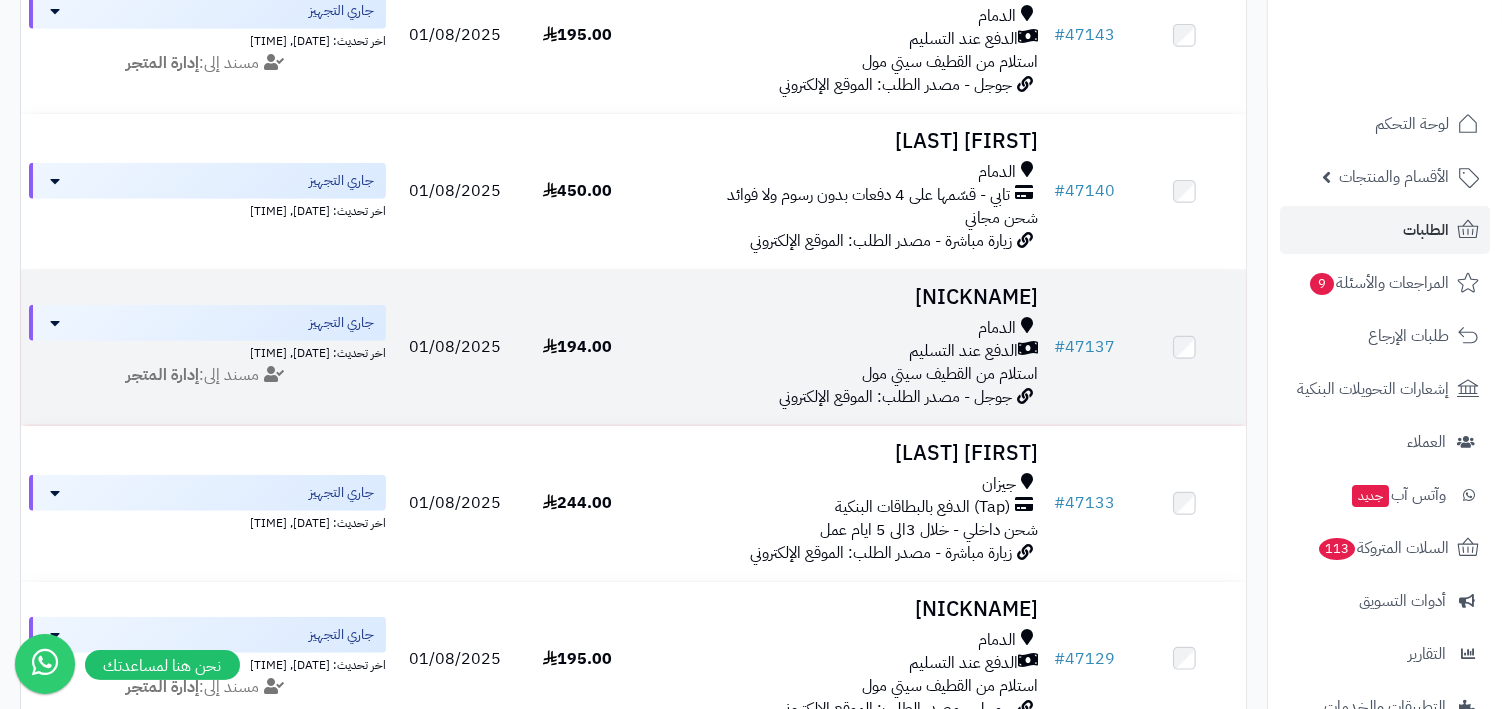 click on "استلام من القطيف  سيتي مول" at bounding box center (951, 374) 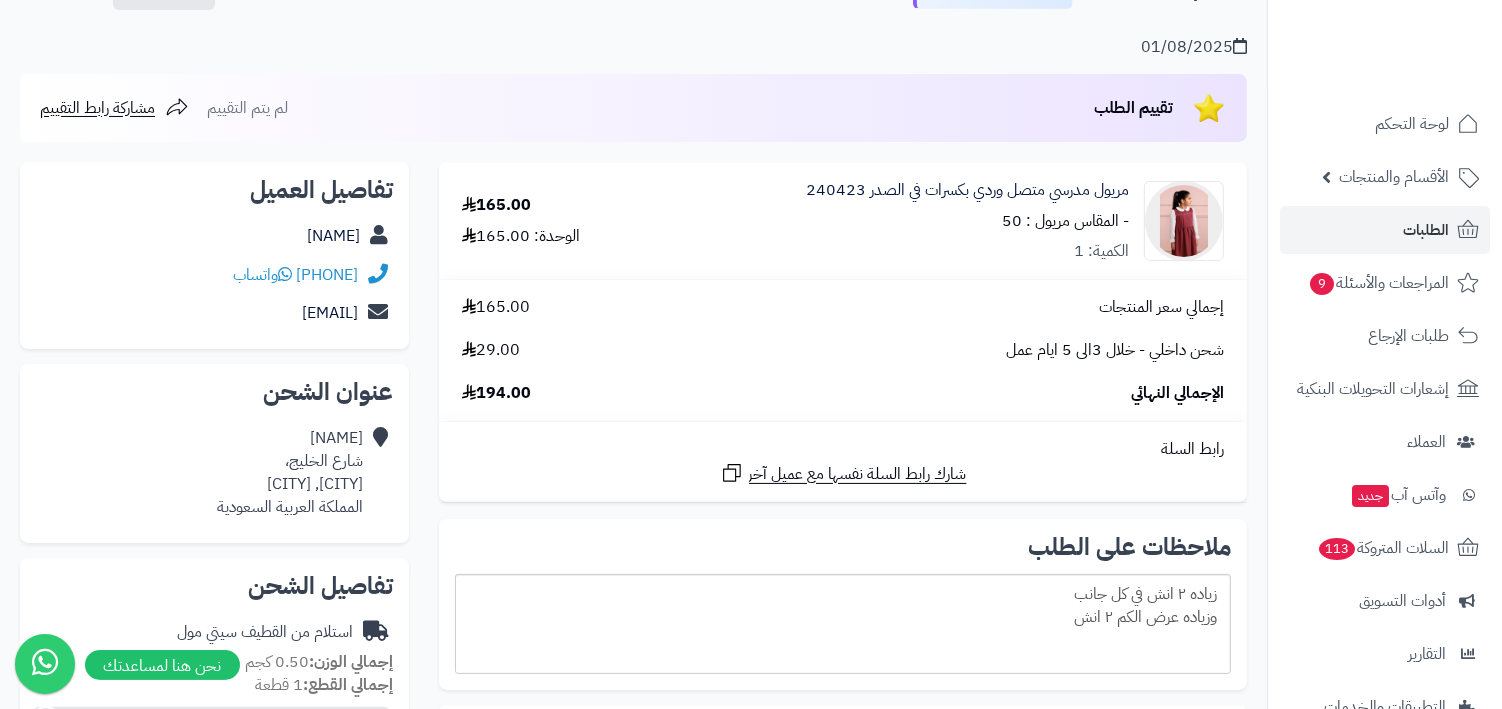 scroll, scrollTop: 163, scrollLeft: 0, axis: vertical 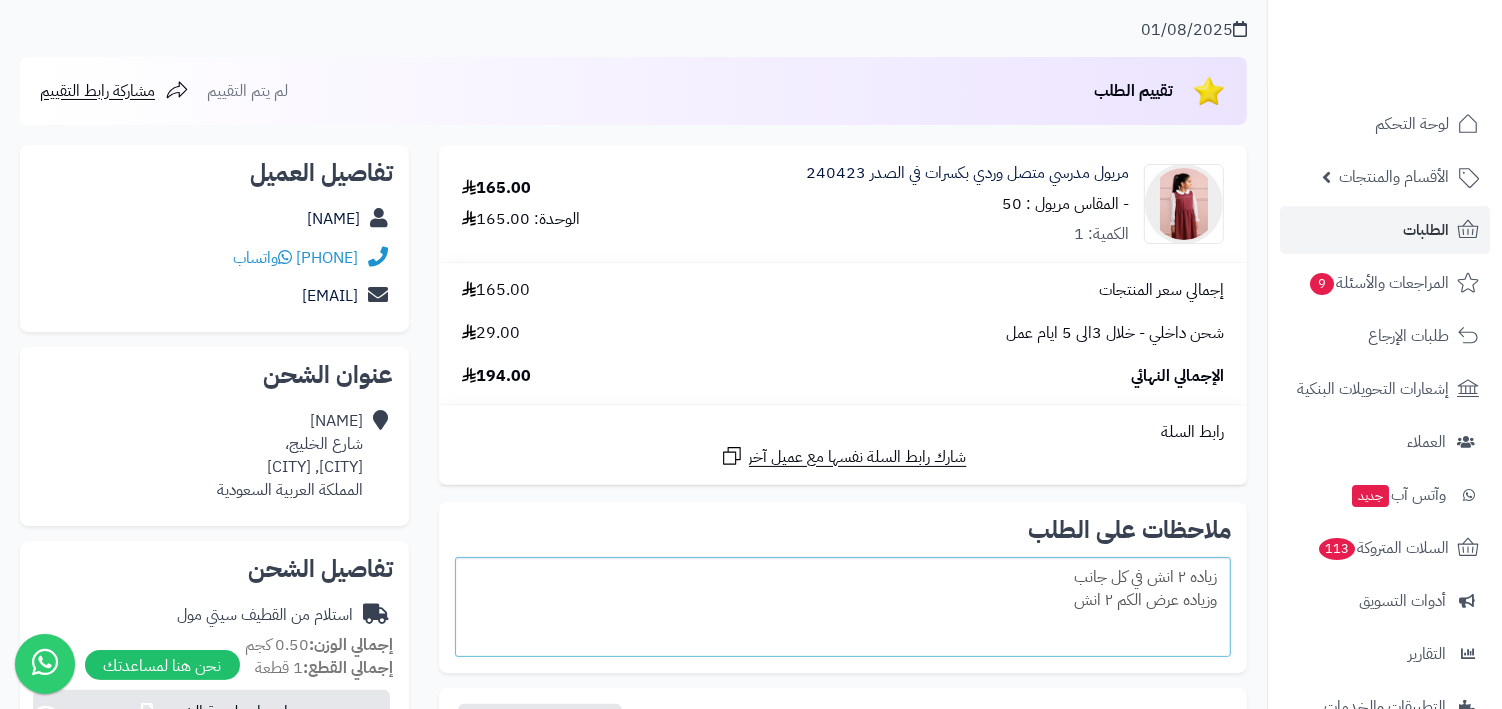click on "زياده ٢ انش في كل جانب
وزياده عرض  الكم ٢ انش" at bounding box center [843, 607] 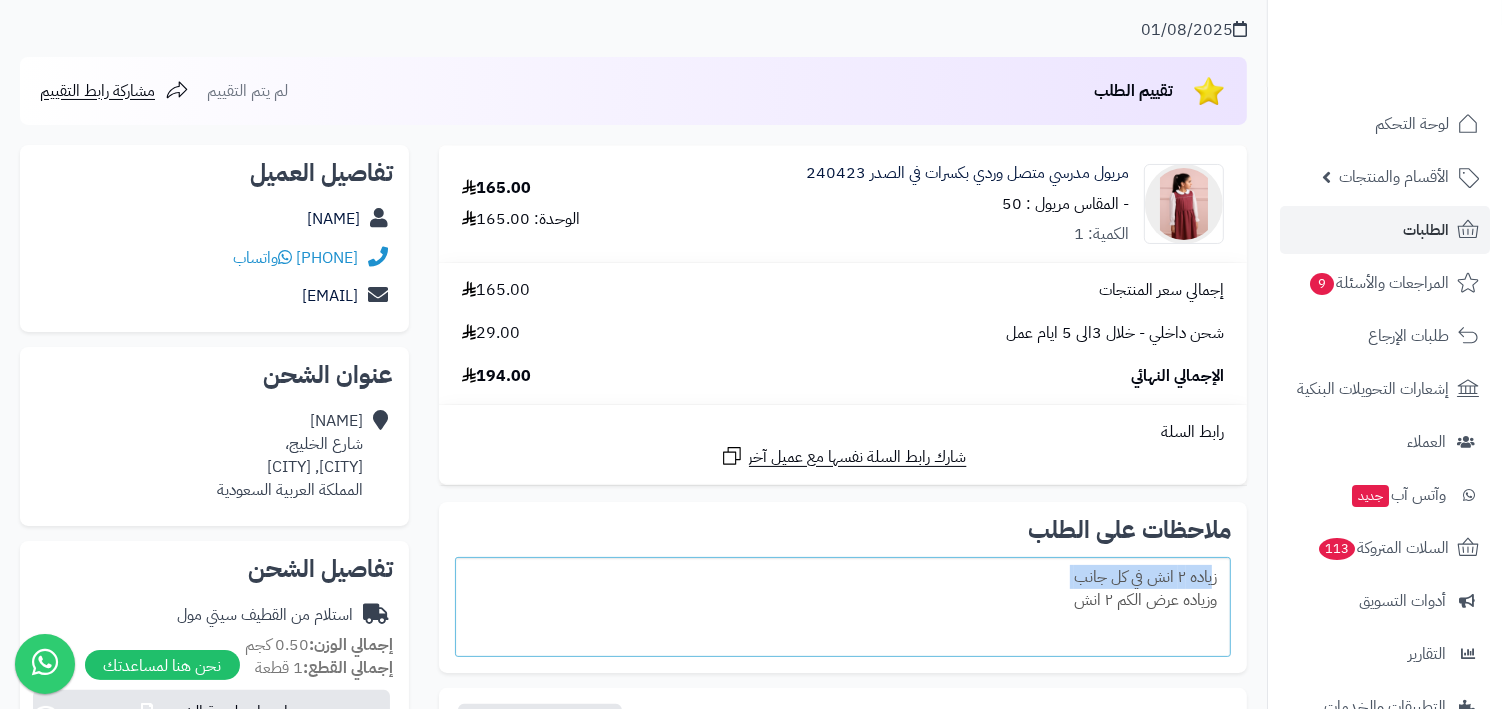 click on "زياده ٢ انش في كل جانب
وزياده عرض  الكم ٢ انش" at bounding box center [843, 607] 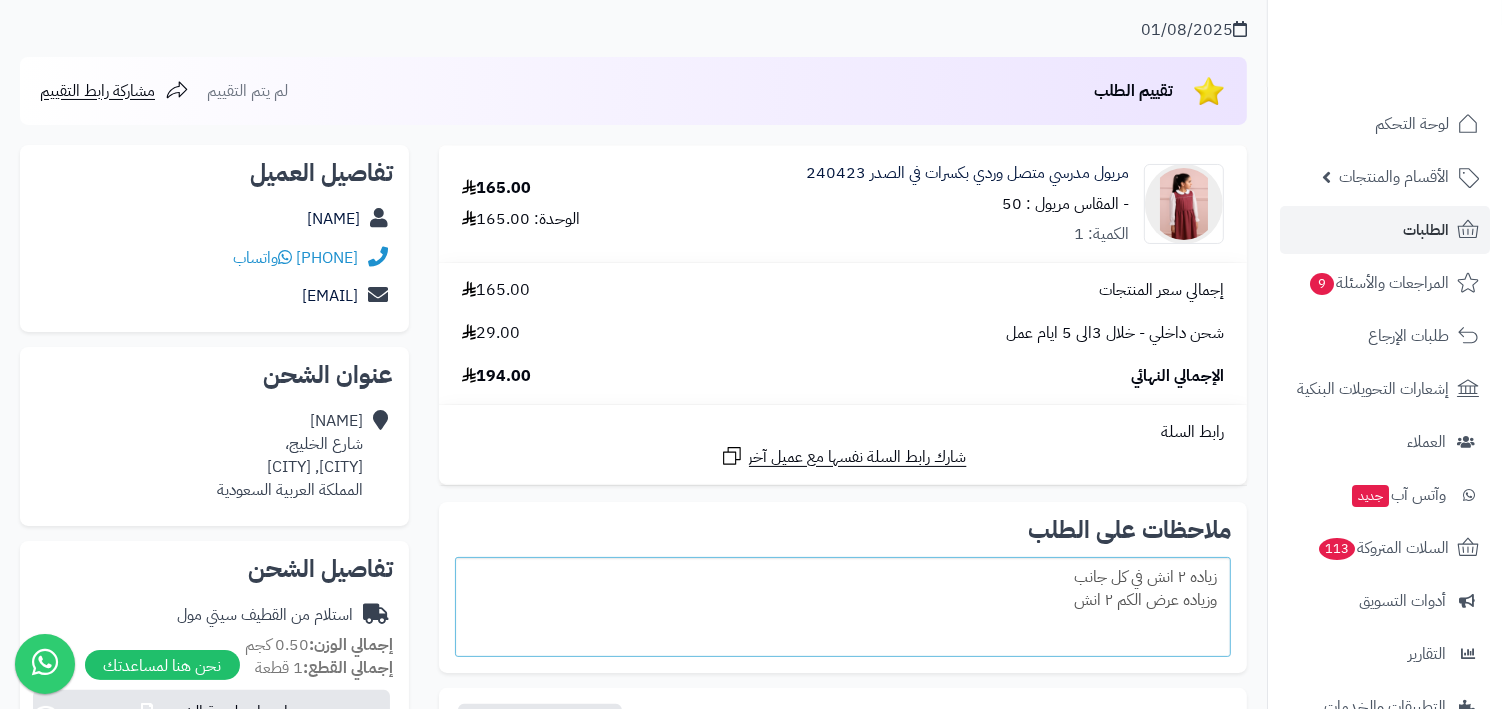 click on "زياده ٢ انش في كل جانب
وزياده عرض  الكم ٢ انش" at bounding box center [843, 607] 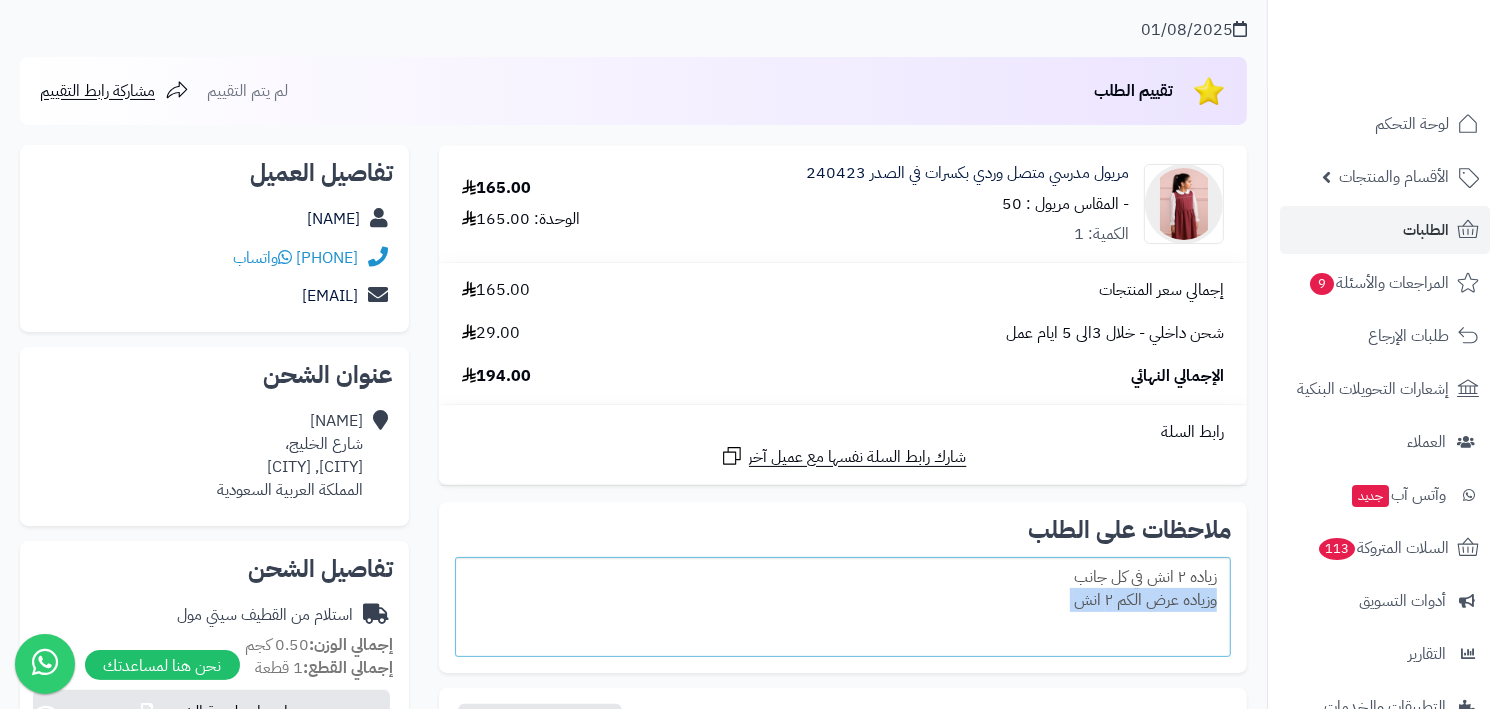 click on "زياده ٢ انش في كل جانب
وزياده عرض  الكم ٢ انش" at bounding box center [843, 607] 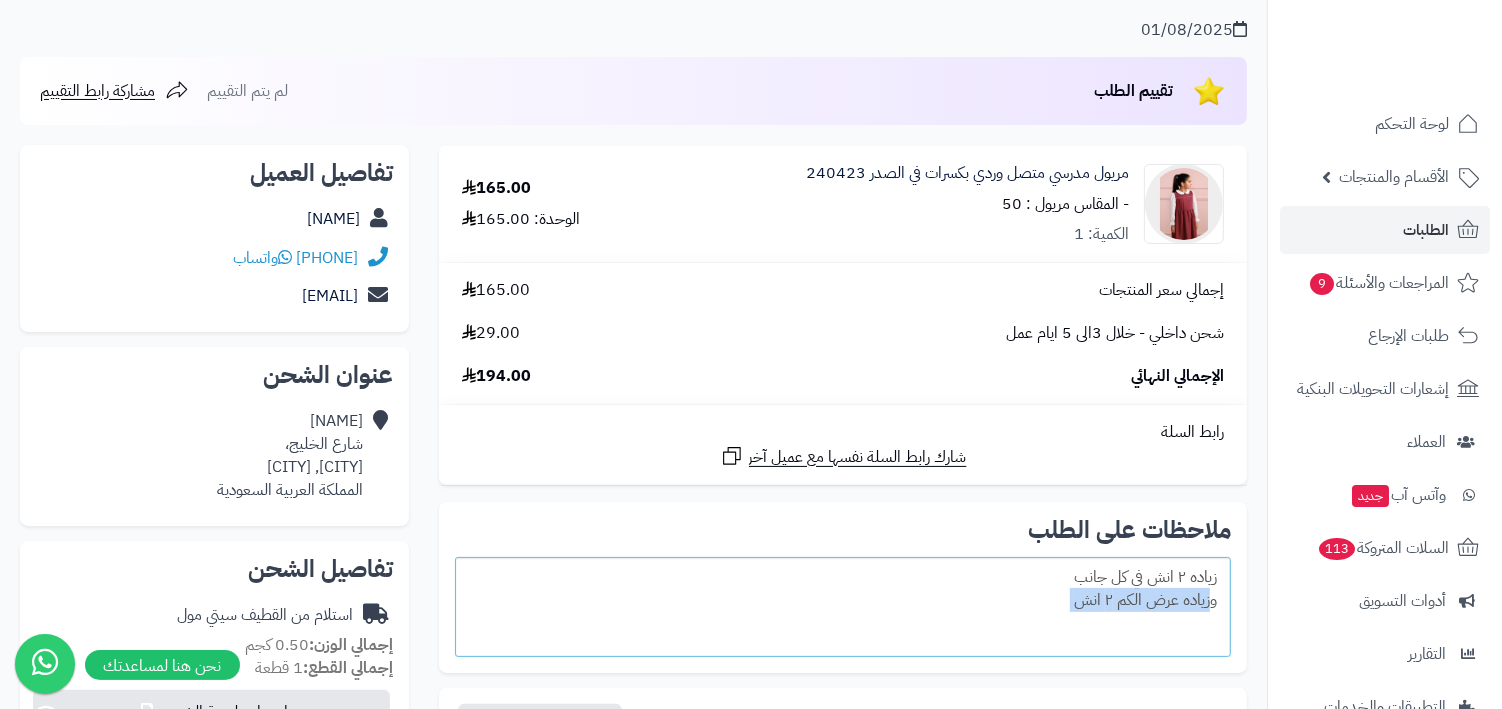 click on "زياده ٢ انش في كل جانب
وزياده عرض  الكم ٢ انش" at bounding box center [843, 607] 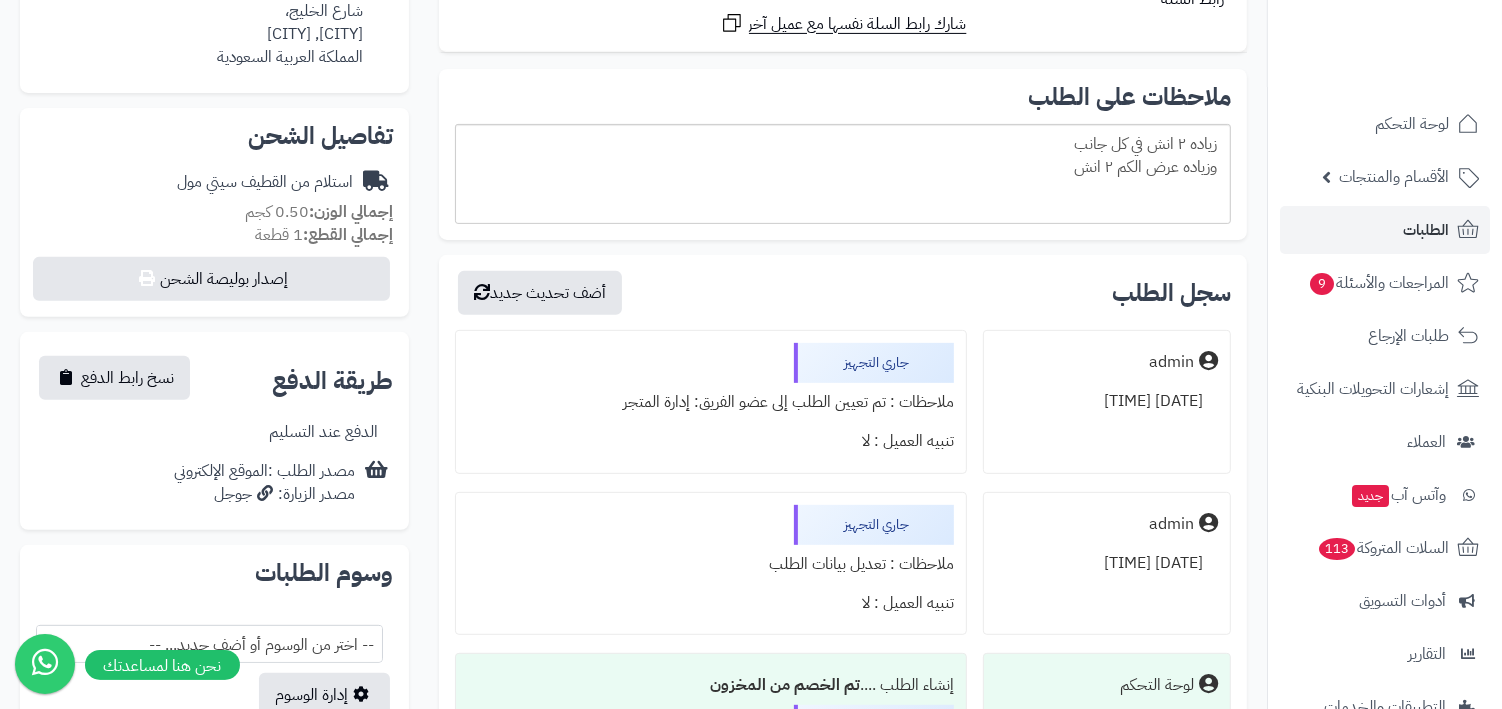 scroll, scrollTop: 646, scrollLeft: 0, axis: vertical 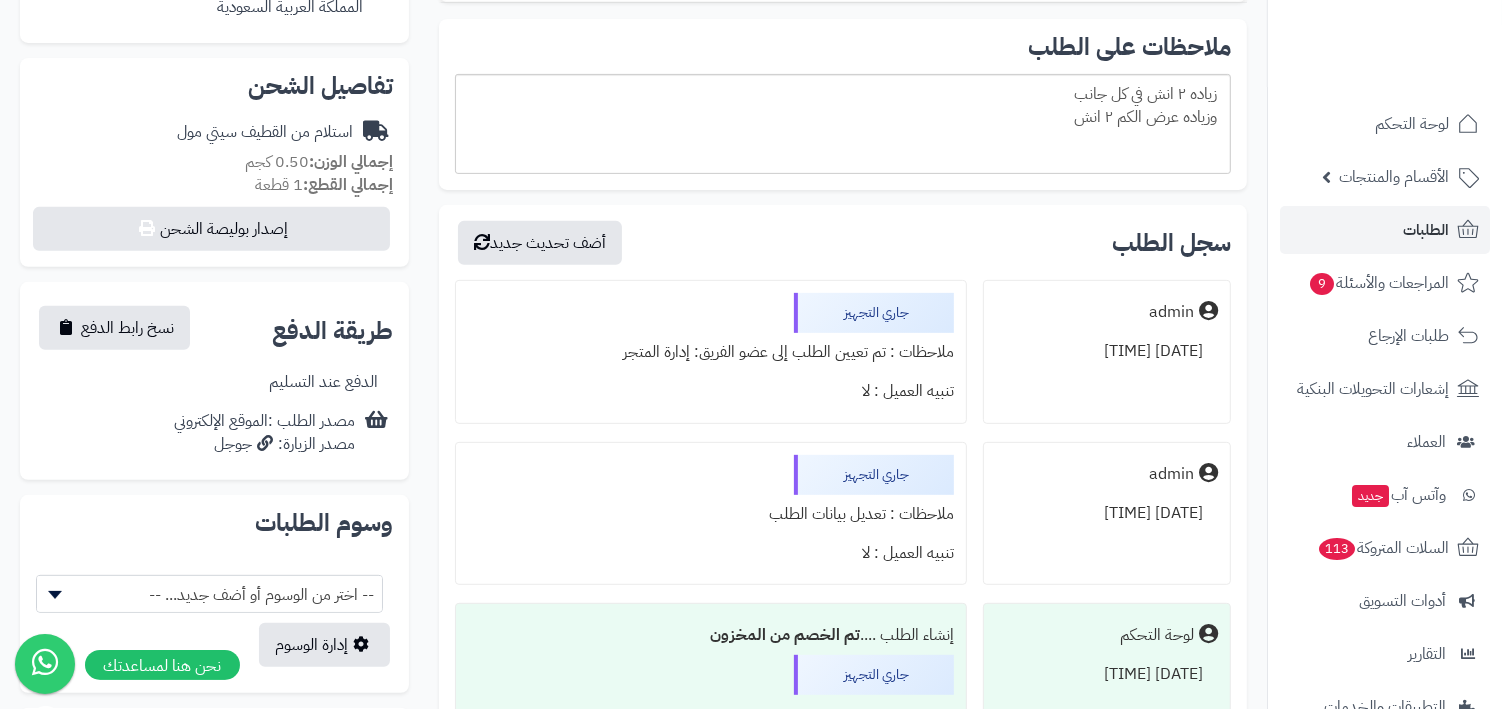 click on "ملاحظات : تم تعيين الطلب إلى عضو الفريق: إدارة  المتجر" at bounding box center (711, 352) 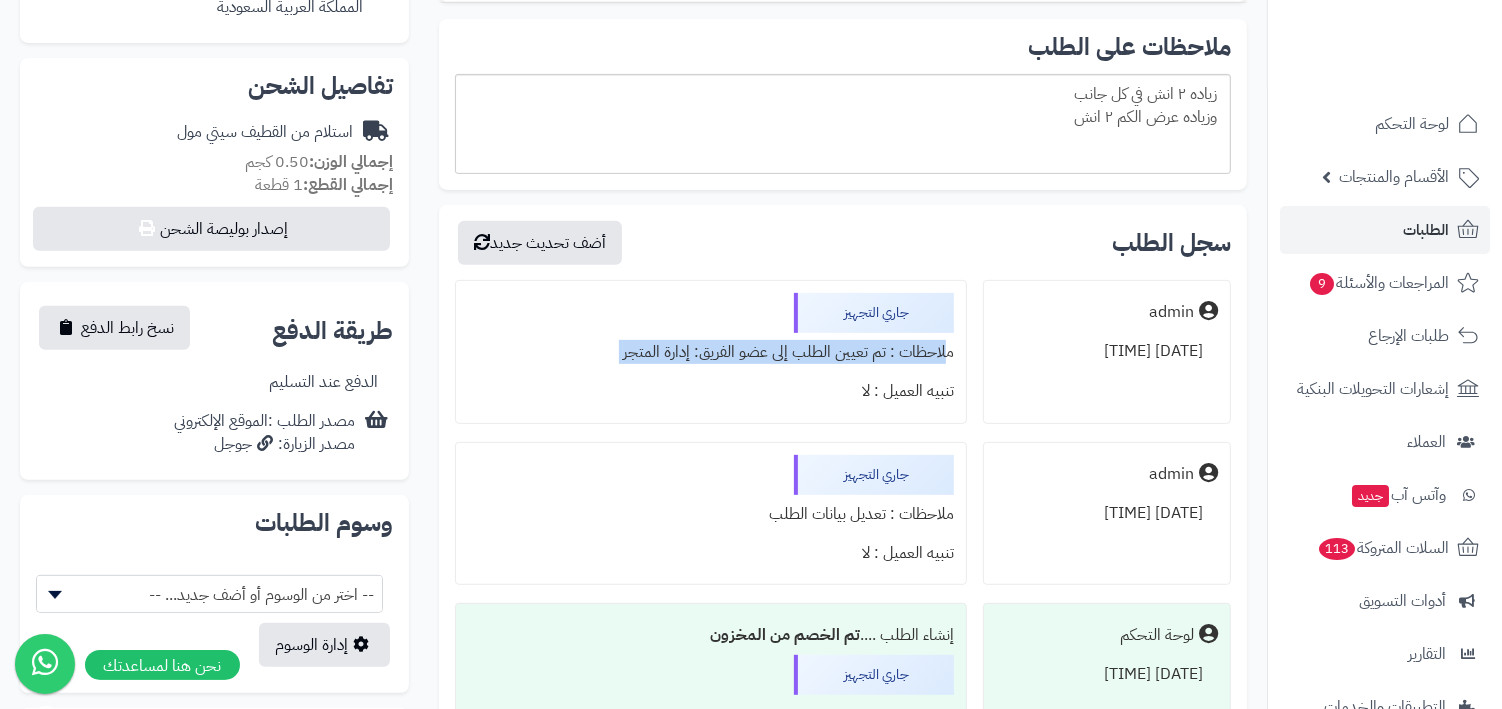 click on "ملاحظات : تم تعيين الطلب إلى عضو الفريق: إدارة  المتجر" at bounding box center (711, 352) 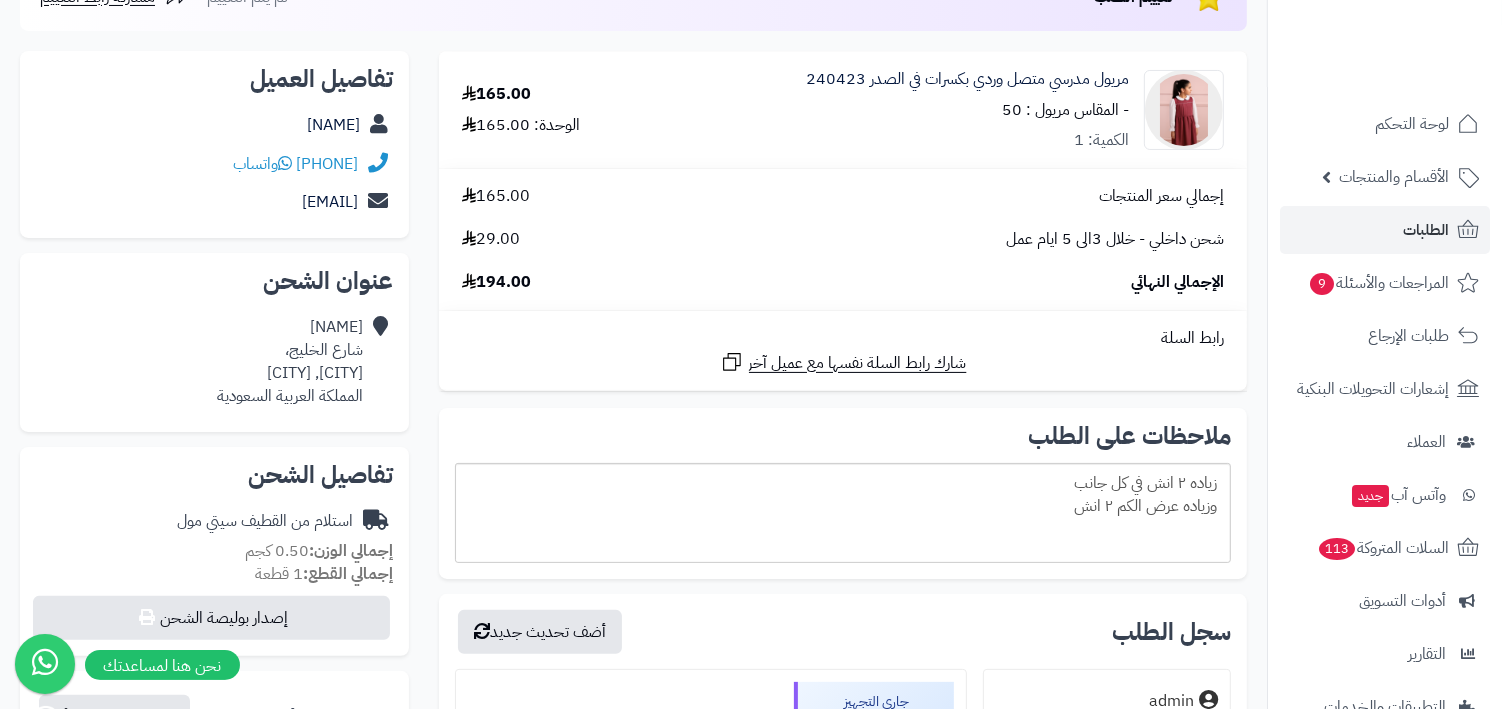 scroll, scrollTop: 0, scrollLeft: 0, axis: both 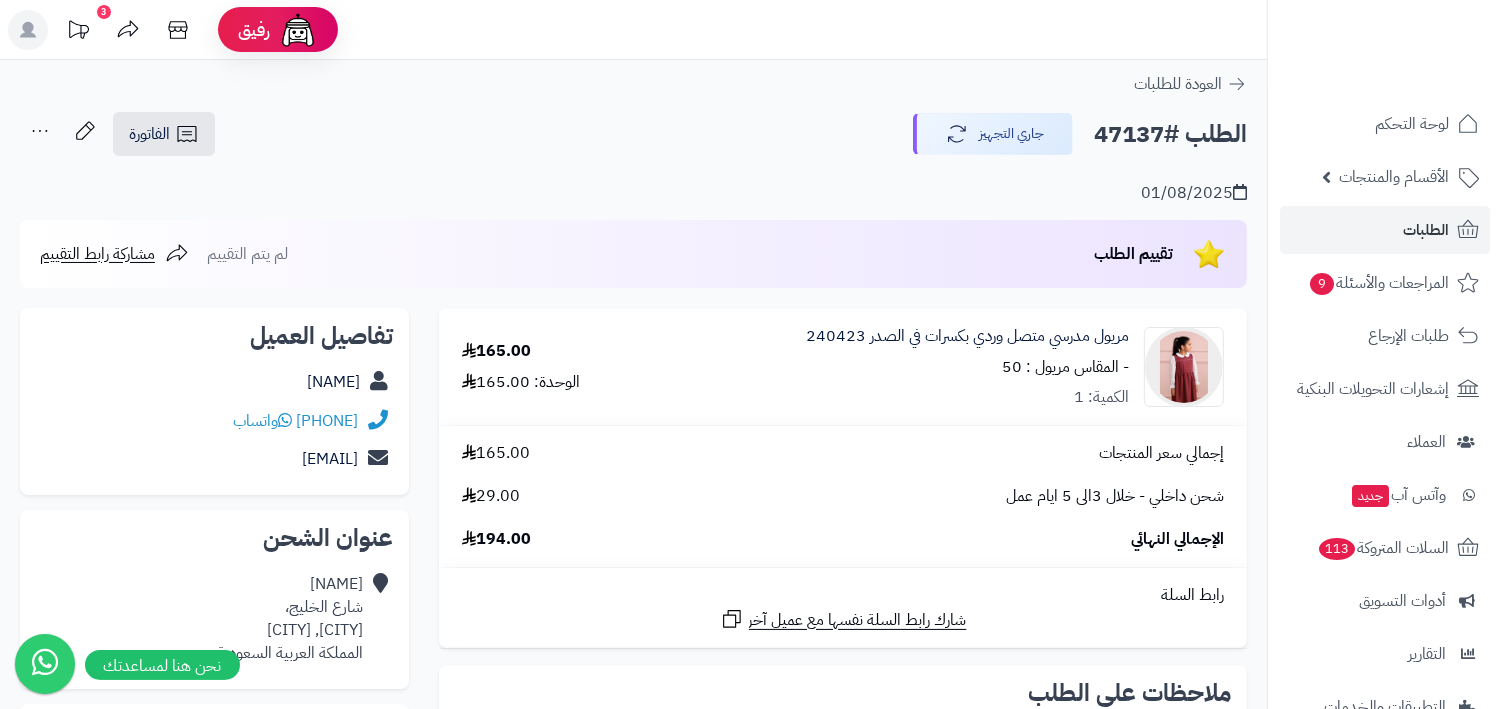 click 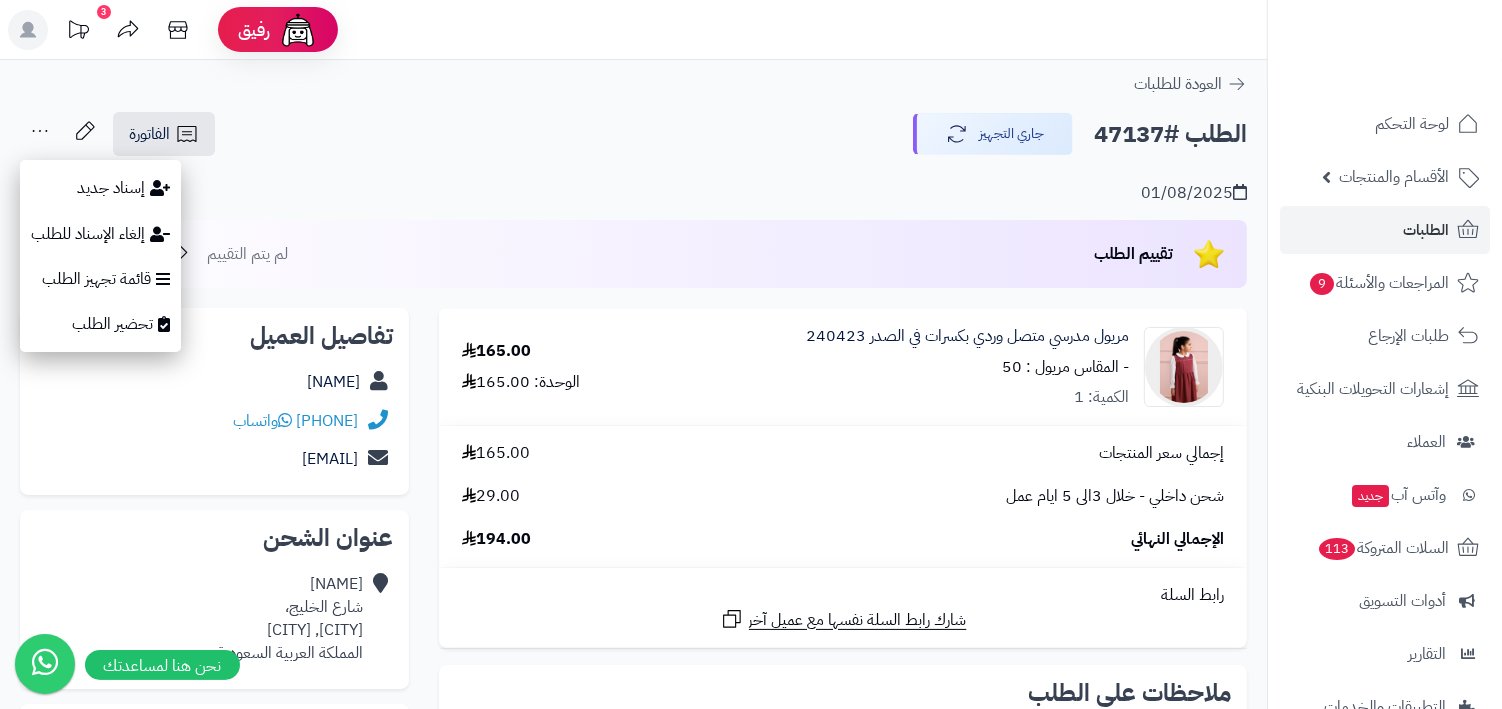 click on "01/08/2025" at bounding box center (633, 181) 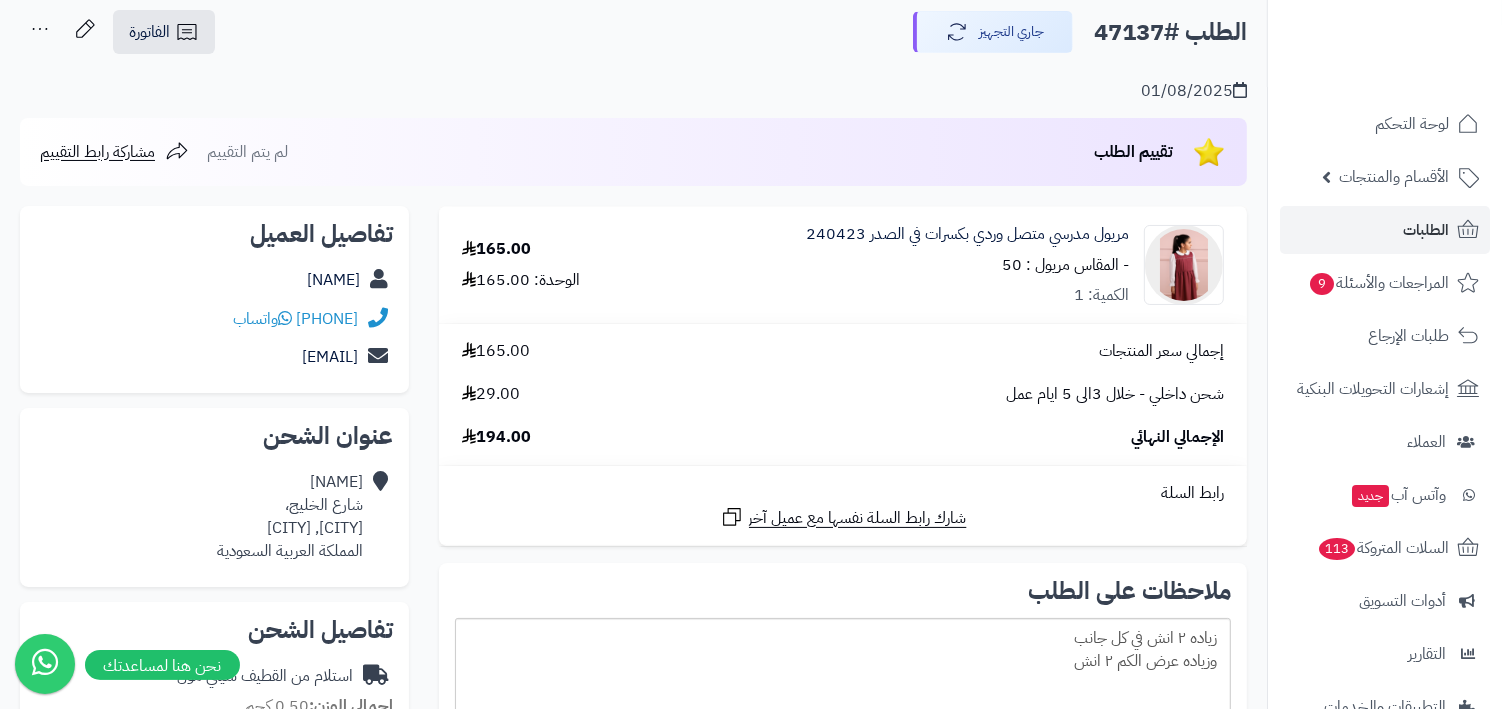 scroll, scrollTop: 107, scrollLeft: 0, axis: vertical 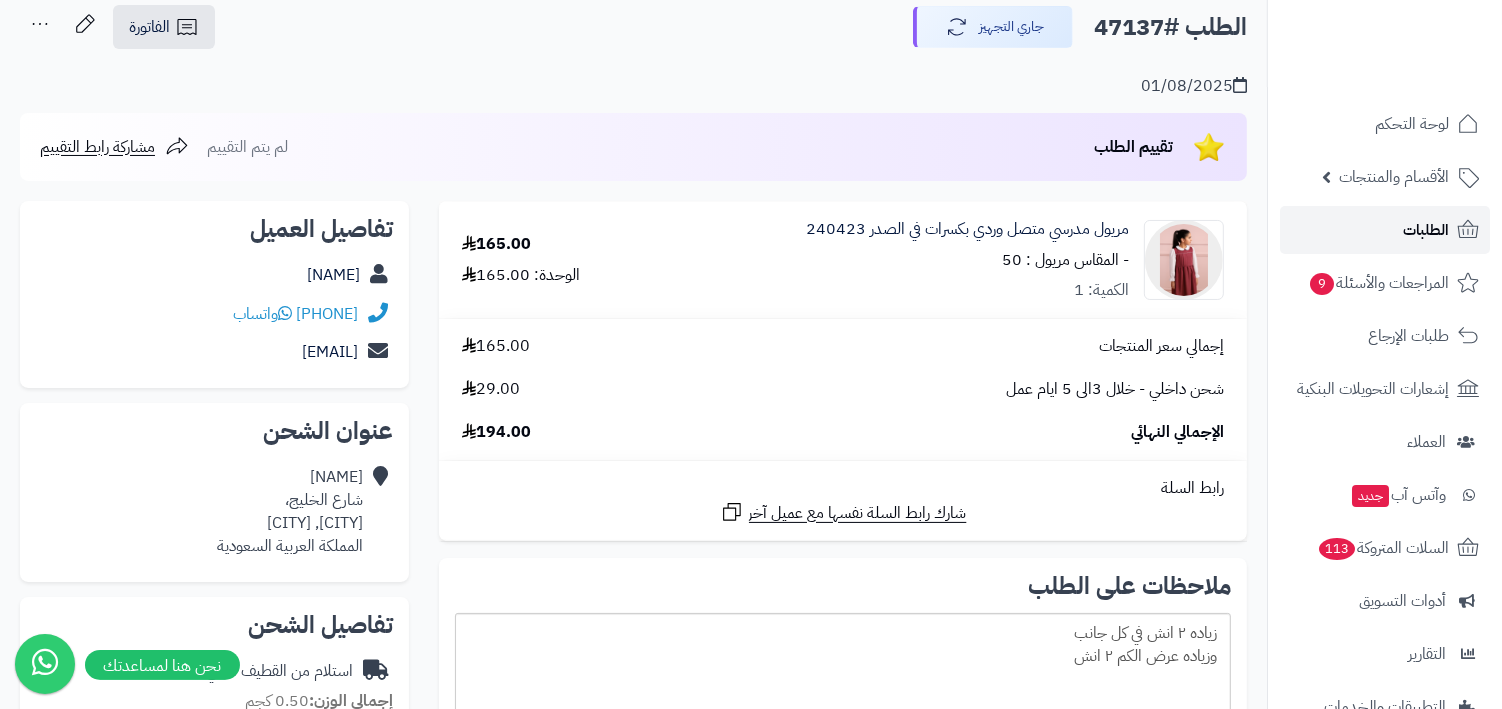 click on "الطلبات" at bounding box center [1385, 230] 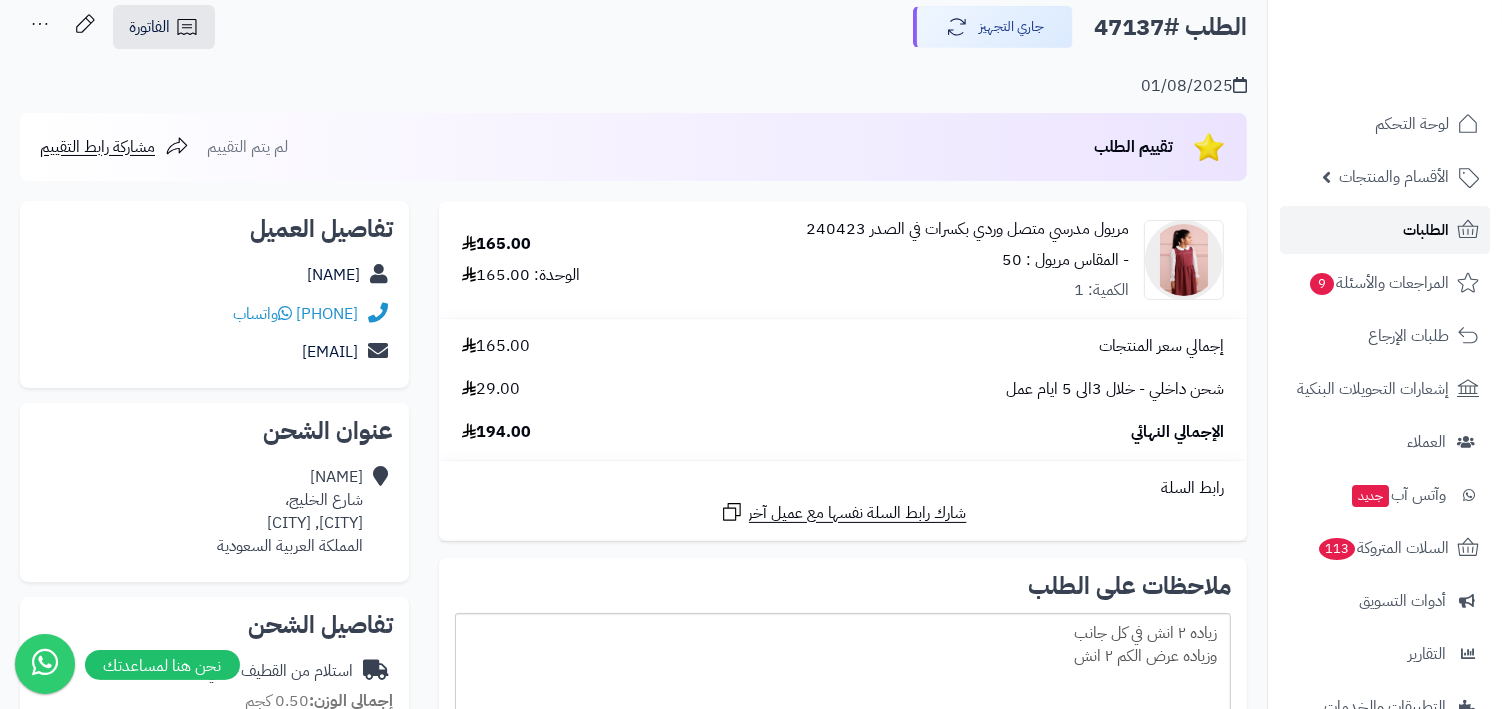 scroll, scrollTop: 0, scrollLeft: 0, axis: both 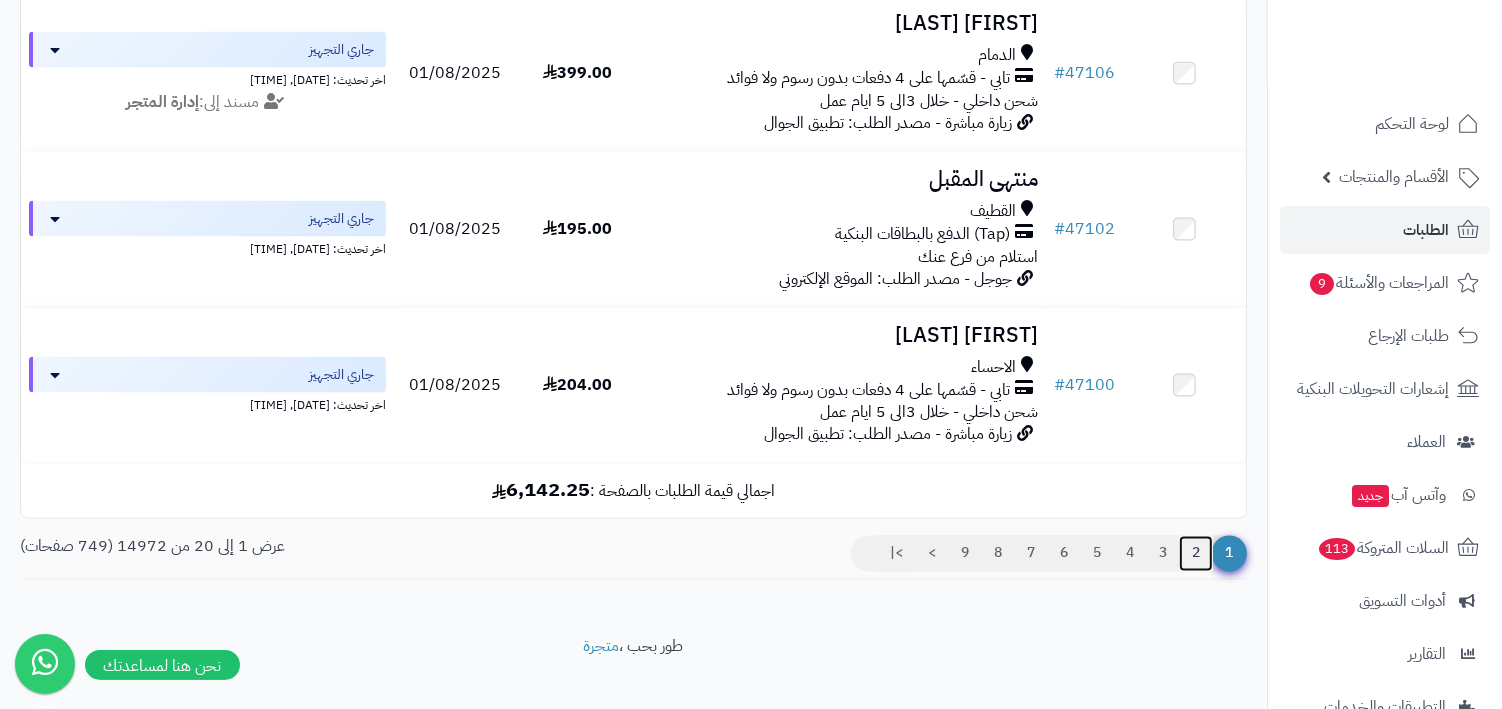 click on "2" at bounding box center (1196, 554) 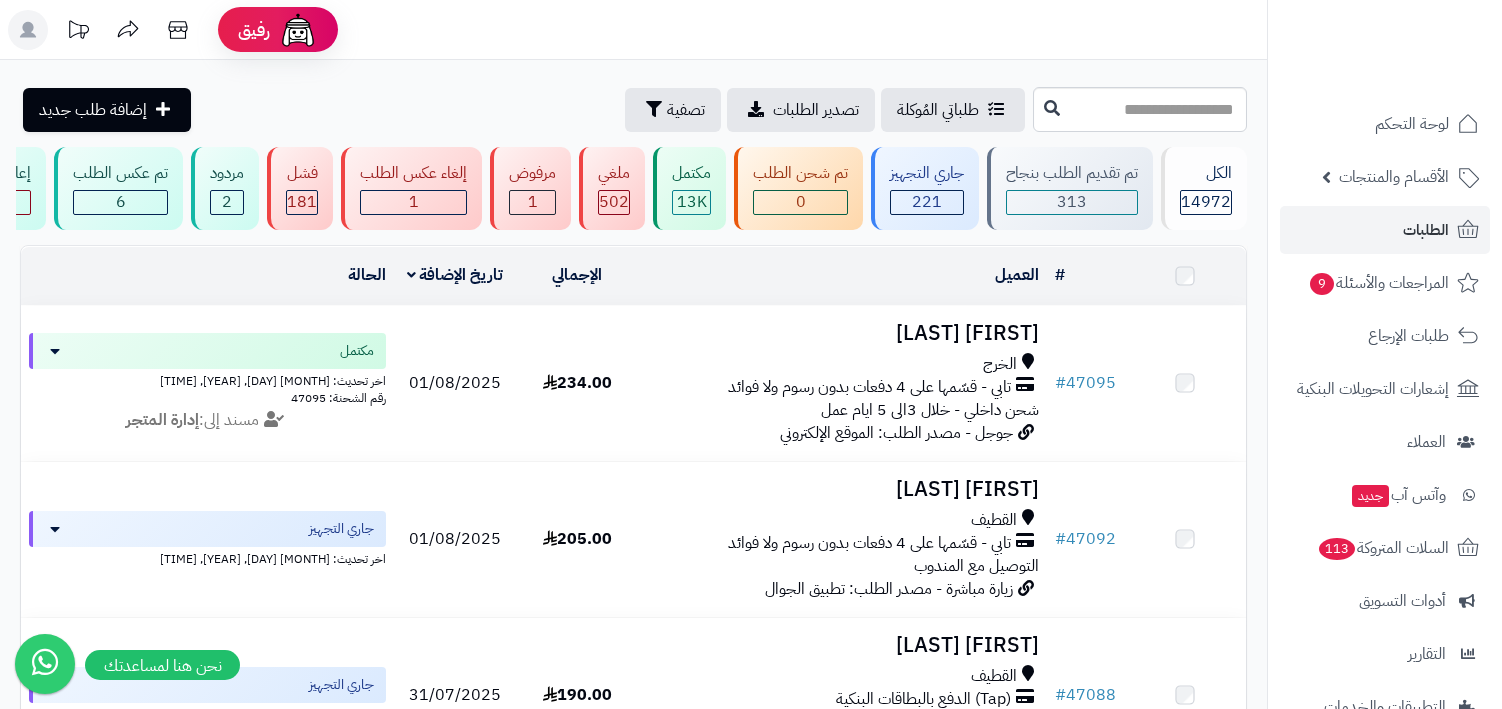 scroll, scrollTop: 0, scrollLeft: 0, axis: both 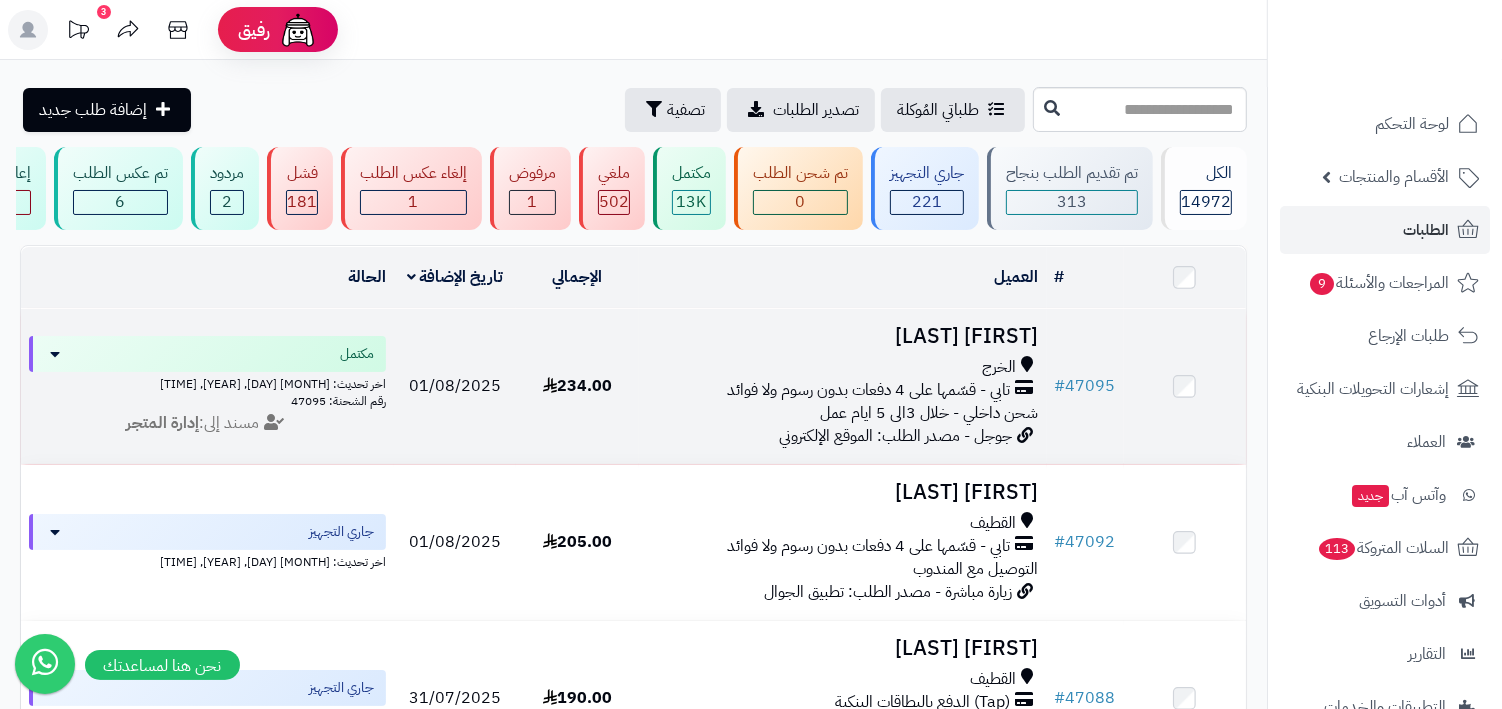 click on "جوجل       -
مصدر الطلب:
الموقع الإلكتروني" at bounding box center [896, 436] 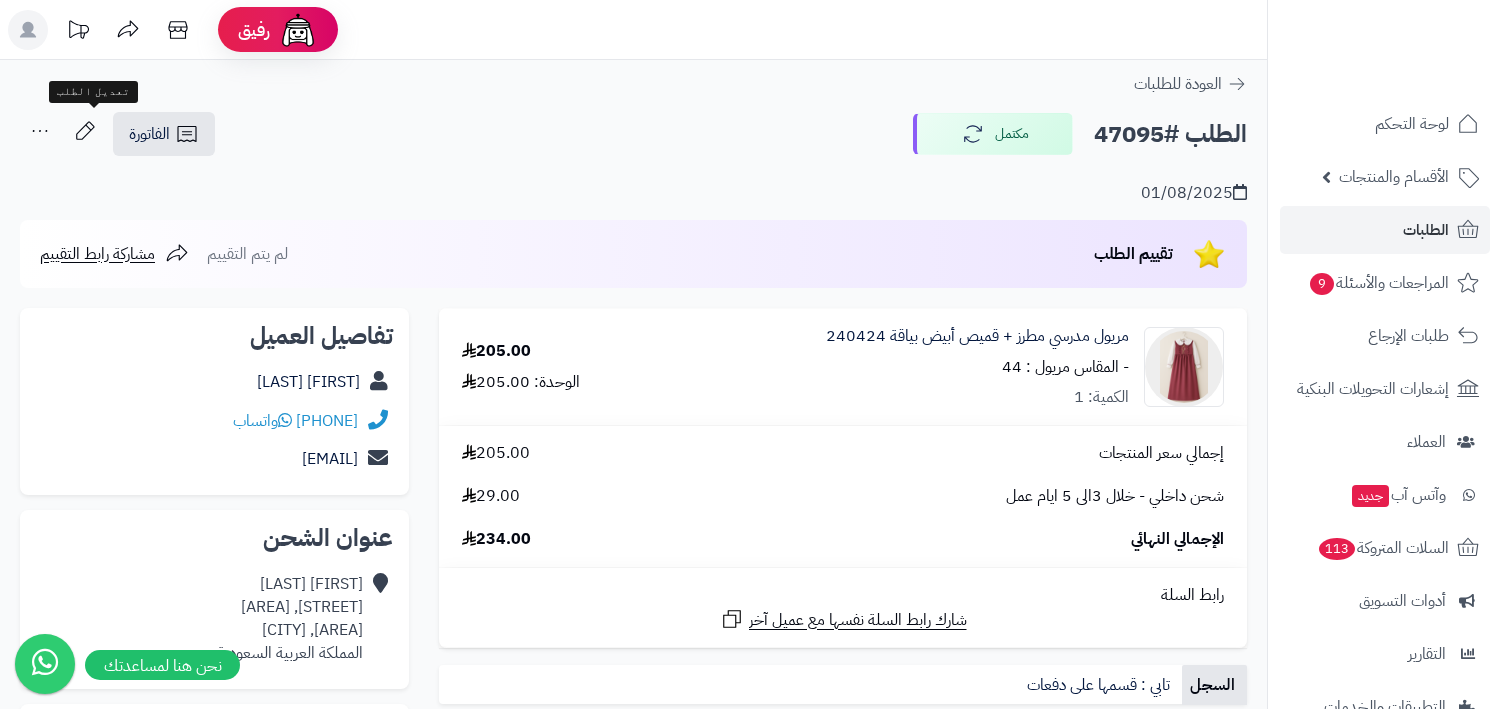 scroll, scrollTop: 0, scrollLeft: 0, axis: both 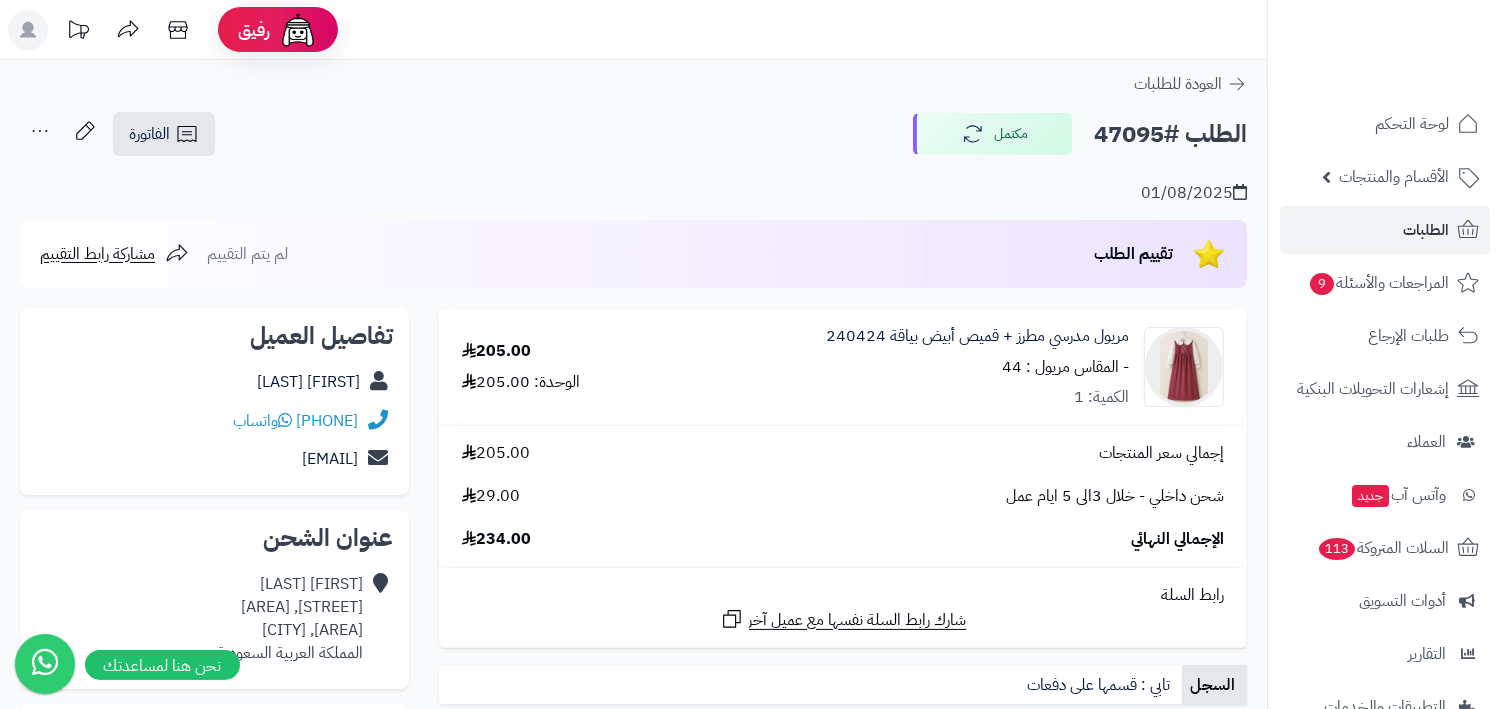 click 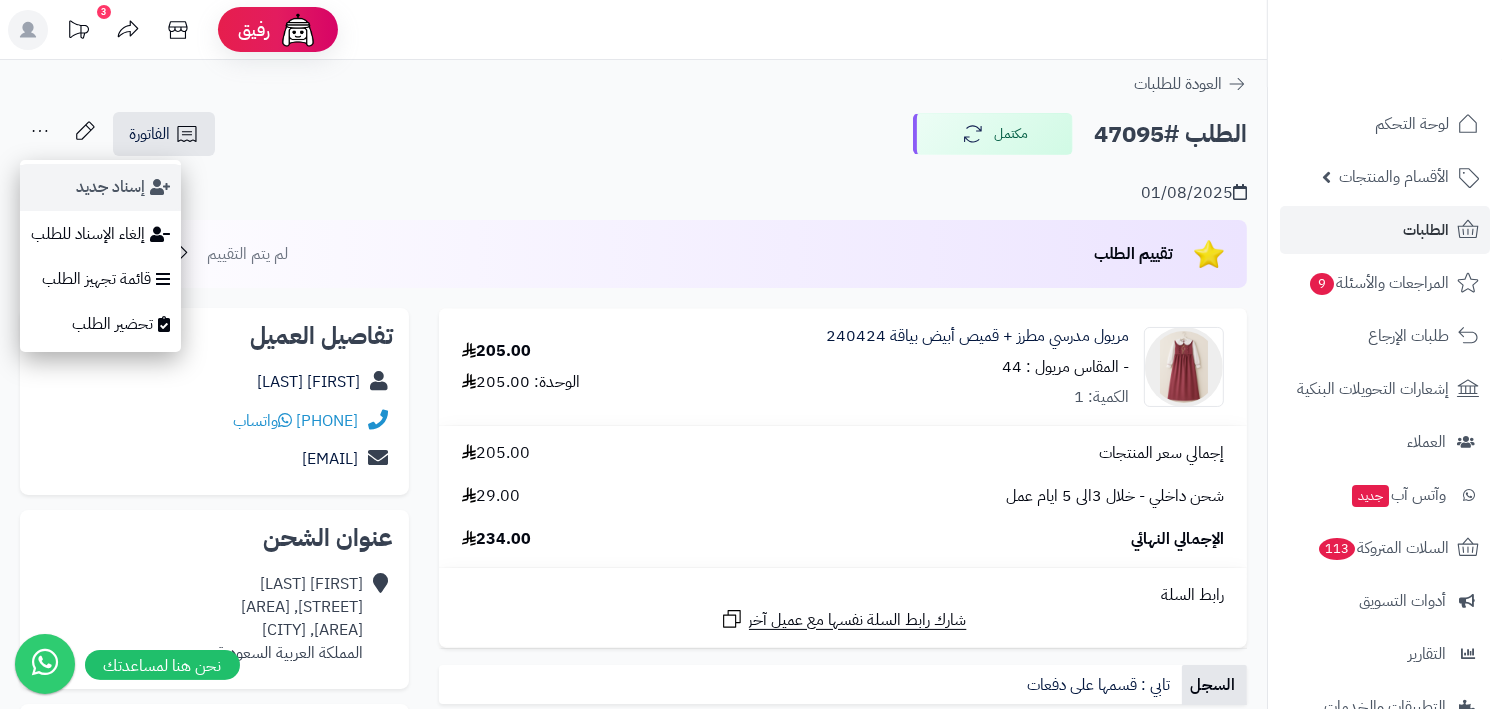click on "إسناد جديد" at bounding box center (100, 187) 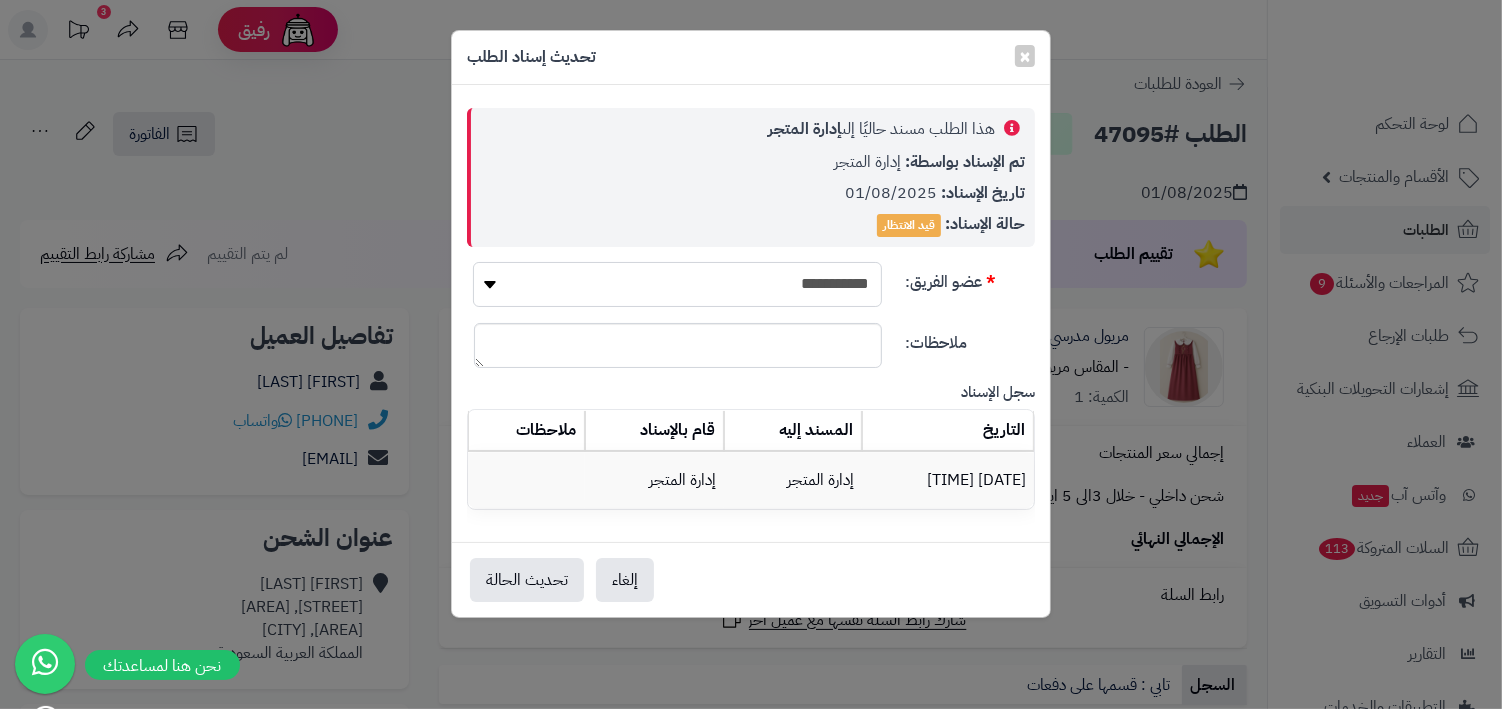 click on "**********" at bounding box center [677, 284] 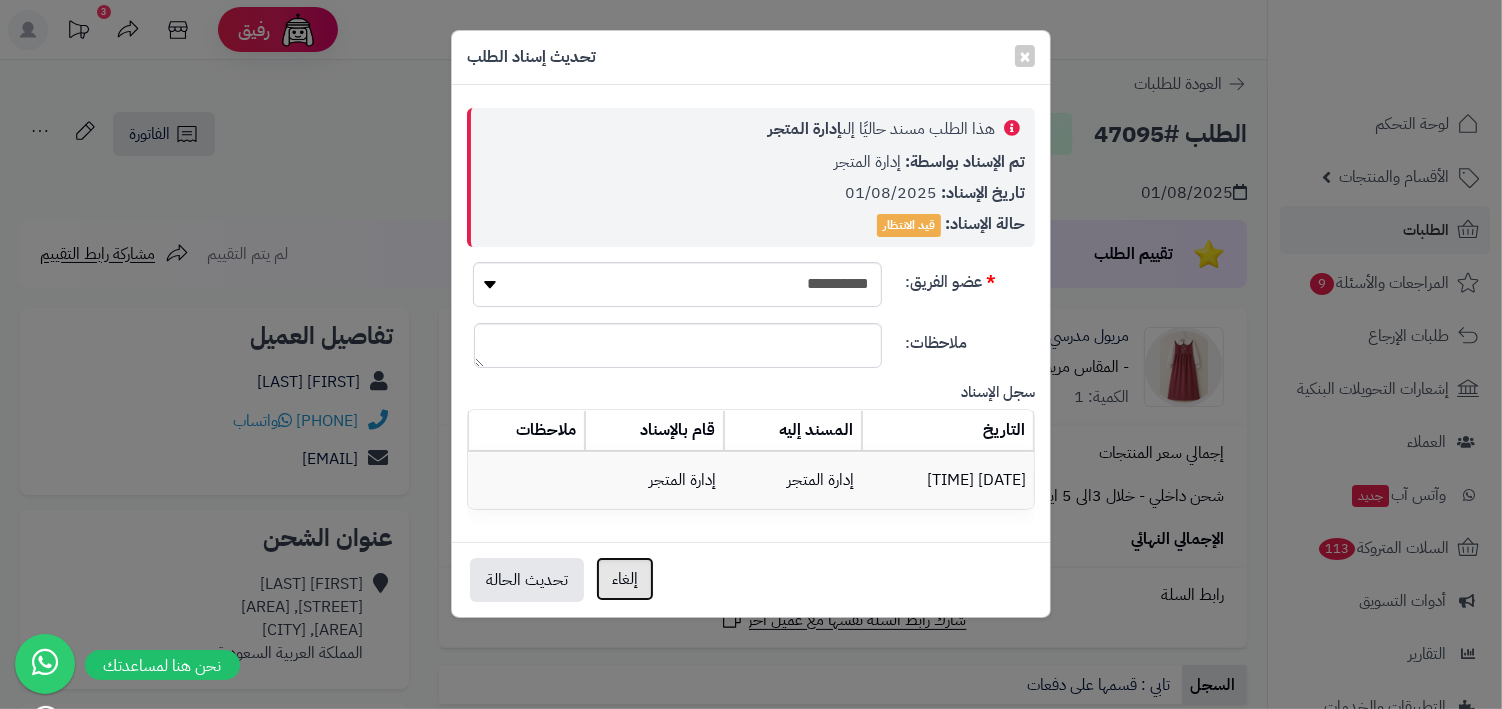 click on "إلغاء" at bounding box center (625, 579) 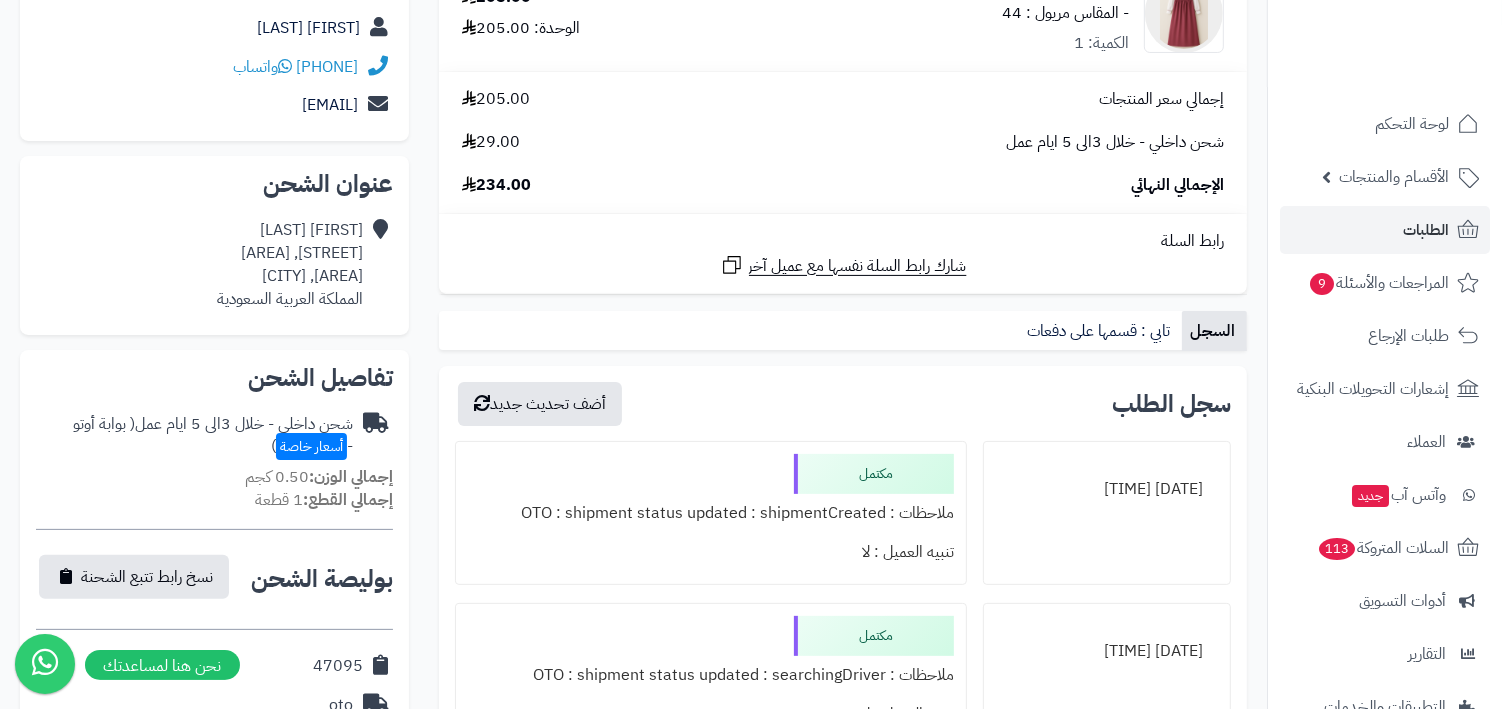 scroll, scrollTop: 471, scrollLeft: 0, axis: vertical 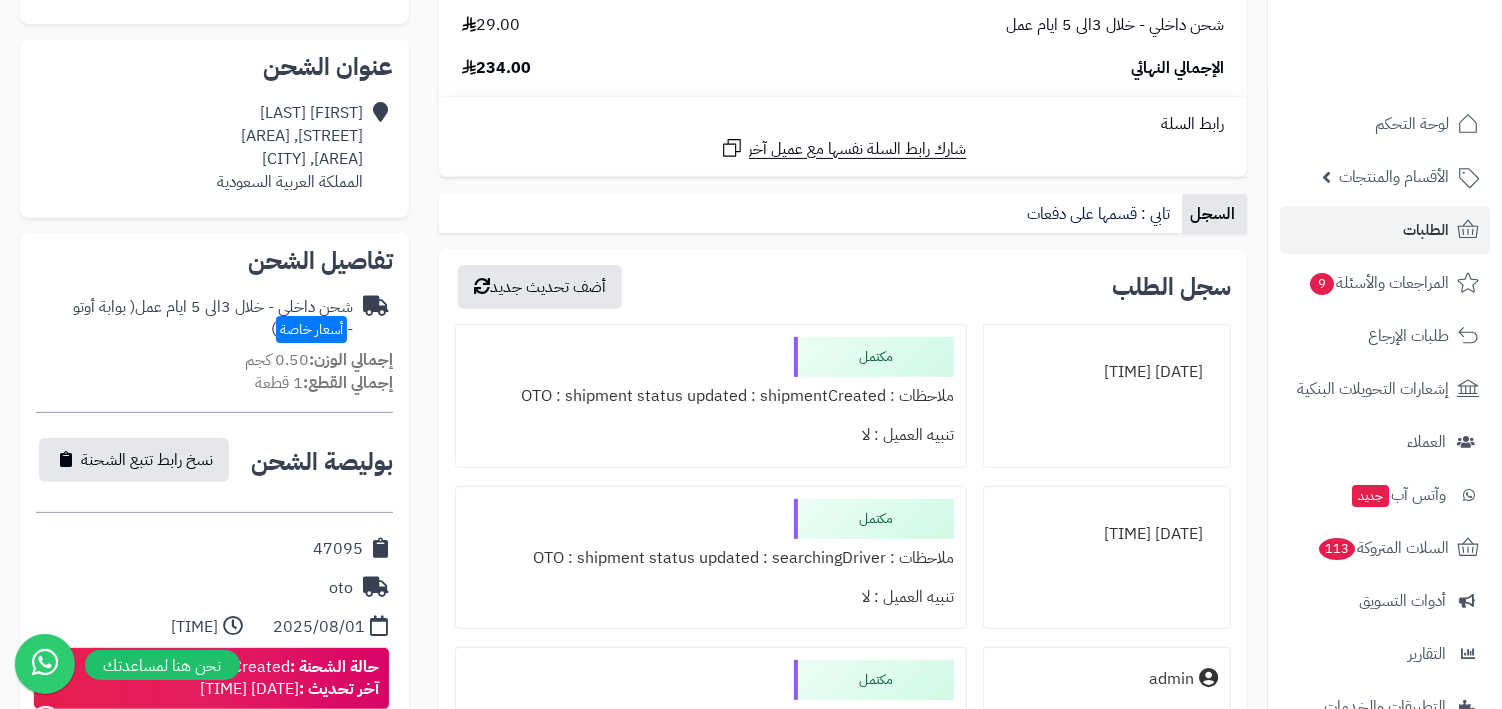 click on "ملاحظات : OTO : shipment status updated : shipmentCreated" at bounding box center [711, 396] 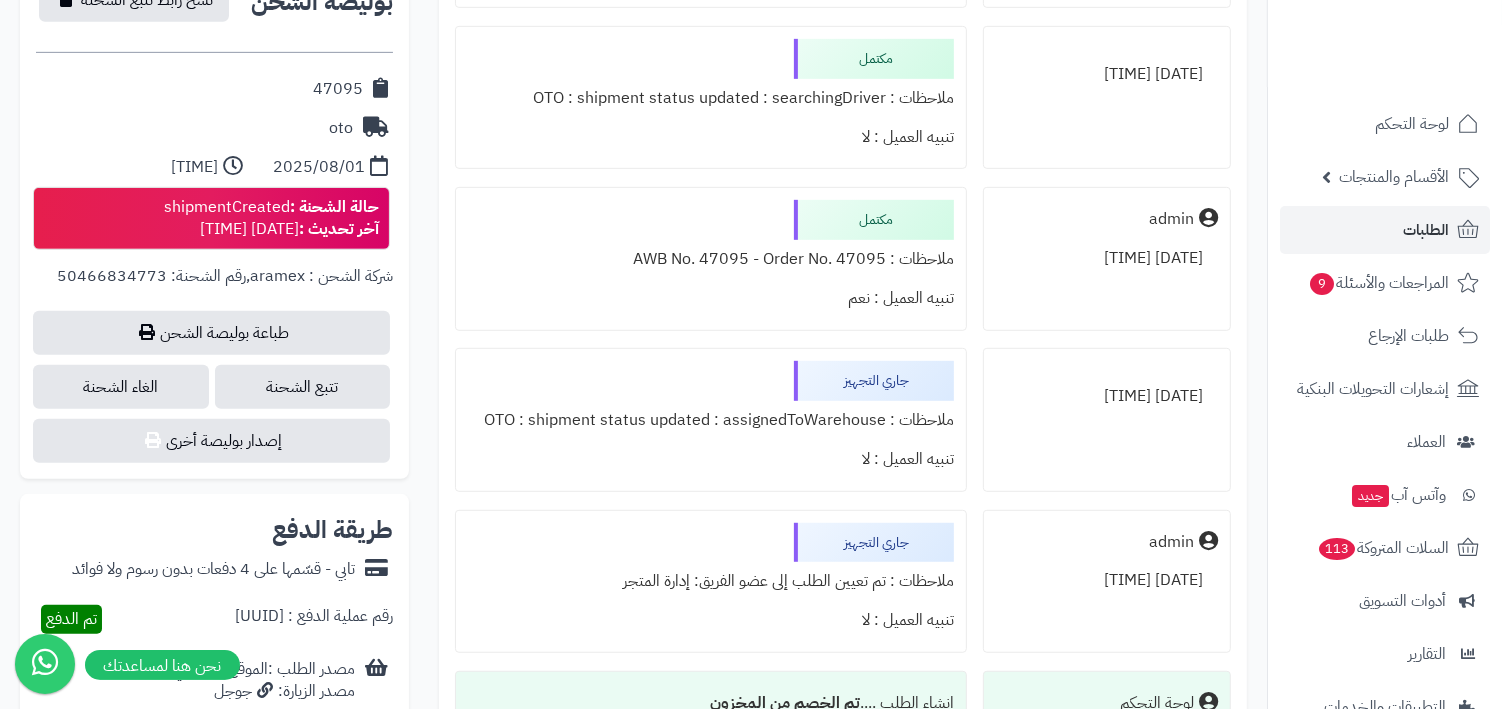 scroll, scrollTop: 865, scrollLeft: 0, axis: vertical 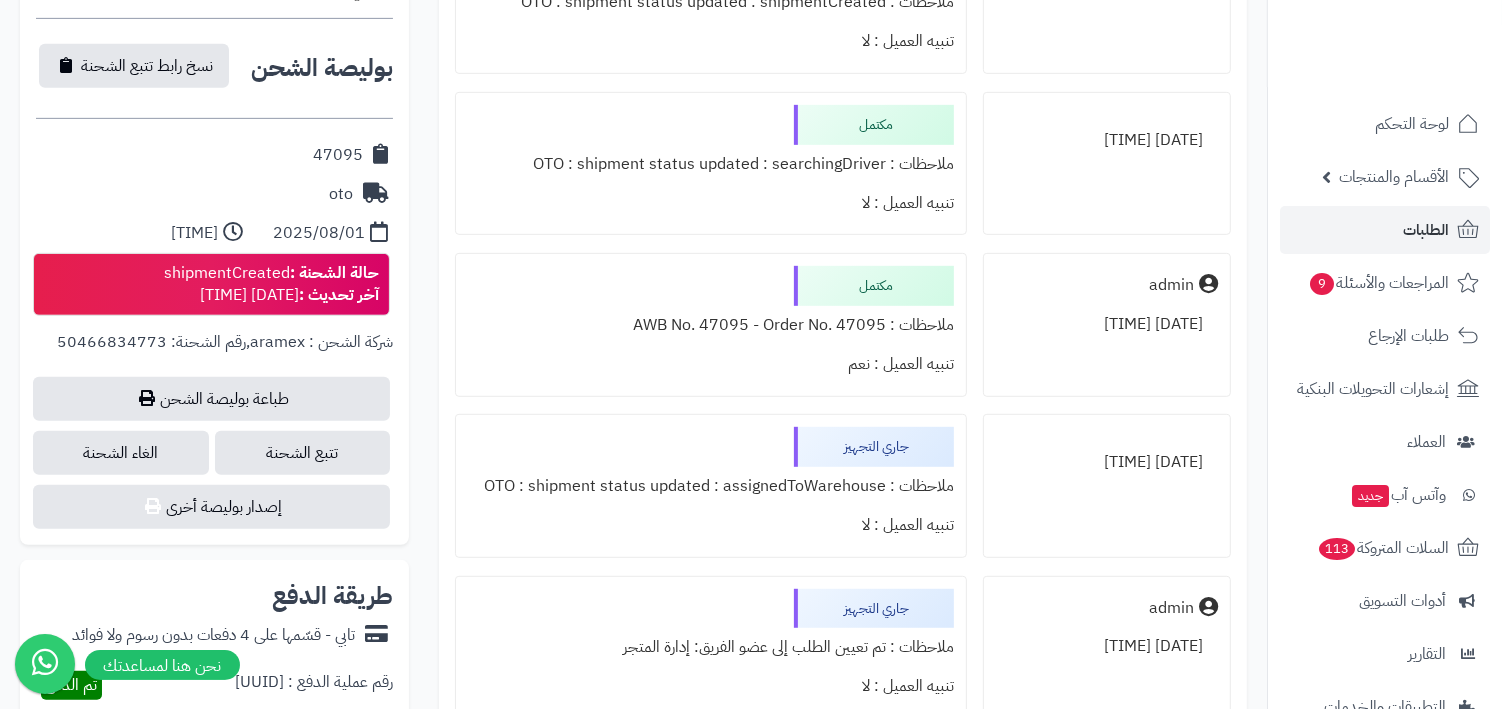 click on "ملاحظات : OTO : shipment status updated : searchingDriver" at bounding box center [711, 164] 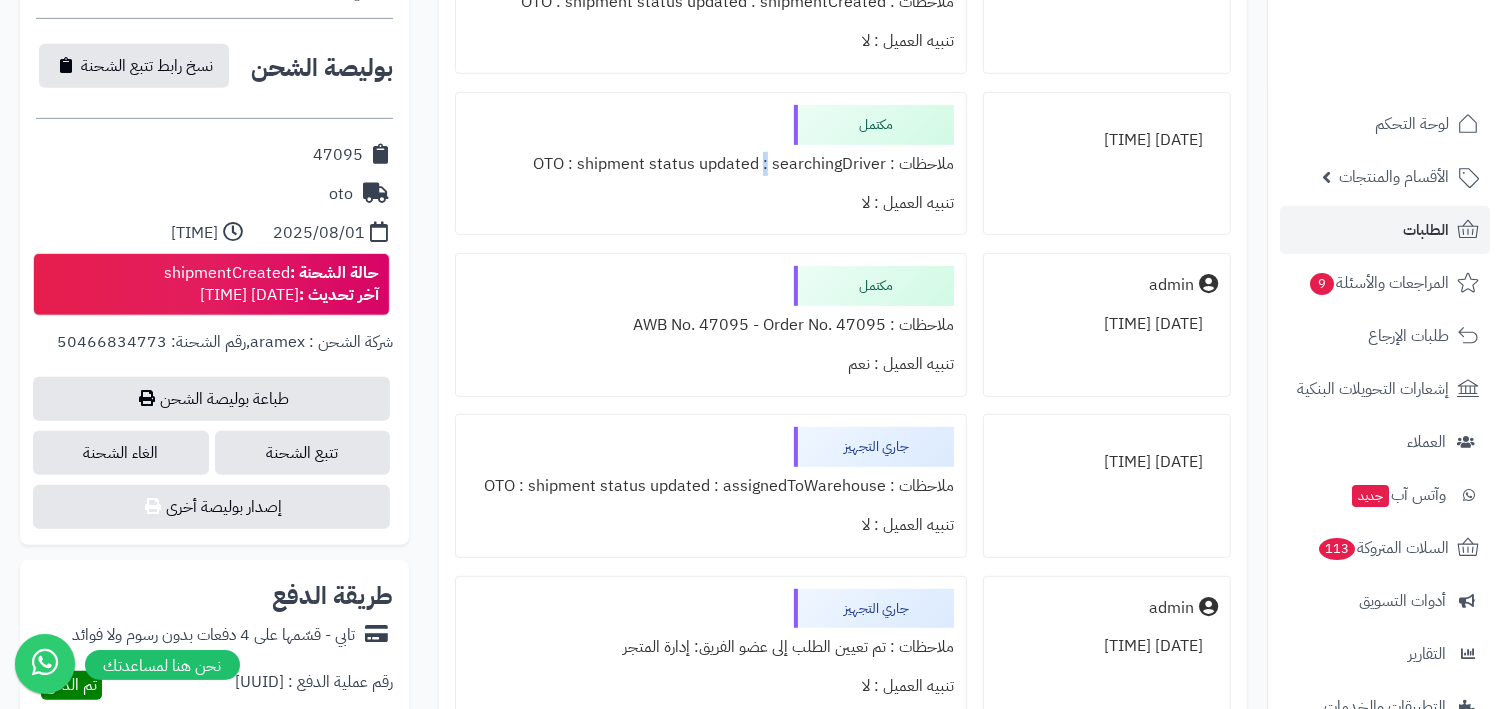 click on "ملاحظات : OTO : shipment status updated : searchingDriver" at bounding box center [711, 164] 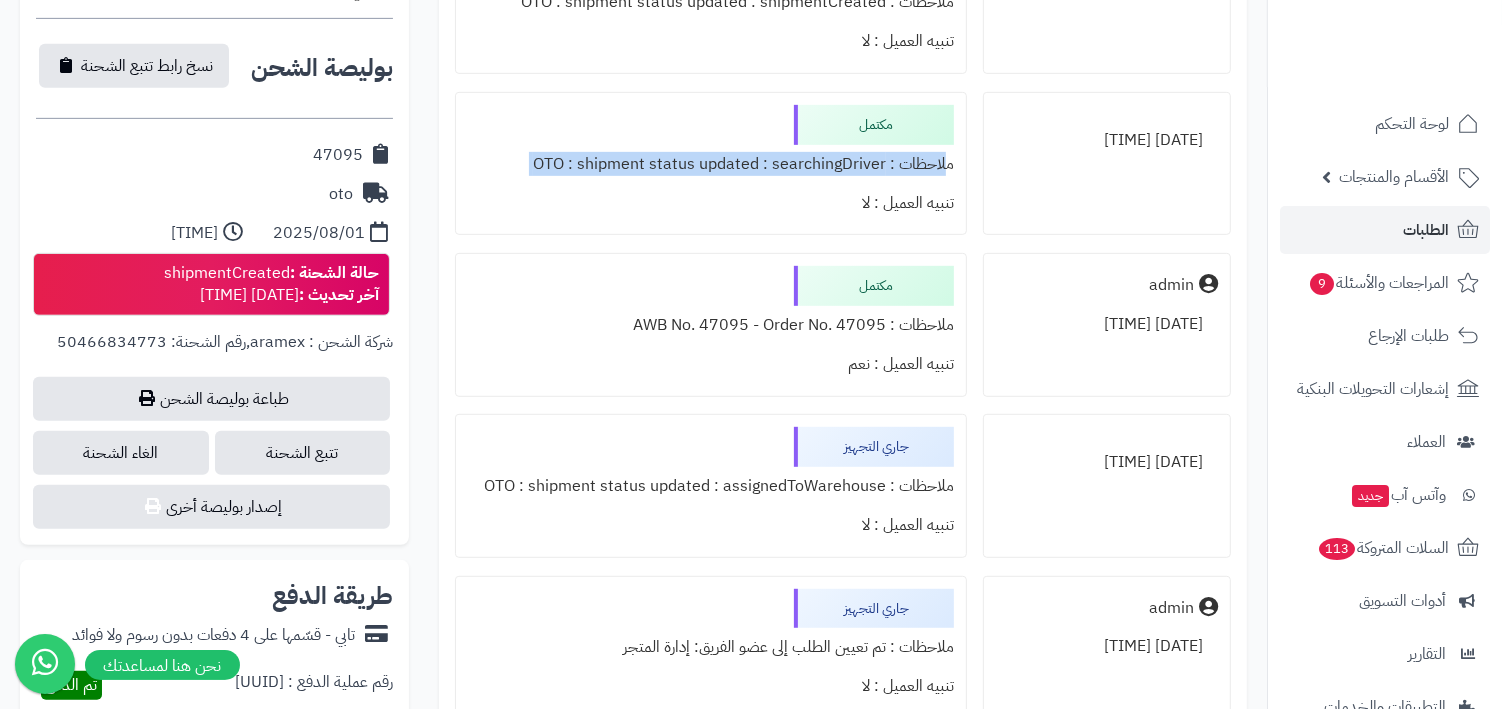 click on "مكتمل
ملاحظات : AWB No. 47095 - Order No. 47095
تنبيه العميل : نعم" at bounding box center (711, 325) 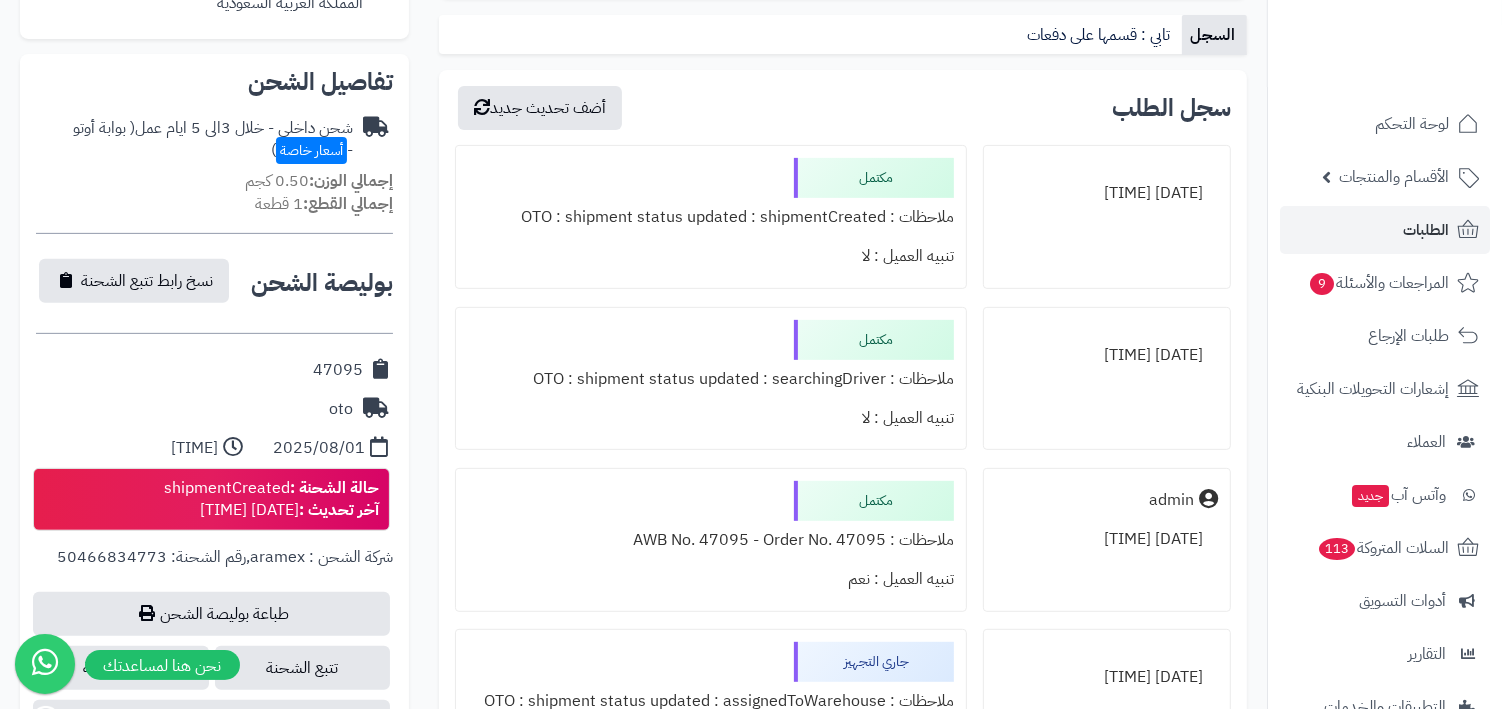 scroll, scrollTop: 557, scrollLeft: 0, axis: vertical 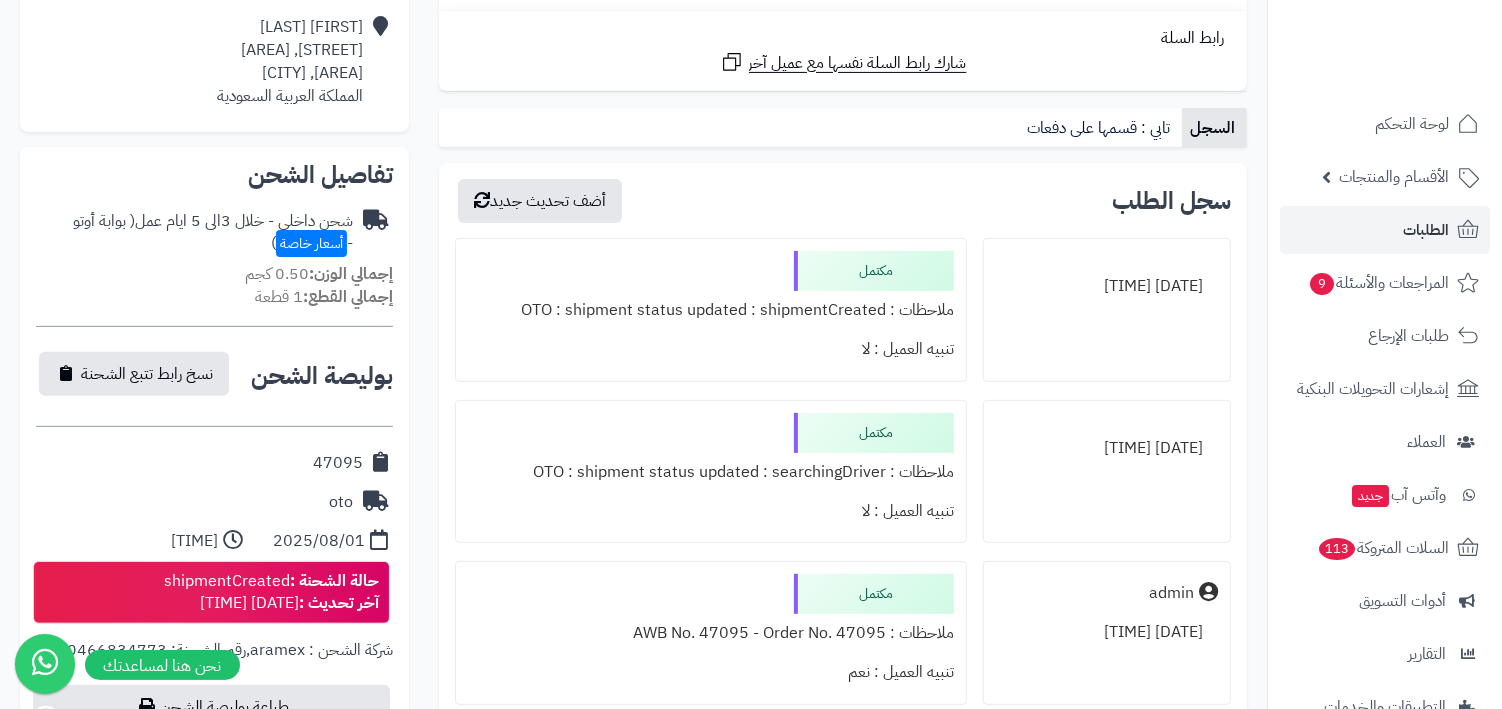 click on "ملاحظات : OTO : shipment status updated : shipmentCreated" at bounding box center [711, 310] 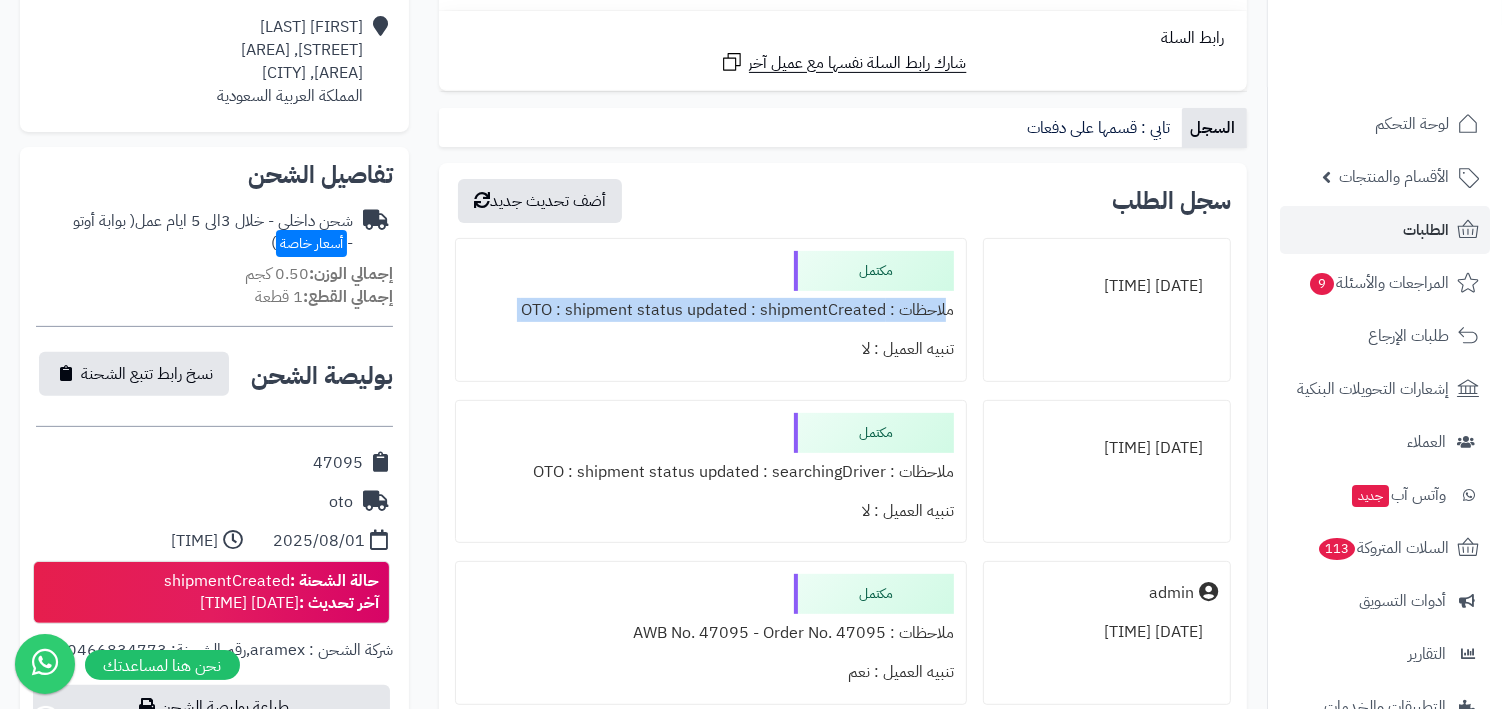 click on "تنبيه العميل : لا" at bounding box center (711, 349) 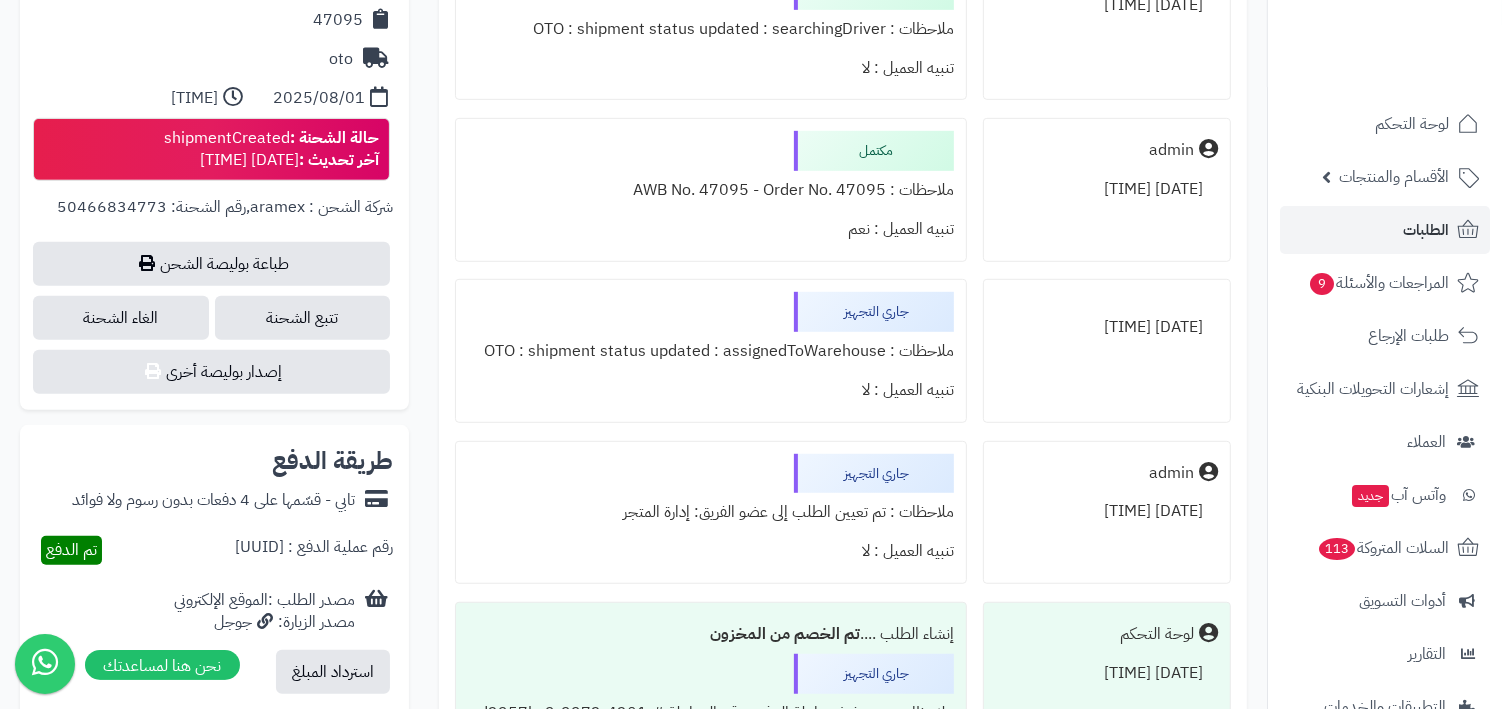 scroll, scrollTop: 607, scrollLeft: 0, axis: vertical 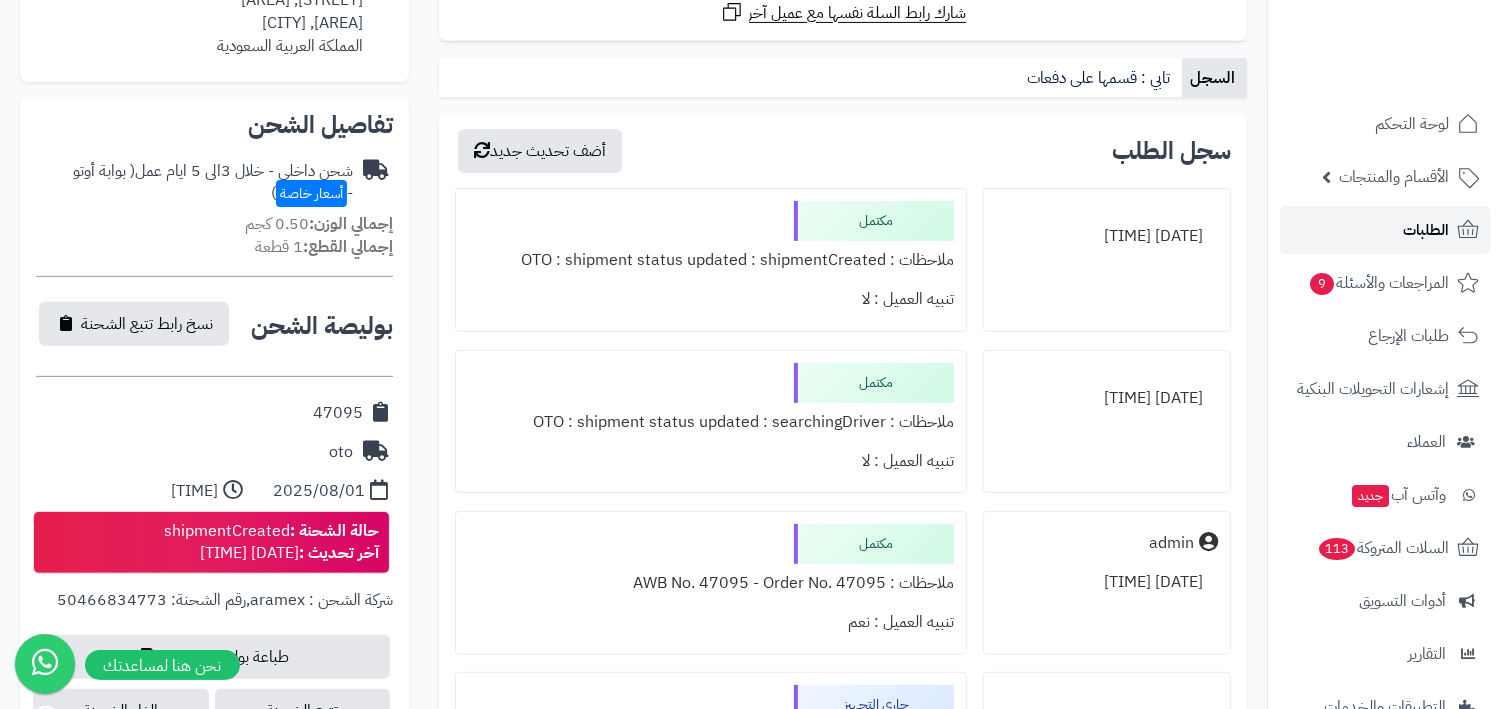 click on "الطلبات" at bounding box center (1385, 230) 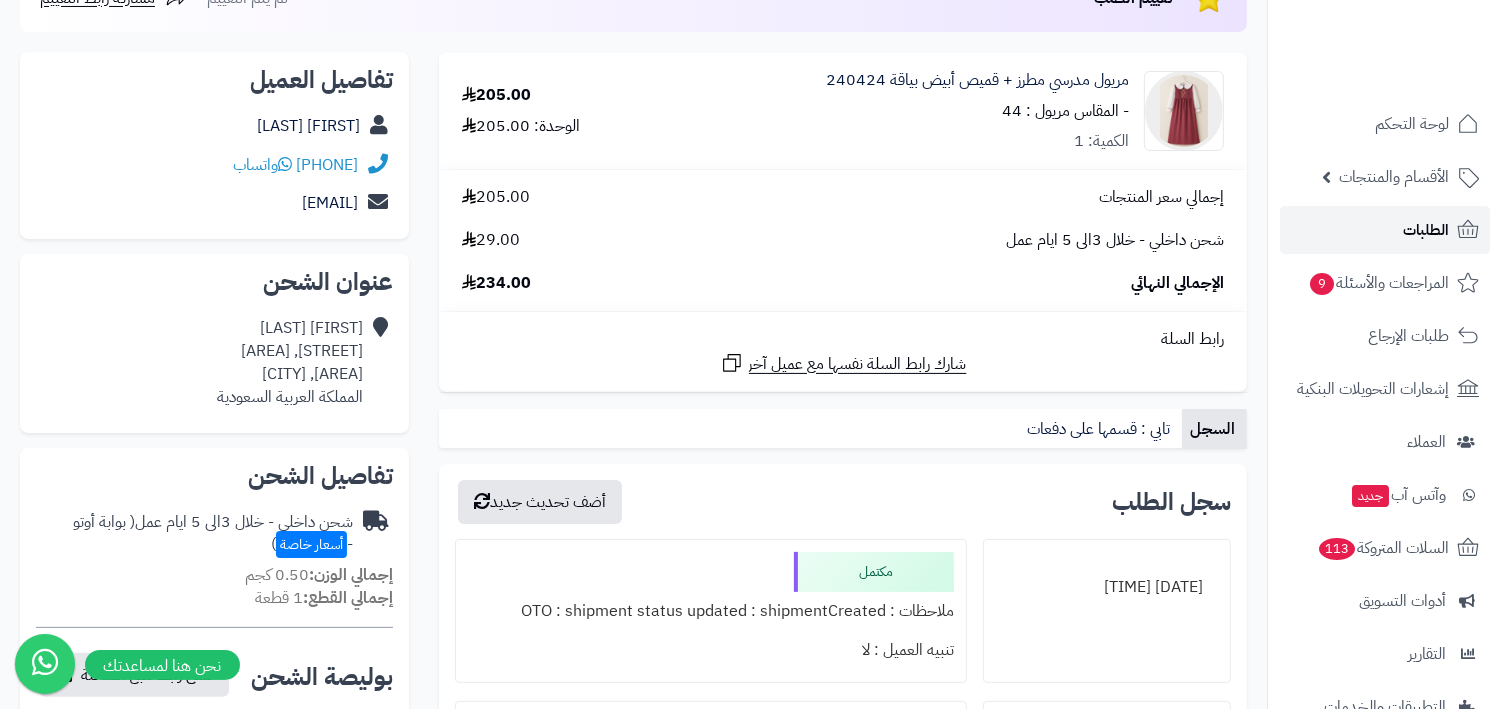 scroll, scrollTop: 231, scrollLeft: 0, axis: vertical 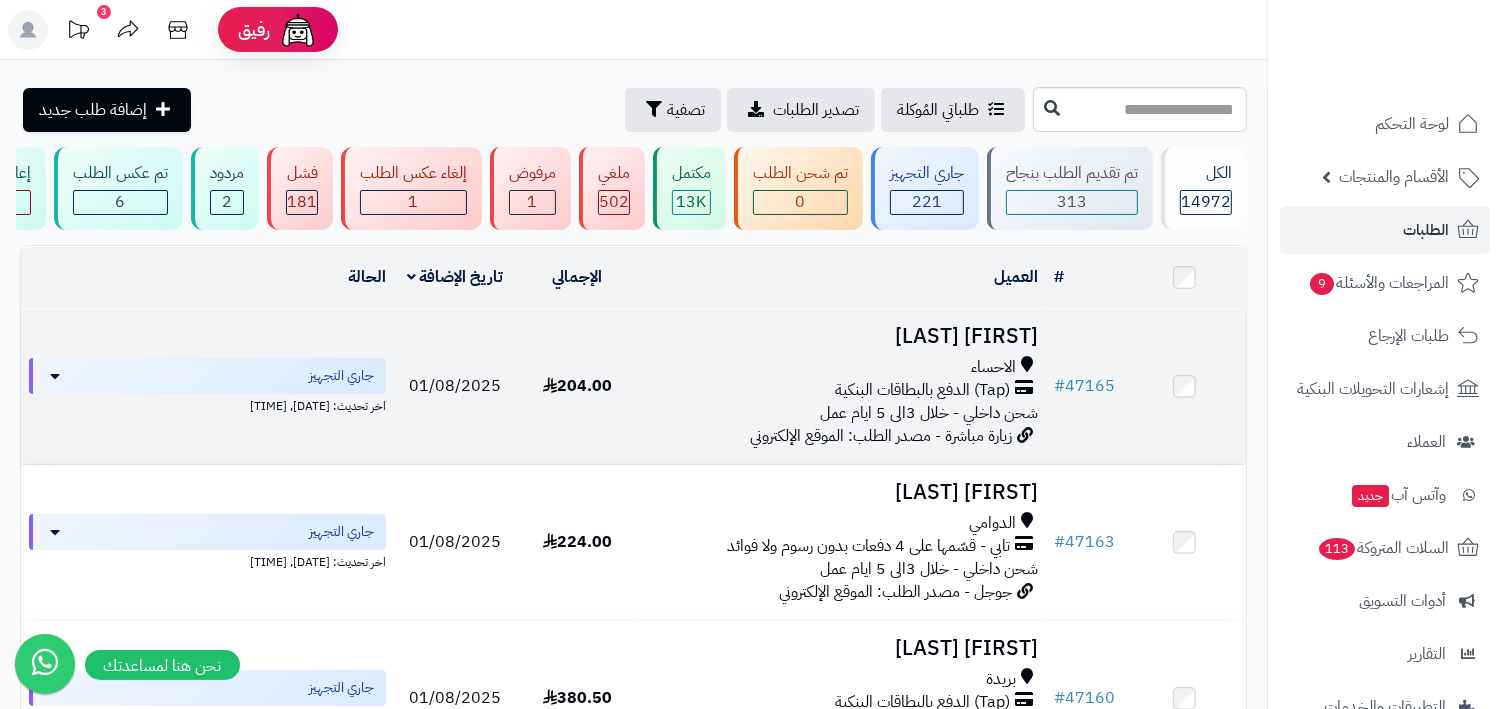 click on "[FIRST] [LAST]" at bounding box center (843, 336) 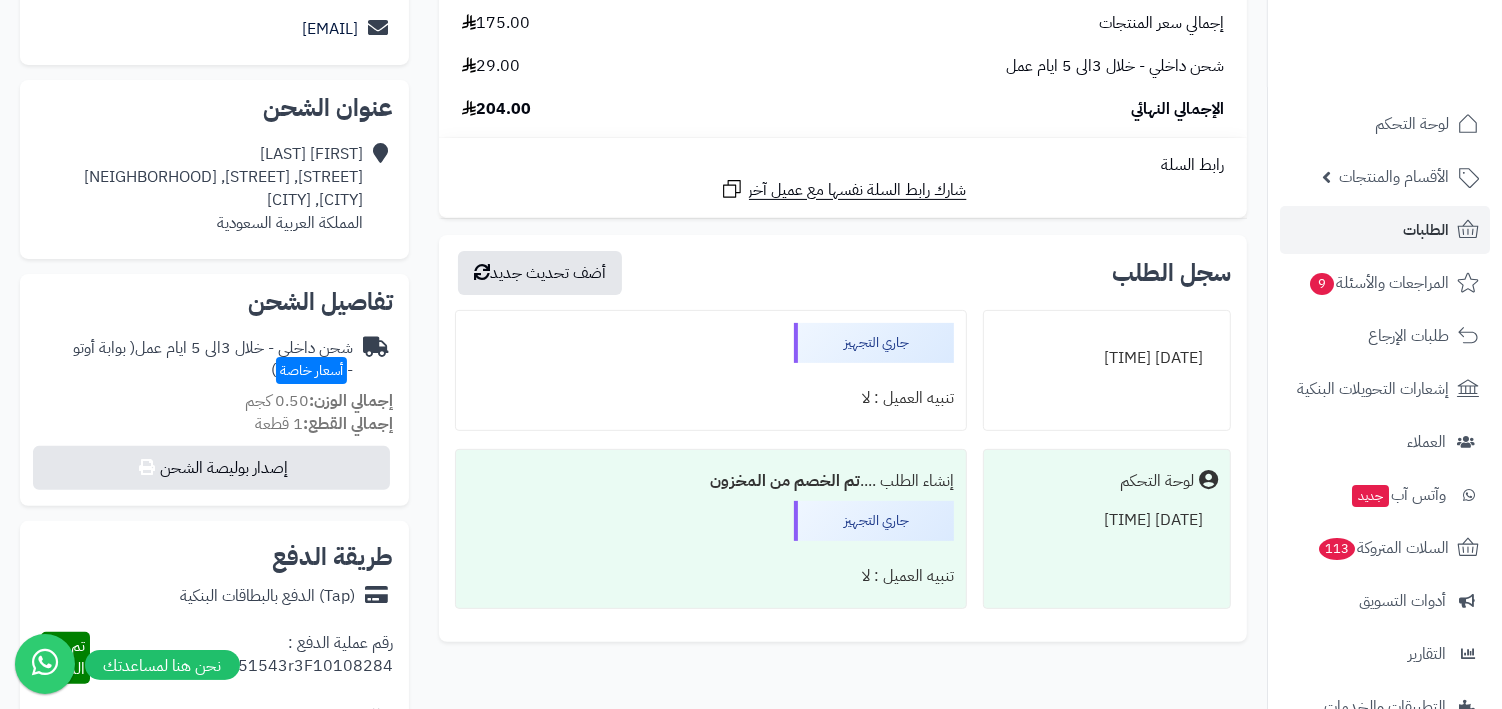 scroll, scrollTop: 492, scrollLeft: 0, axis: vertical 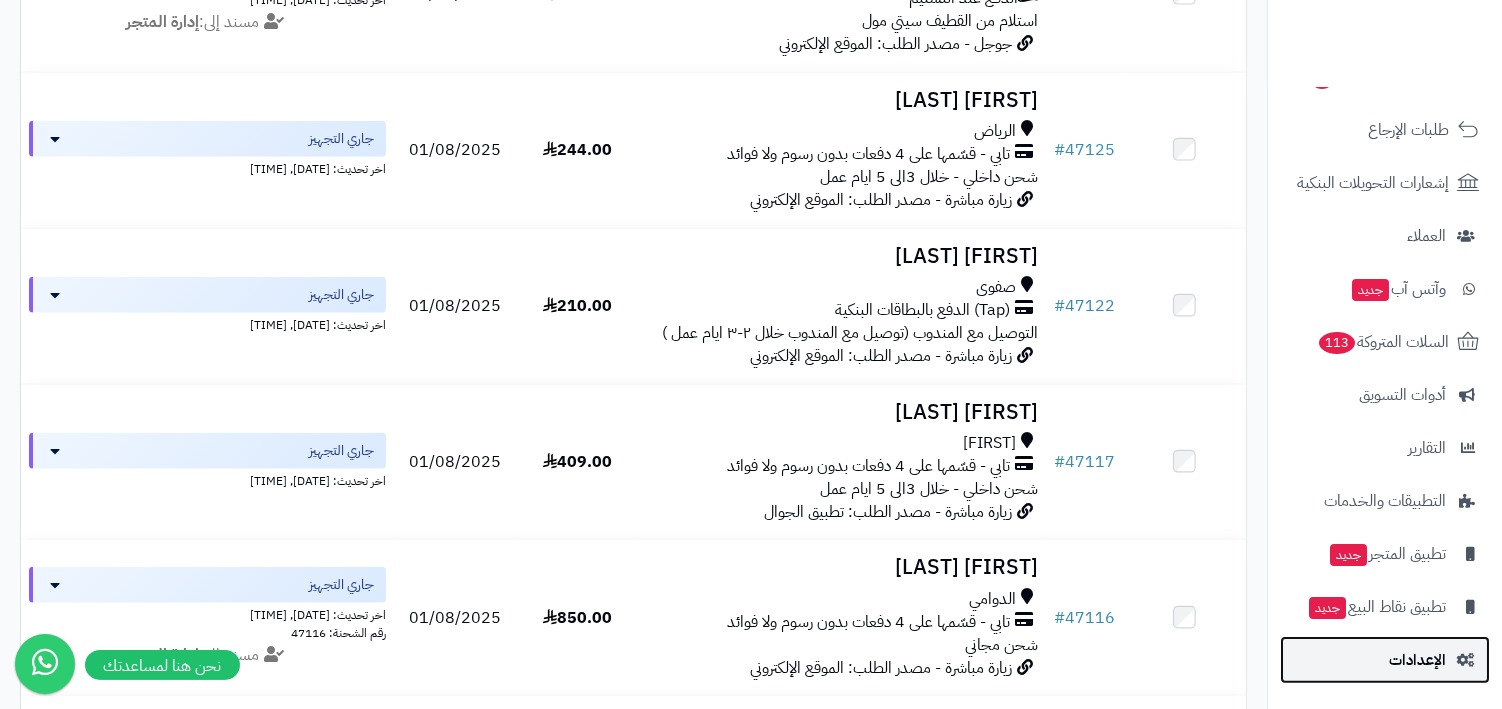 click on "الإعدادات" at bounding box center [1385, 660] 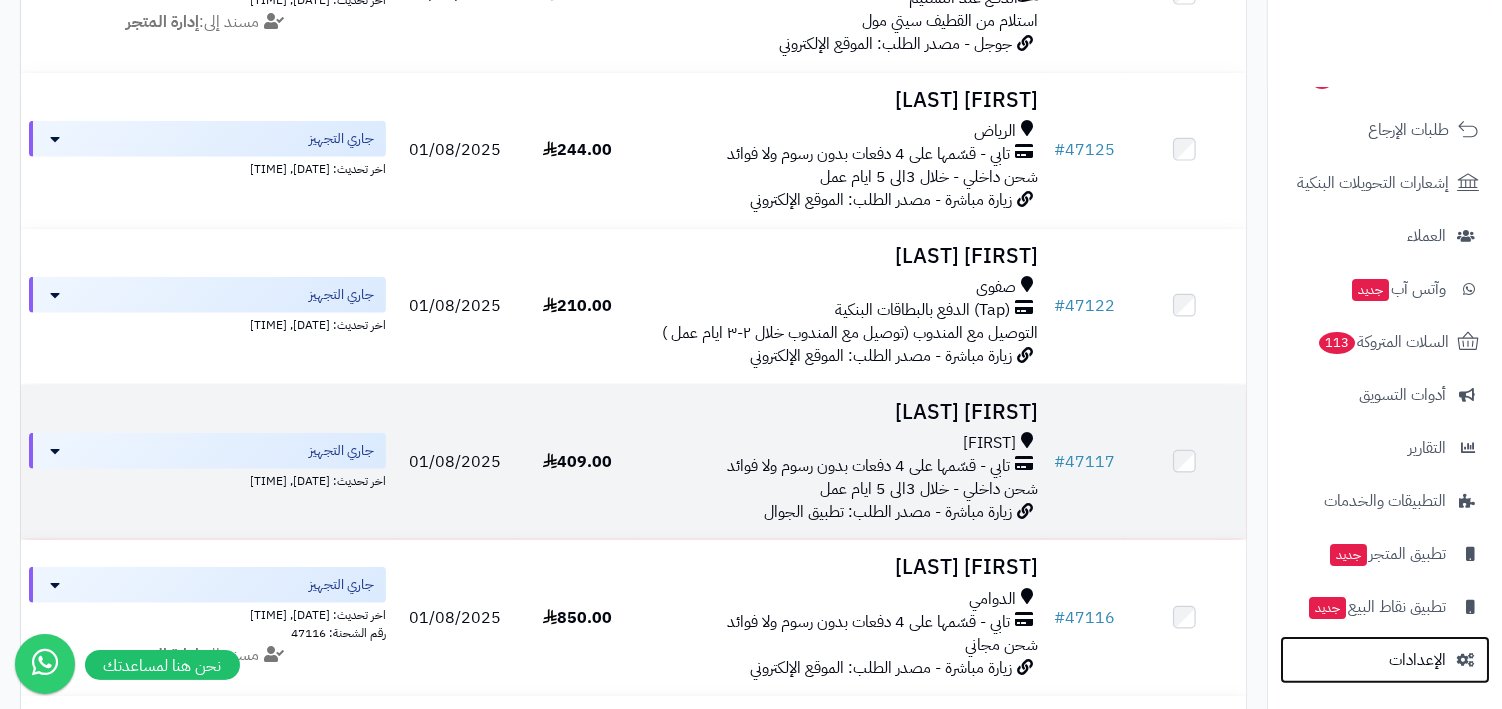 scroll, scrollTop: 1943, scrollLeft: 0, axis: vertical 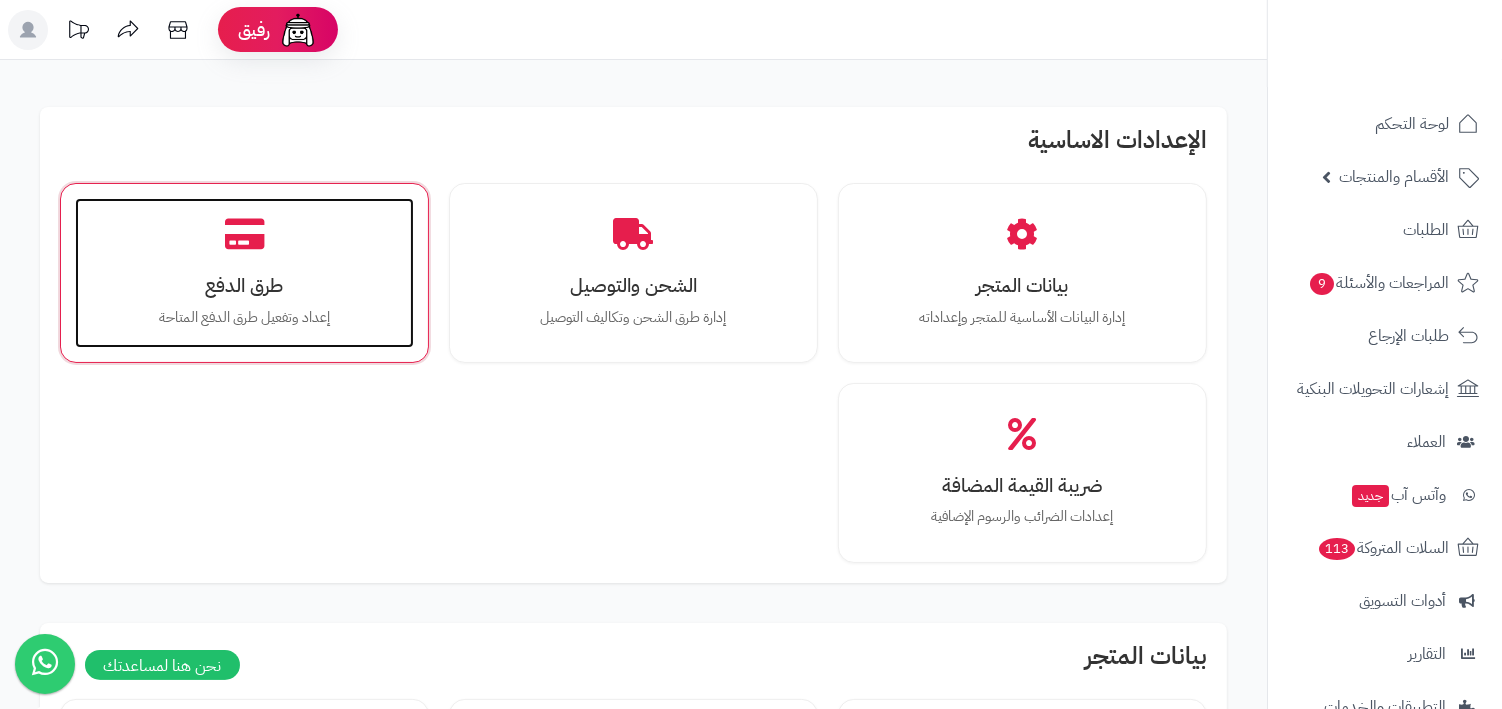 click on "طرق الدفع إعداد وتفعيل طرق الدفع المتاحة" at bounding box center (244, 273) 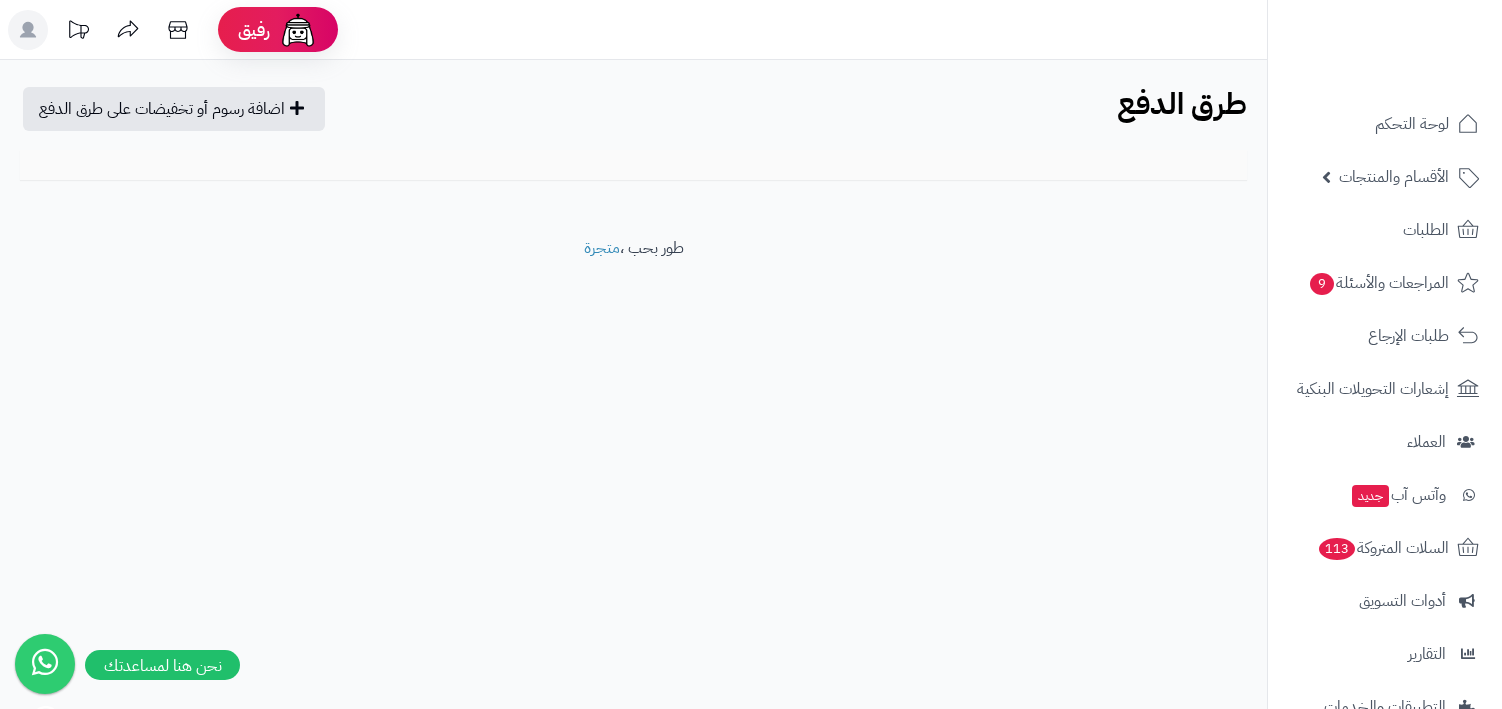 scroll, scrollTop: 0, scrollLeft: 0, axis: both 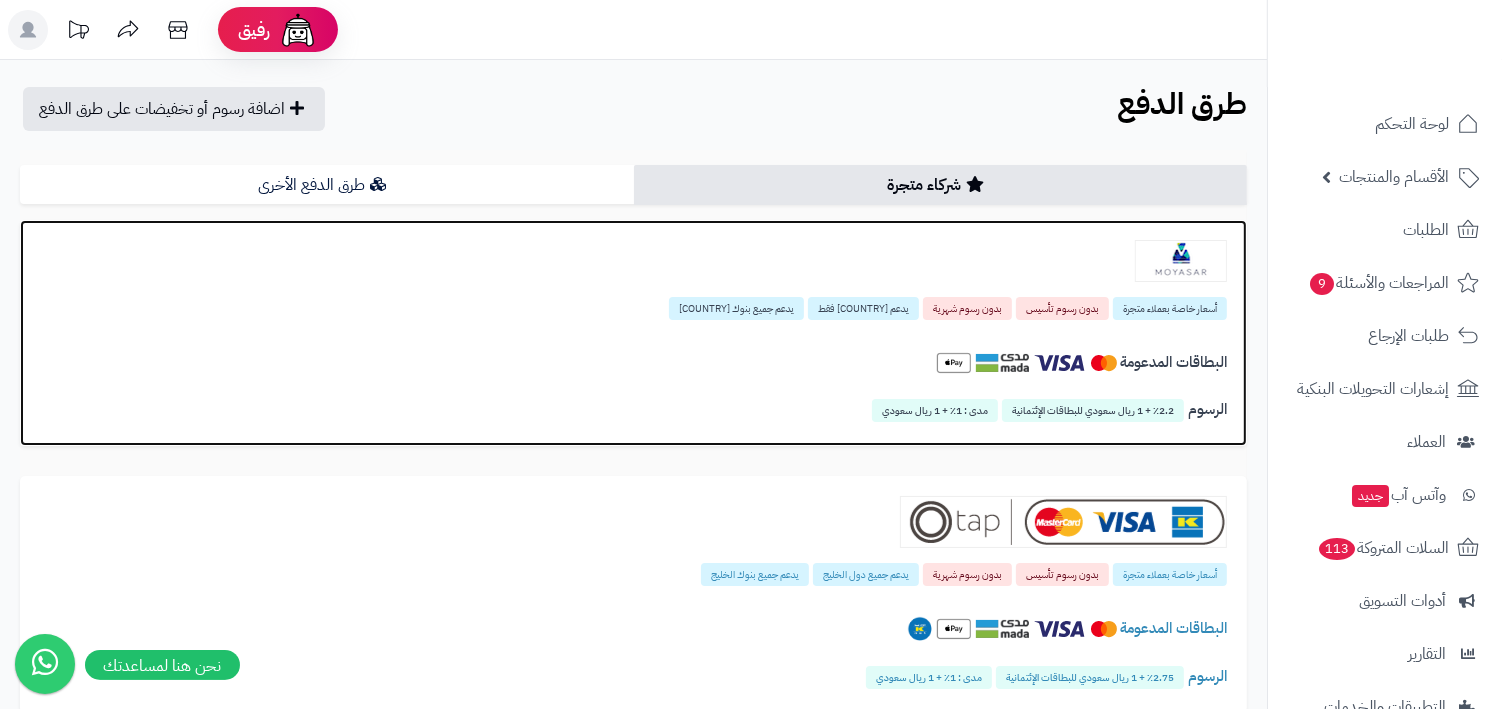 click on "يدعم [COUNTRY] فقط" at bounding box center (863, 308) 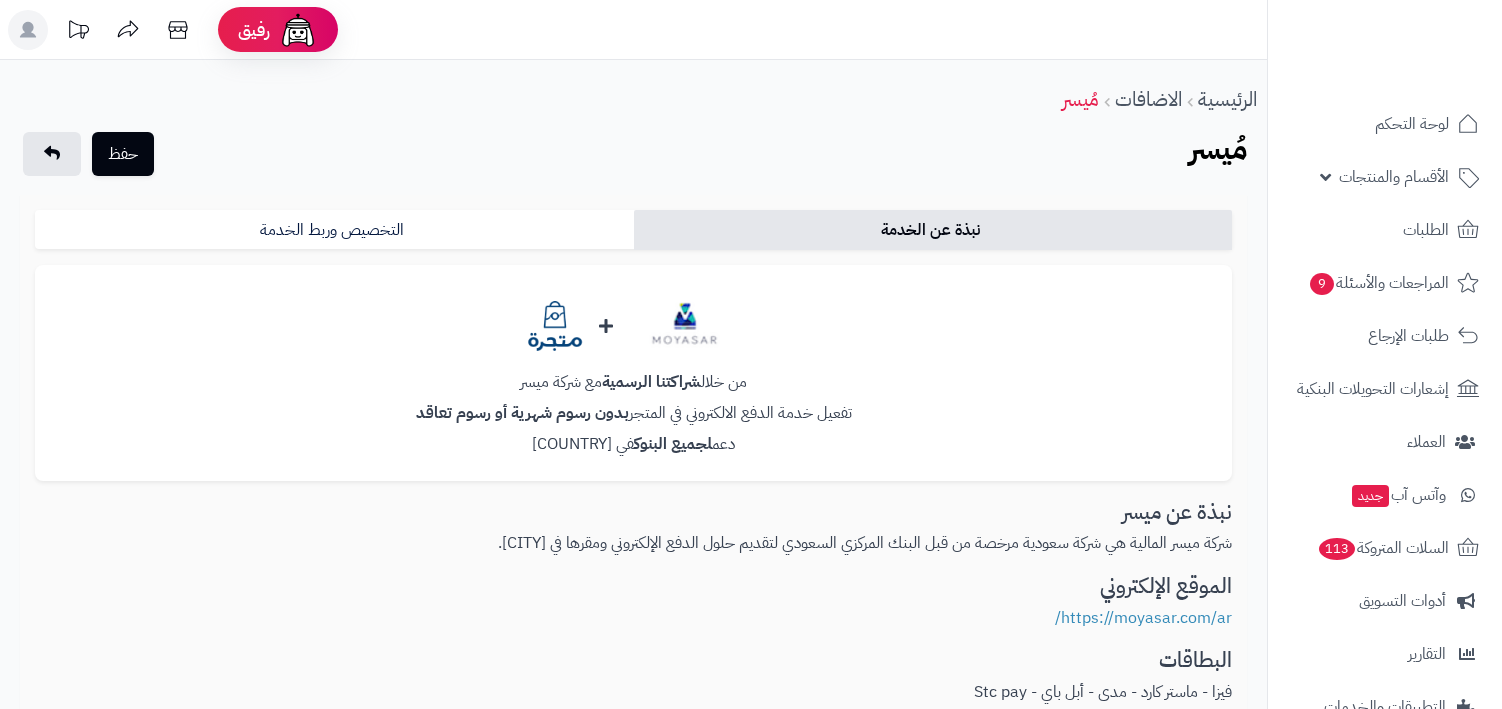 scroll, scrollTop: 0, scrollLeft: 0, axis: both 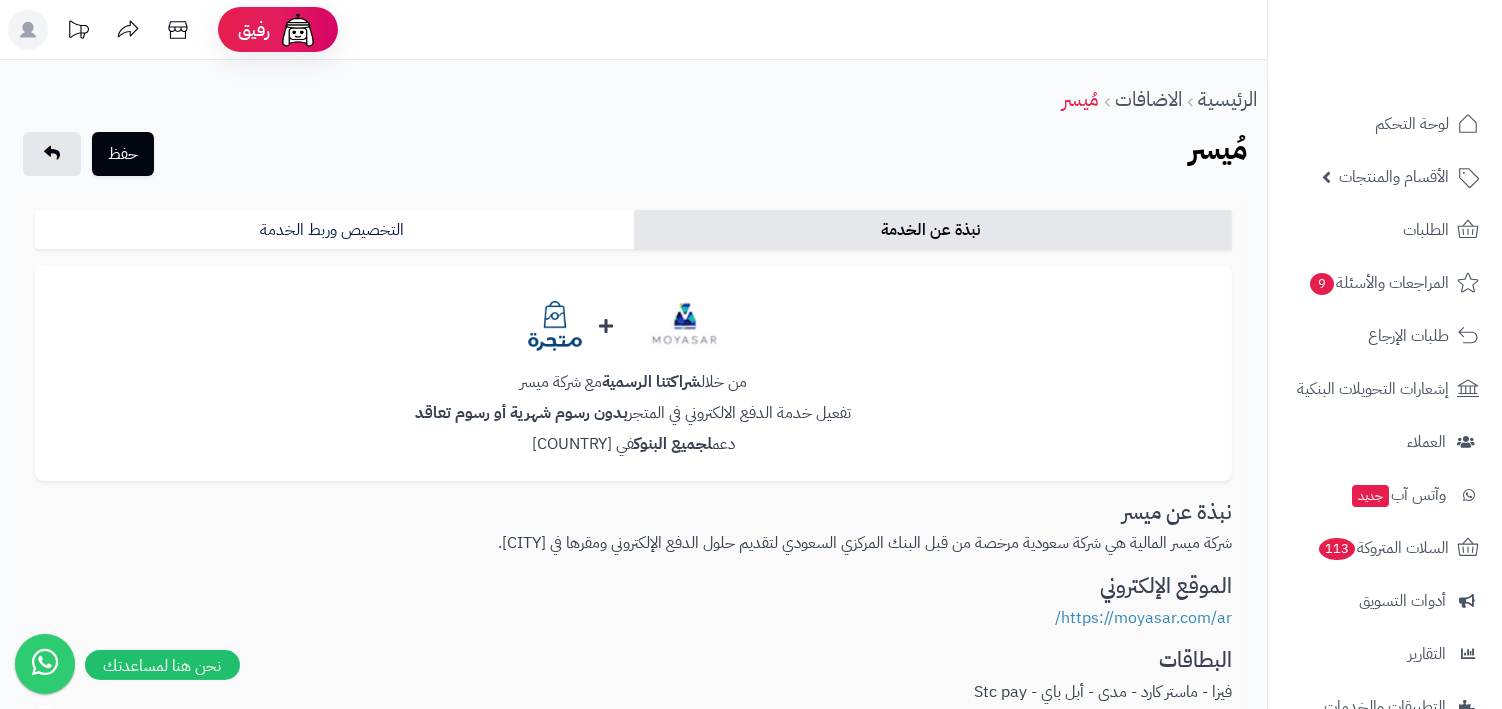 click on "نبذة عن الخدمة التخصيص وربط الخدمة
من خلال  شراكتنا الرسمية  مع شركة ميسر  تفعيل خدمة الدفع الالكتروني في المتجر  بدون رسوم شهرية أو رسوم تعاقد دعم  لجميع البنوك  في [COUNTRY]
نبذة عن ميسر
شركة ميسر المالية هي شركة سعودية مرخصة من قبل البنك المركزي السعودي لتقديم حلول الدفع الإلكتروني ومقرها في [CITY]. الموقع الإلكتروني
https://moyasar.com/ar/ البطاقات فيزا - ماستر كارد - مدى - أبل باي - Stc pay
الرسوم ونسب العمليات من خلال شراكتنا الرسمية مع شركة ميسر نوفر لك إعفاء كامل من أية رسوم تأسيسية أو شهرية فيزا - ماستر كارد: 2.2% +1 ريال مدى: 1% + 1 ريال
الاشتراك الآن" at bounding box center [633, 1004] 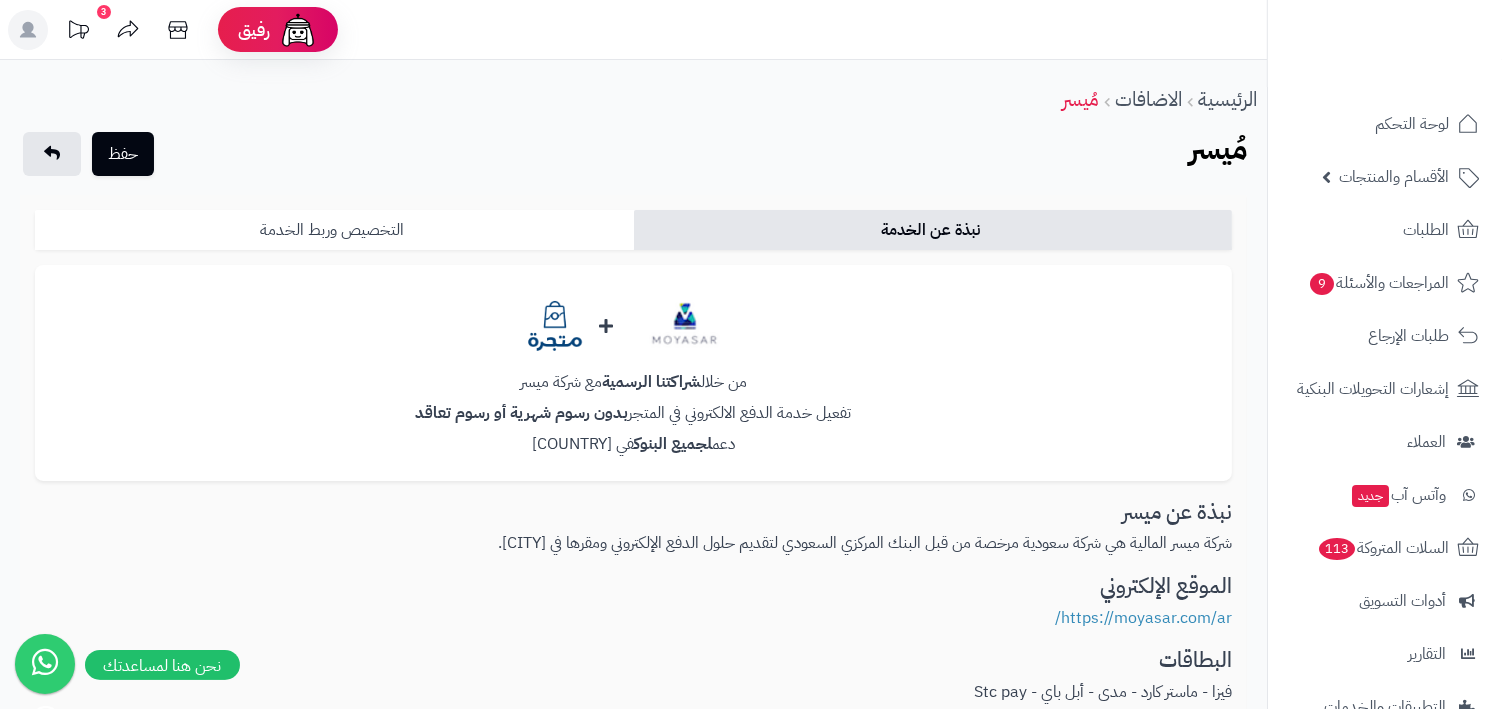 click on "التخصيص وربط الخدمة" at bounding box center (334, 230) 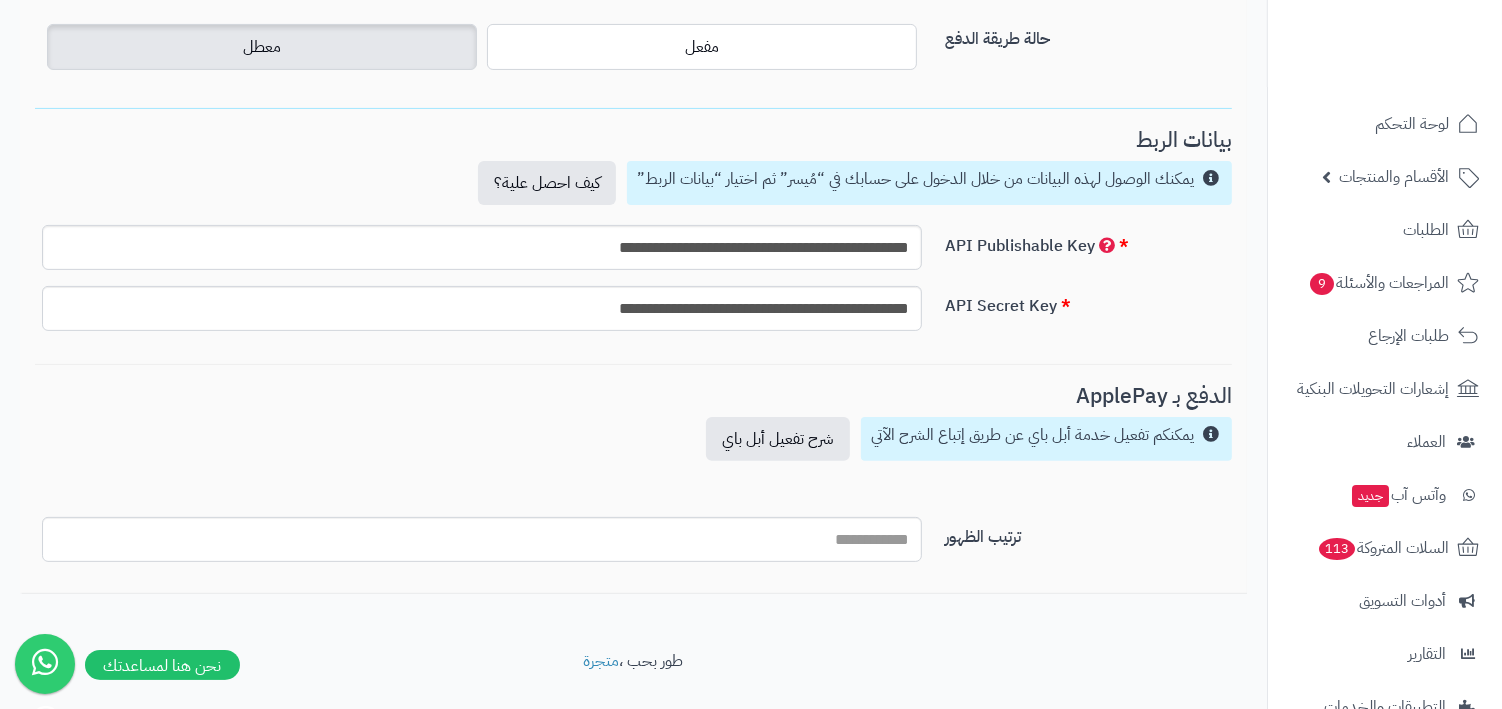 scroll, scrollTop: 462, scrollLeft: 0, axis: vertical 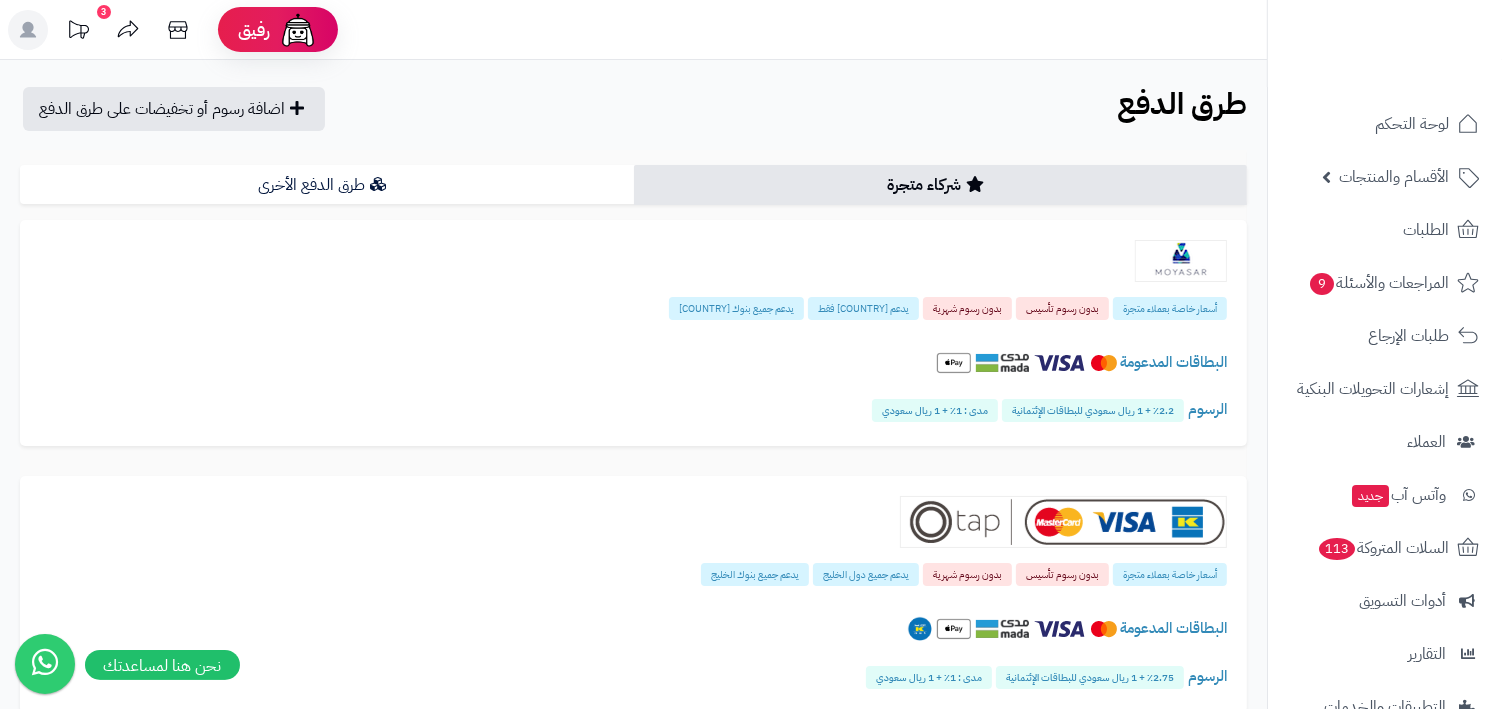 click on "أسعار خاصة بعملاء متجرة
بدون رسوم تأسيس
بدون رسوم شهرية
يدعم السعودية فقط
يدعم جميع بنوك السعودية
البطاقات المدعومة
الرسوم
2.2٪ + 1 ريال سعودي للبطاقات الإئتمانية
مدى : 1٪ + 1 ريال سعودي" at bounding box center (633, 348) 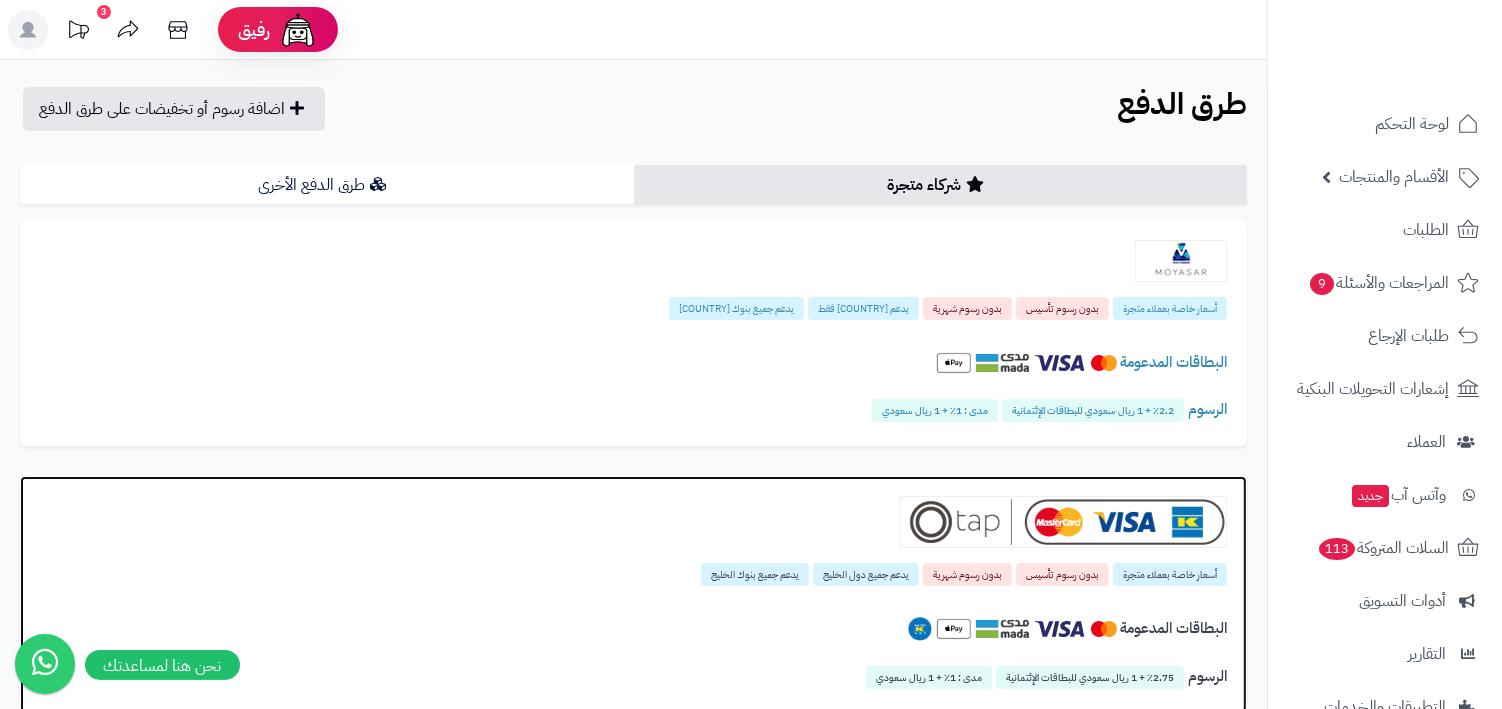 click at bounding box center [633, 522] 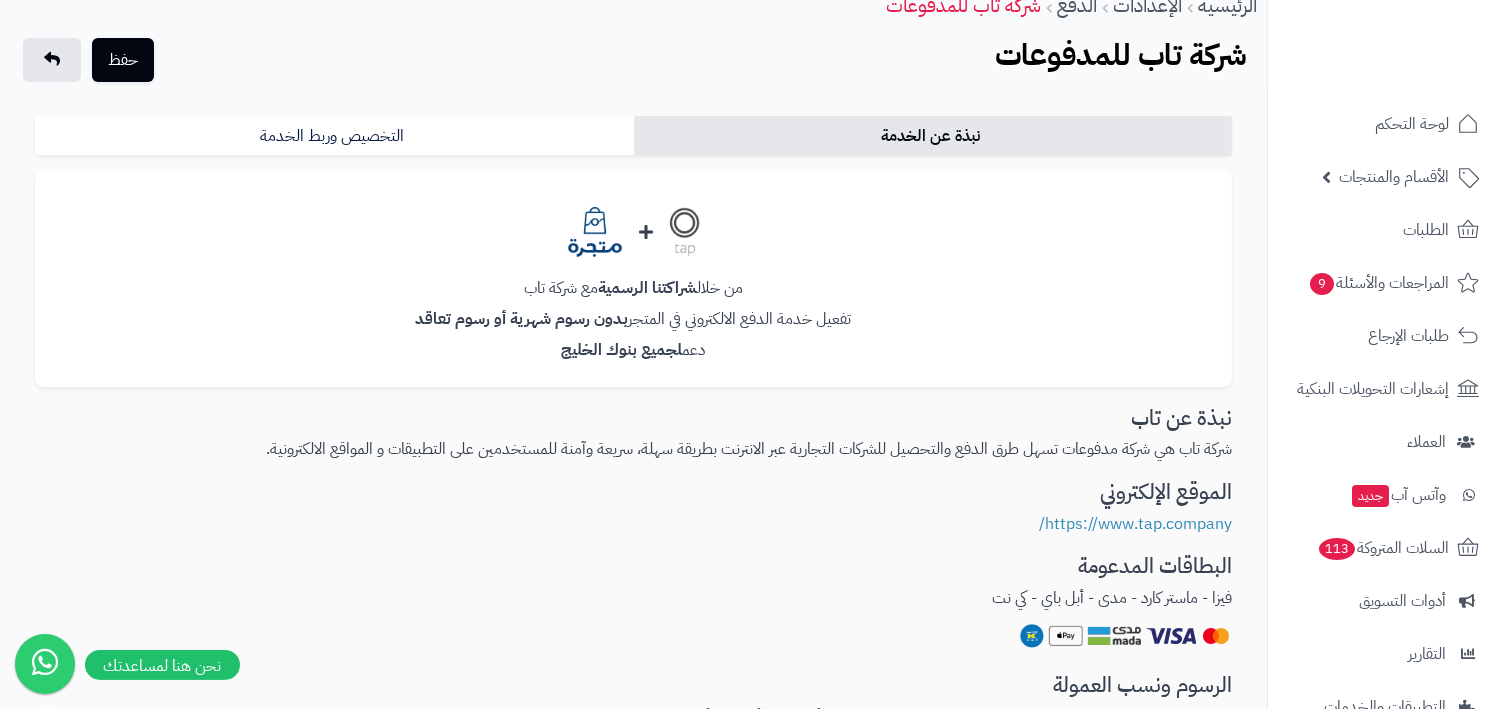 scroll, scrollTop: 0, scrollLeft: 0, axis: both 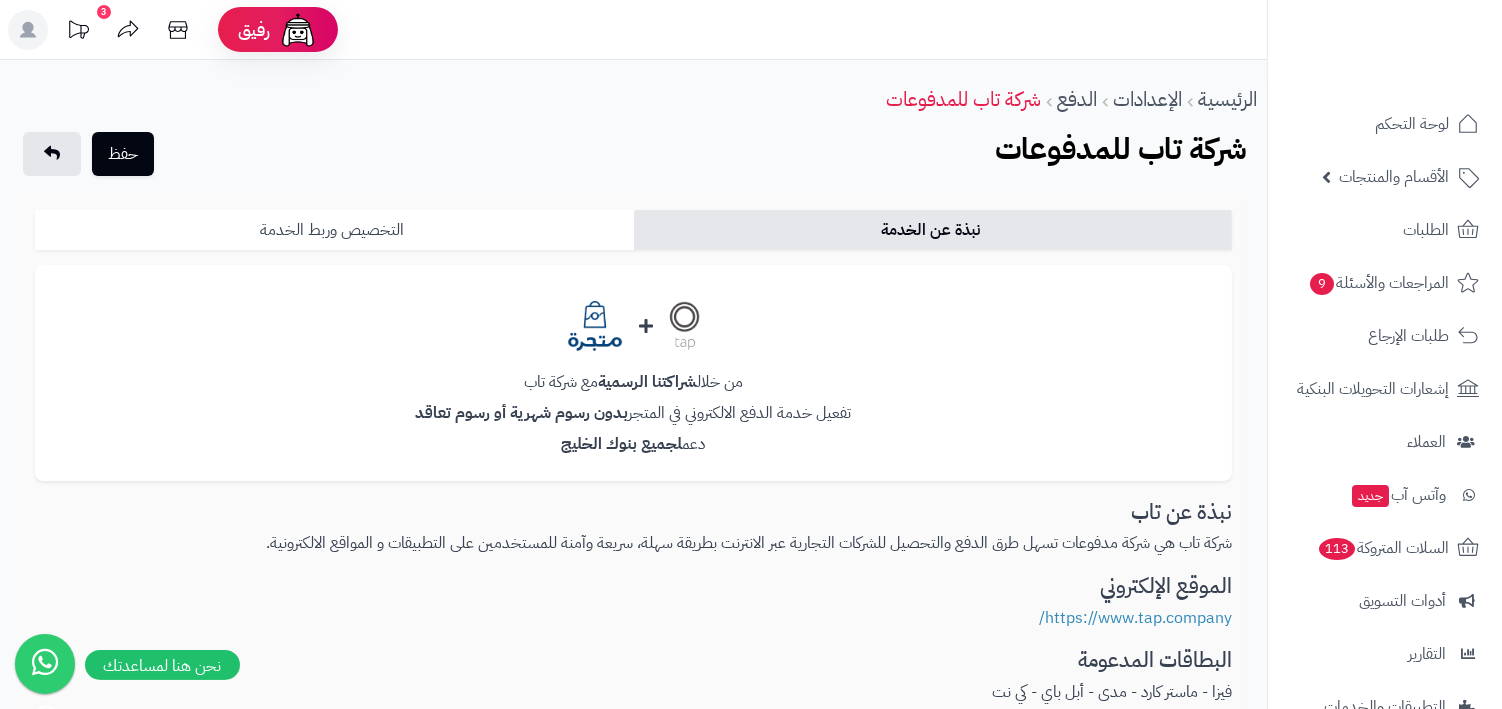 click on "التخصيص وربط الخدمة" at bounding box center [334, 230] 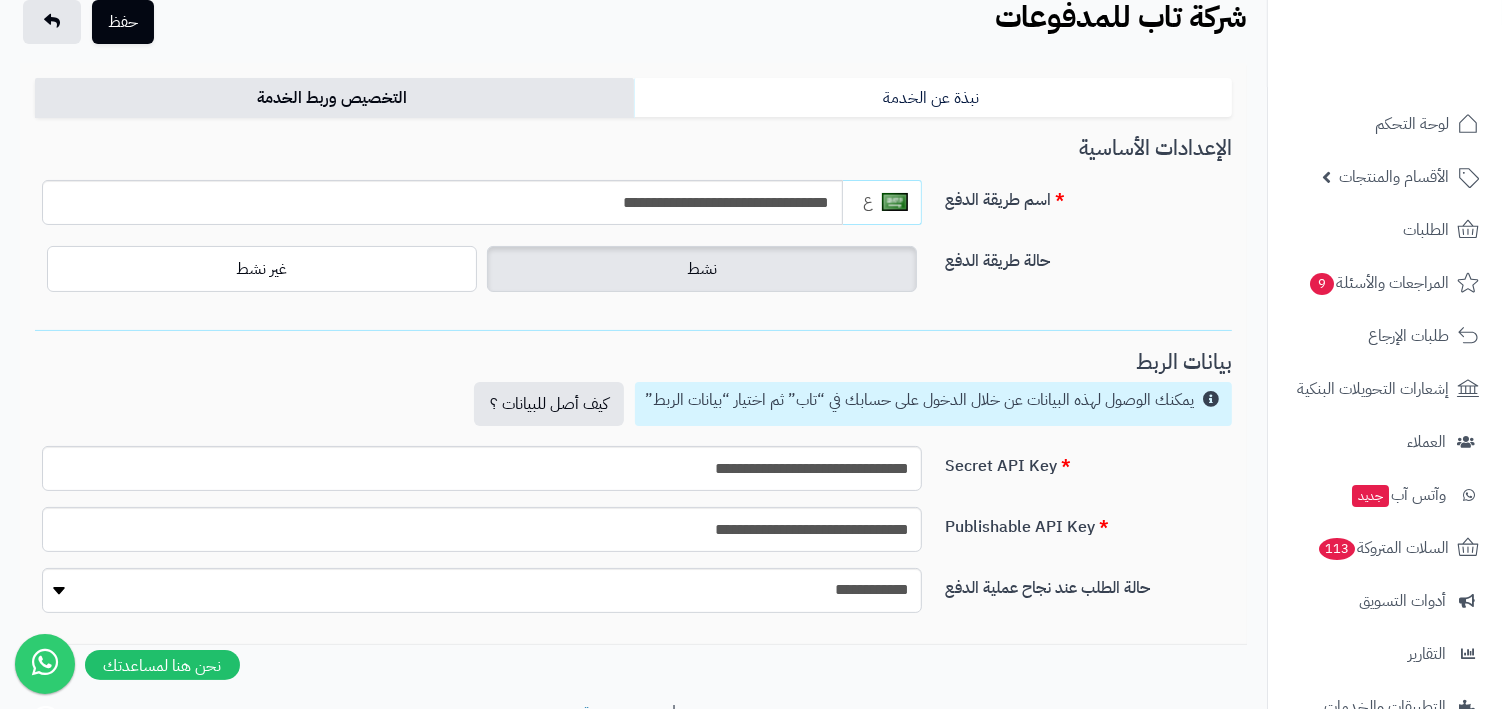 scroll, scrollTop: 92, scrollLeft: 0, axis: vertical 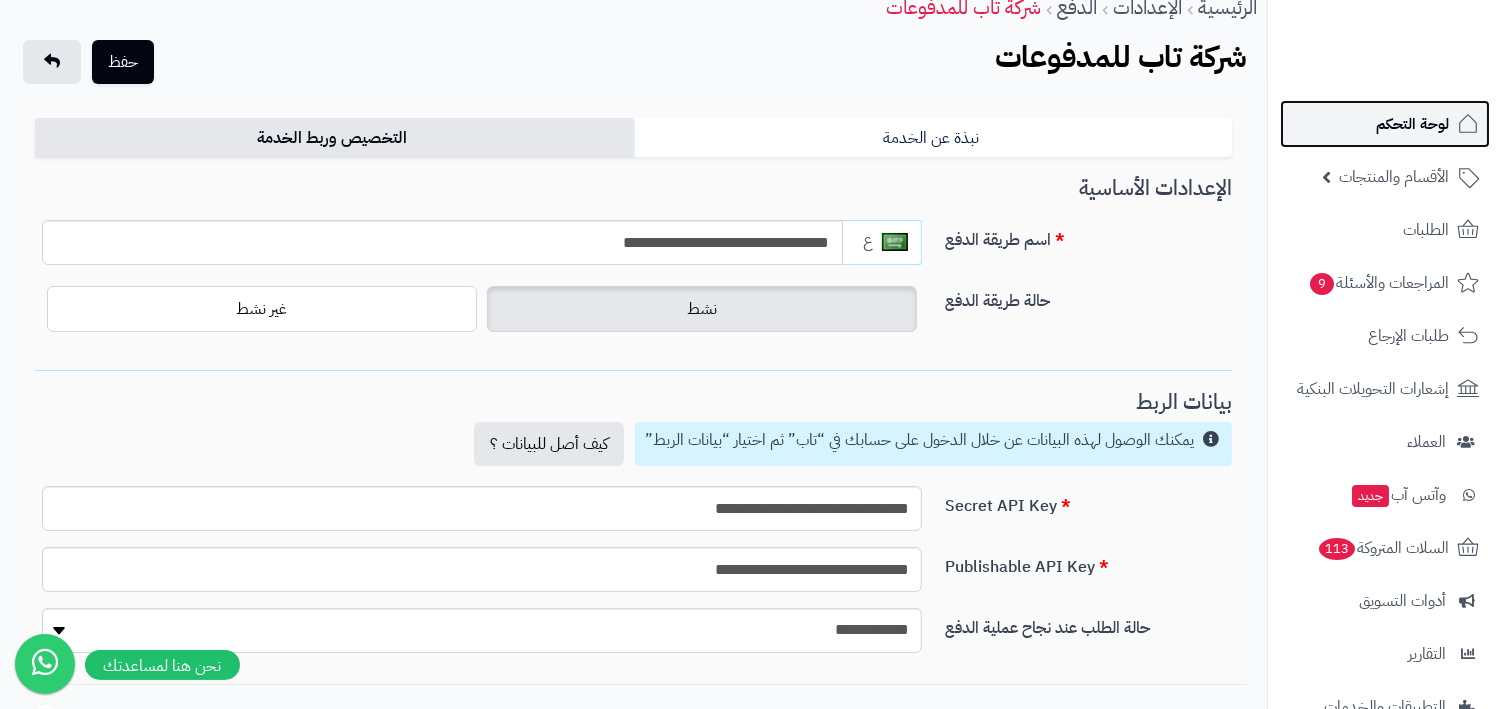 click on "لوحة التحكم" at bounding box center [1412, 124] 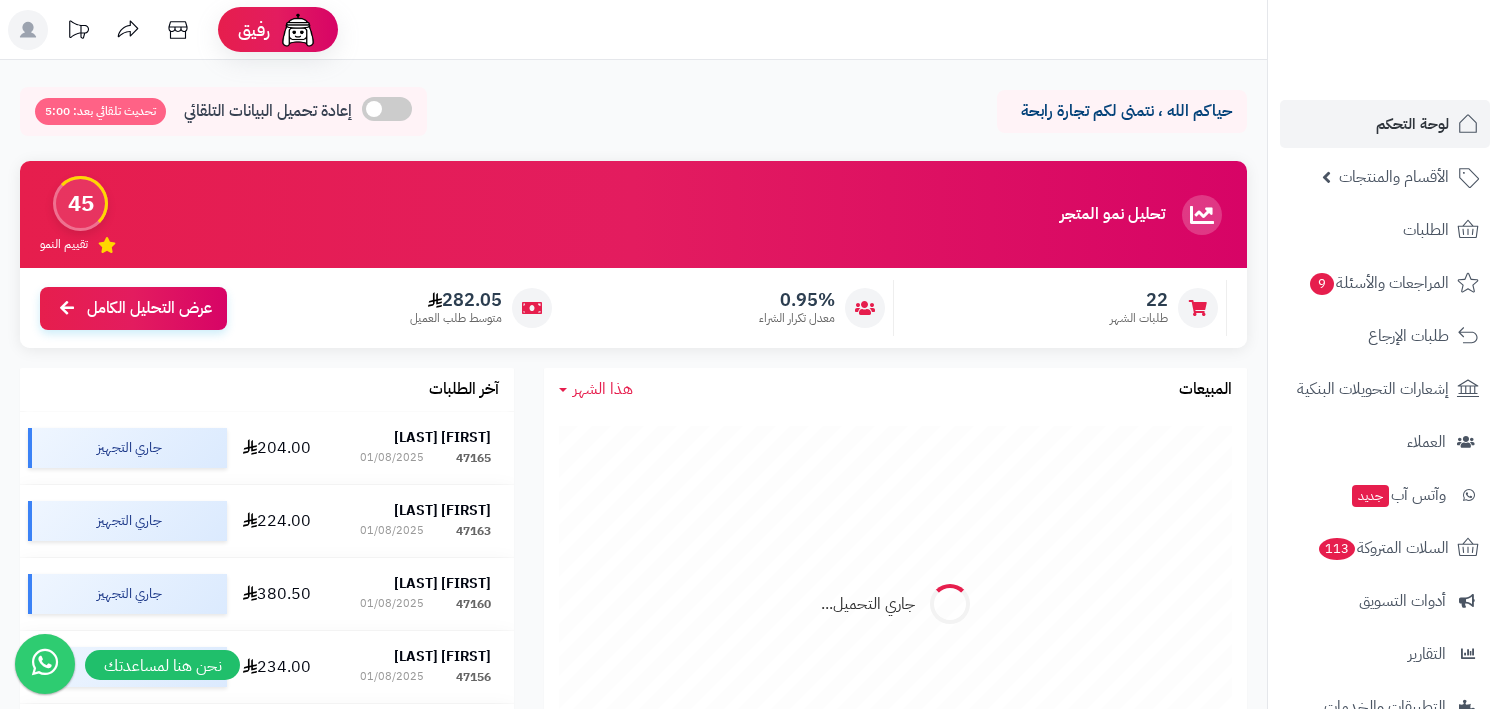 scroll, scrollTop: 0, scrollLeft: 0, axis: both 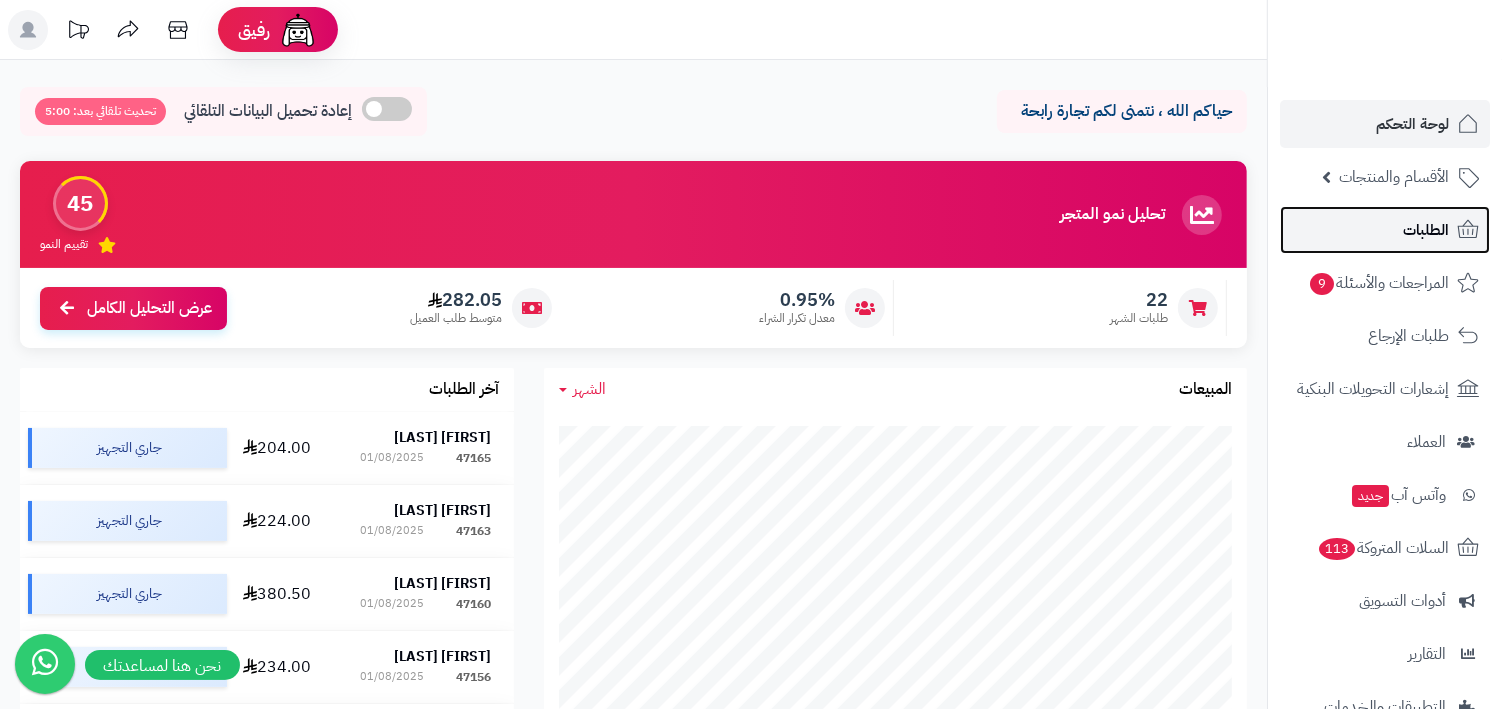 click on "الطلبات" at bounding box center (1385, 230) 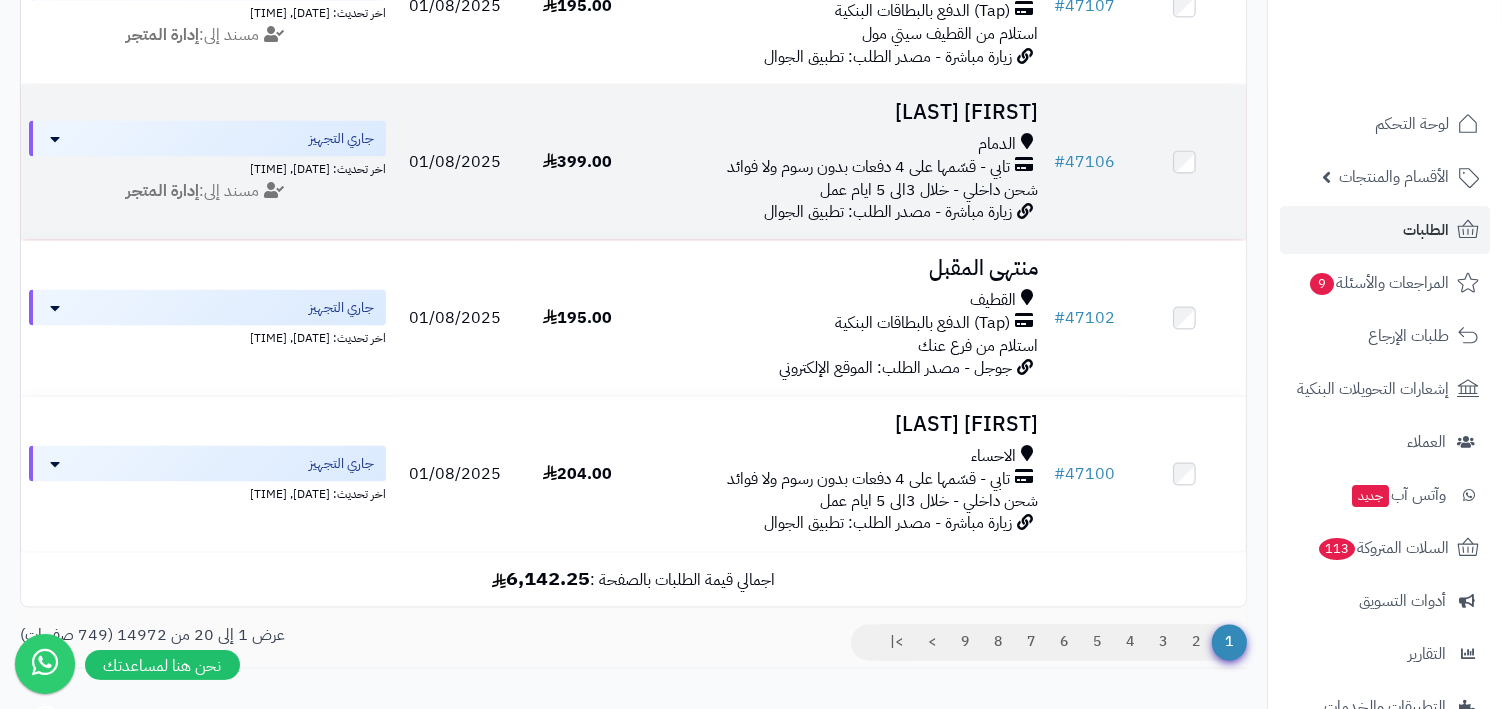scroll, scrollTop: 2987, scrollLeft: 0, axis: vertical 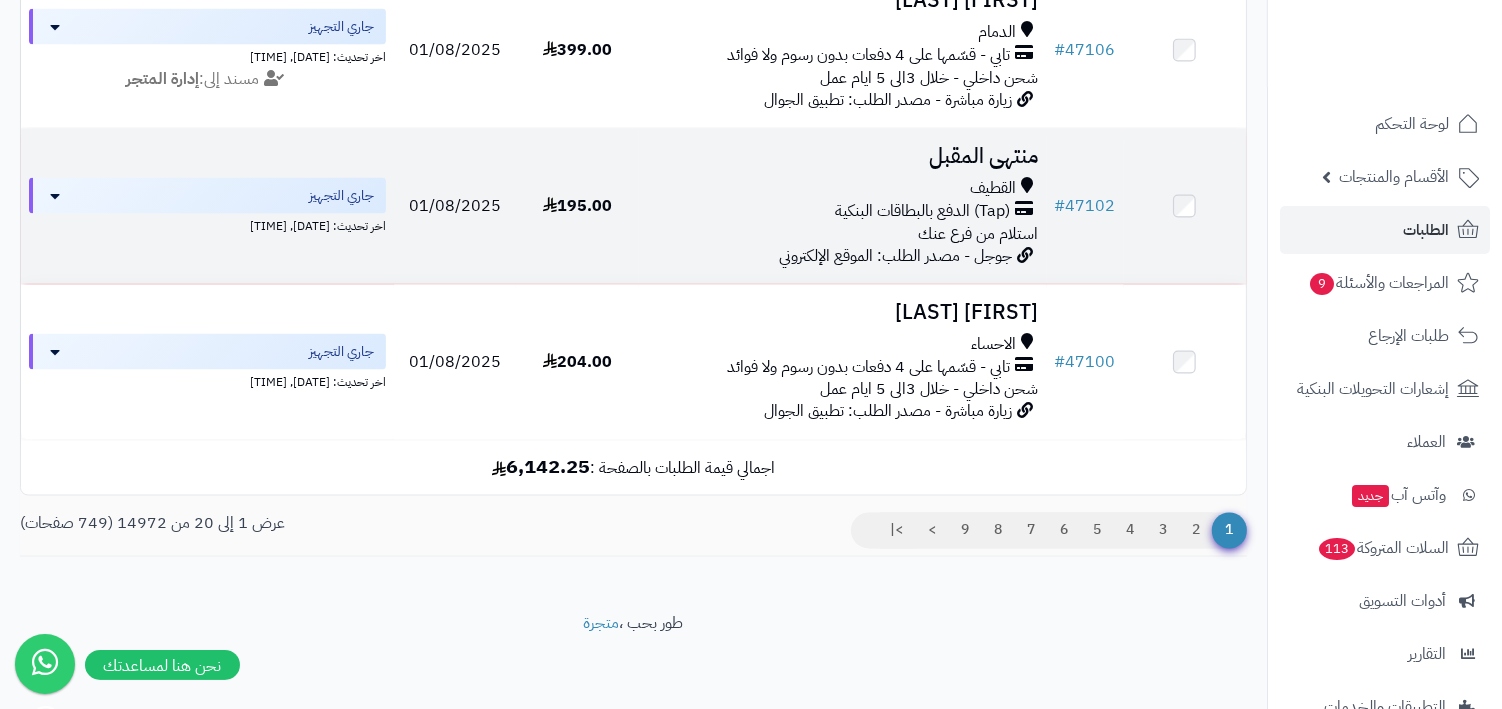 click on "استلام من فرع عنك" at bounding box center (979, 234) 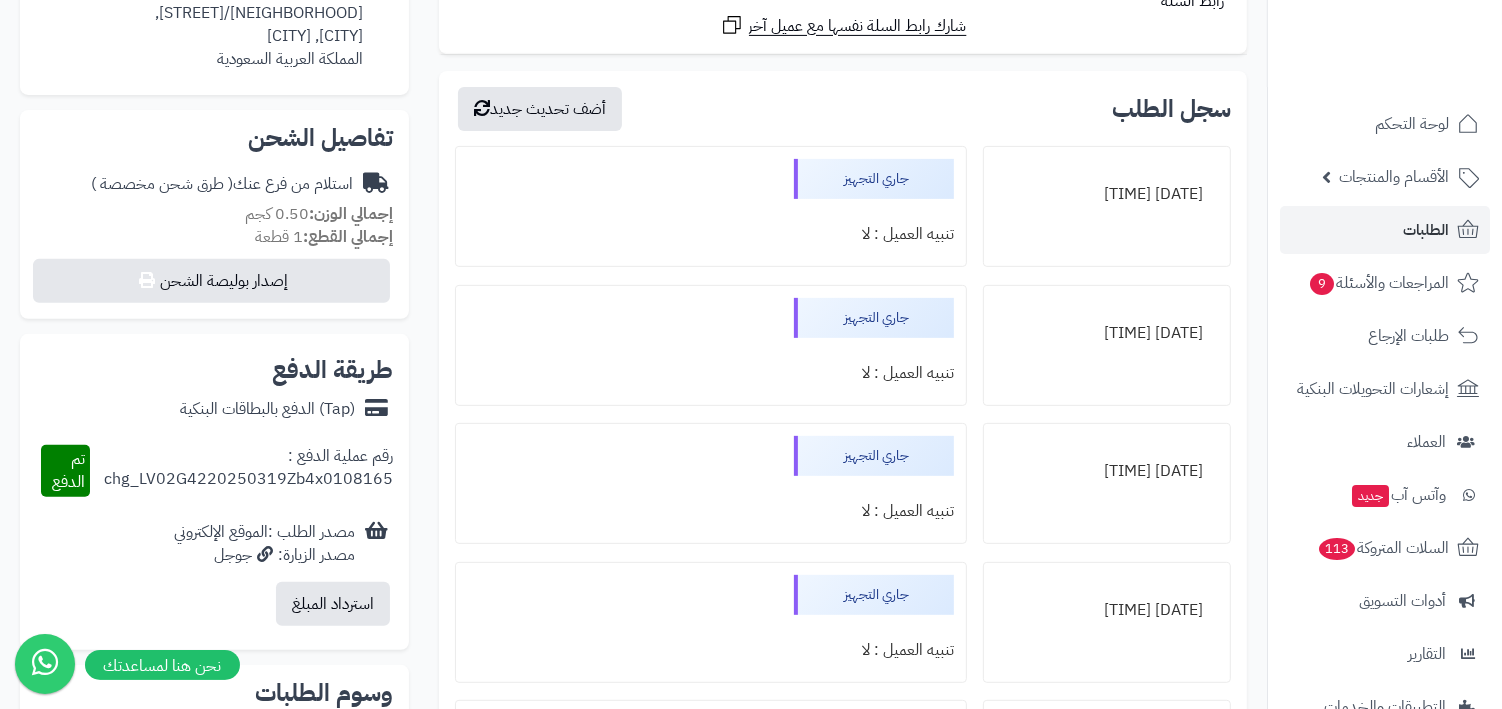 scroll, scrollTop: 0, scrollLeft: 0, axis: both 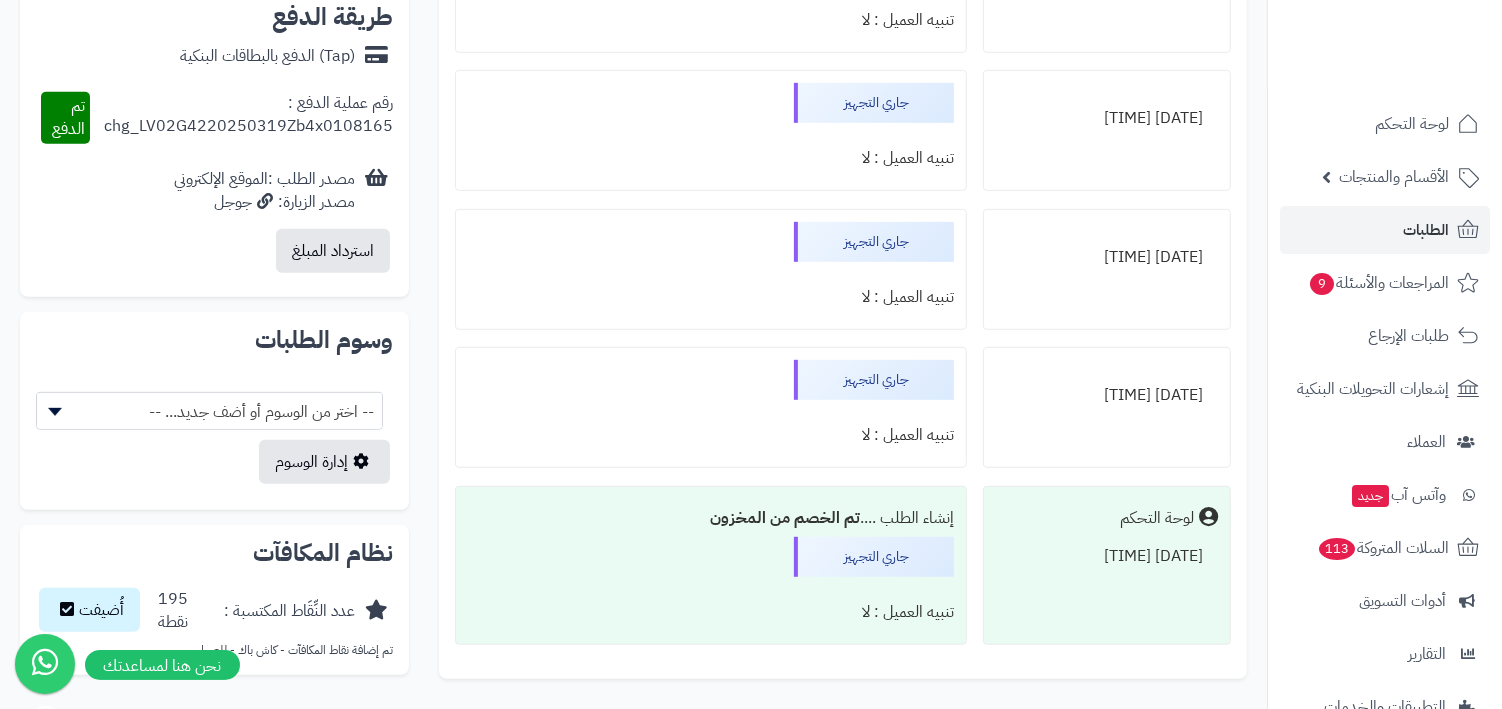 click on "01/08/2025 03:20:08" at bounding box center (1107, 556) 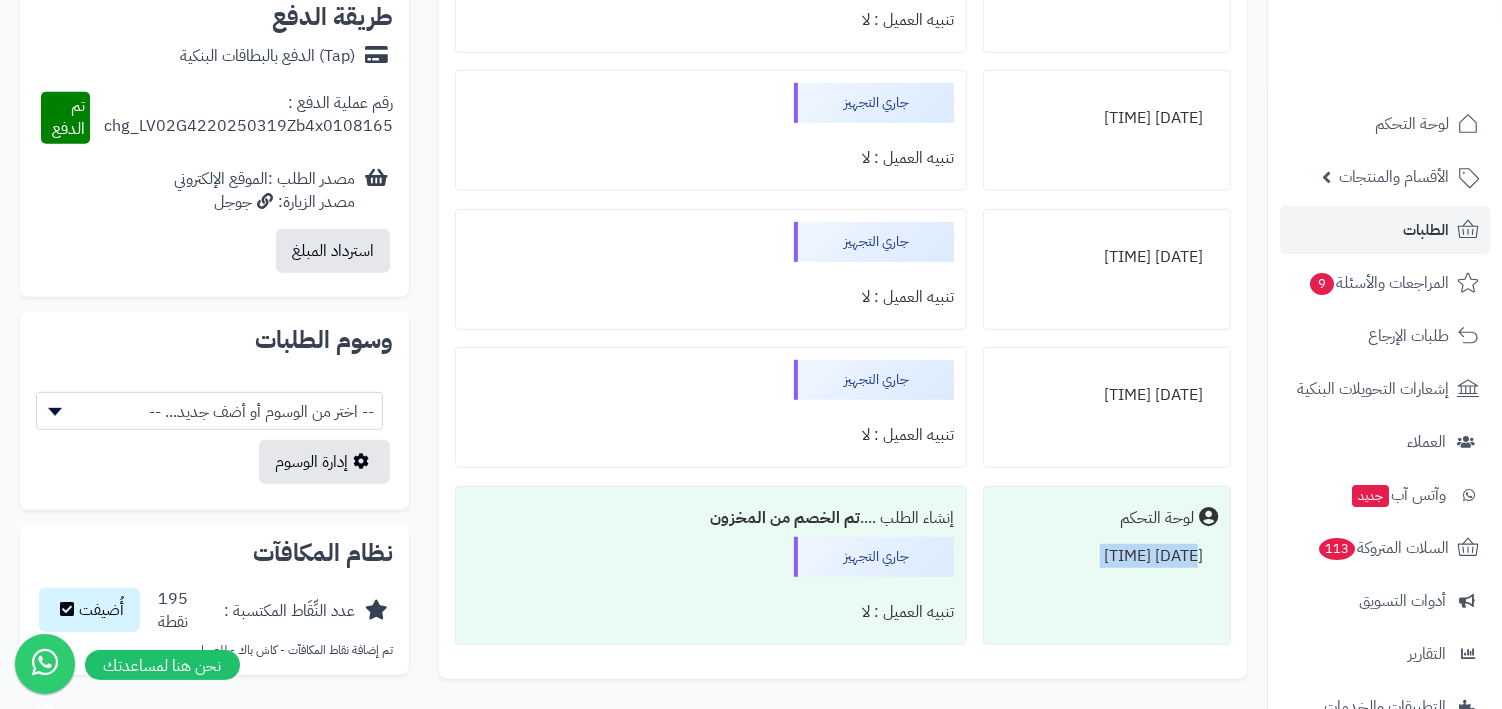 click on "01/08/2025 03:20:12" at bounding box center [1107, 395] 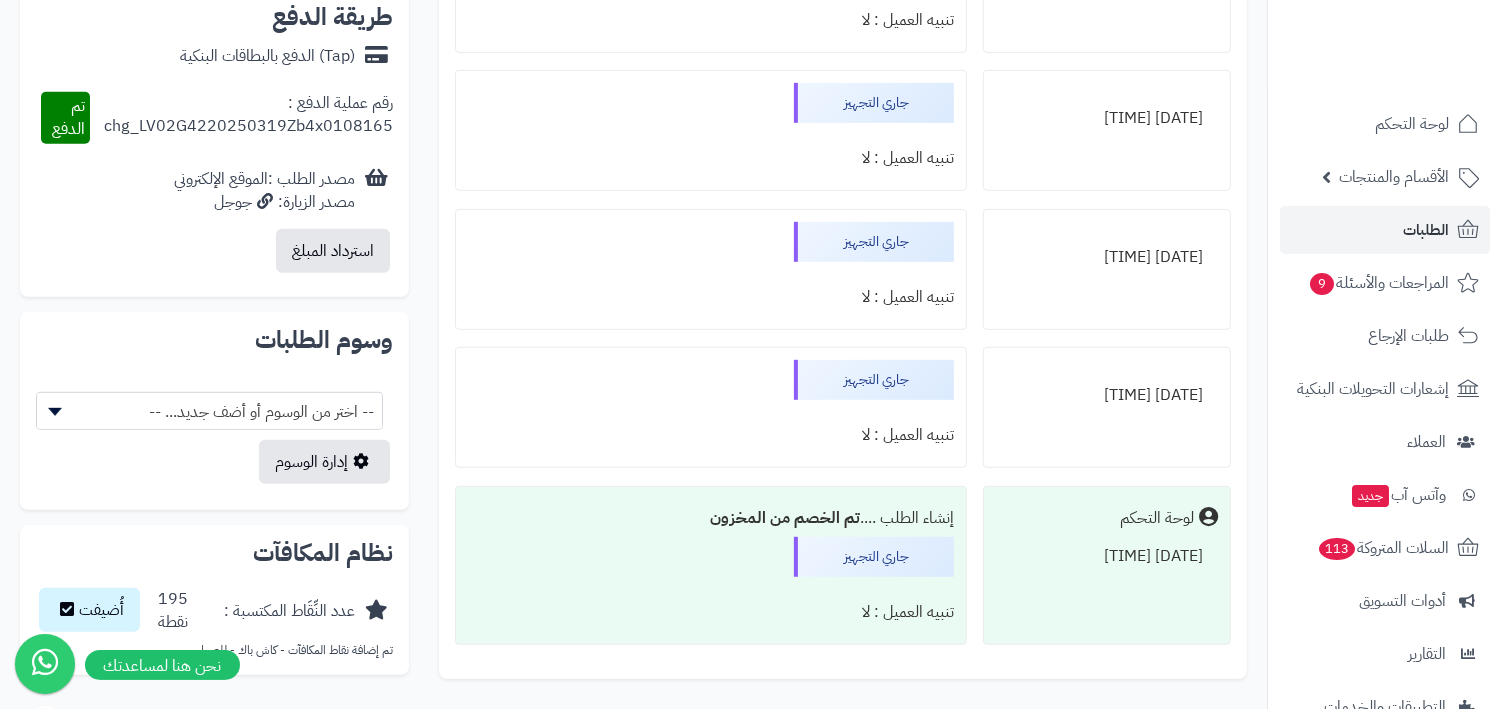 click on "01/08/2025 03:20:12" at bounding box center (1107, 395) 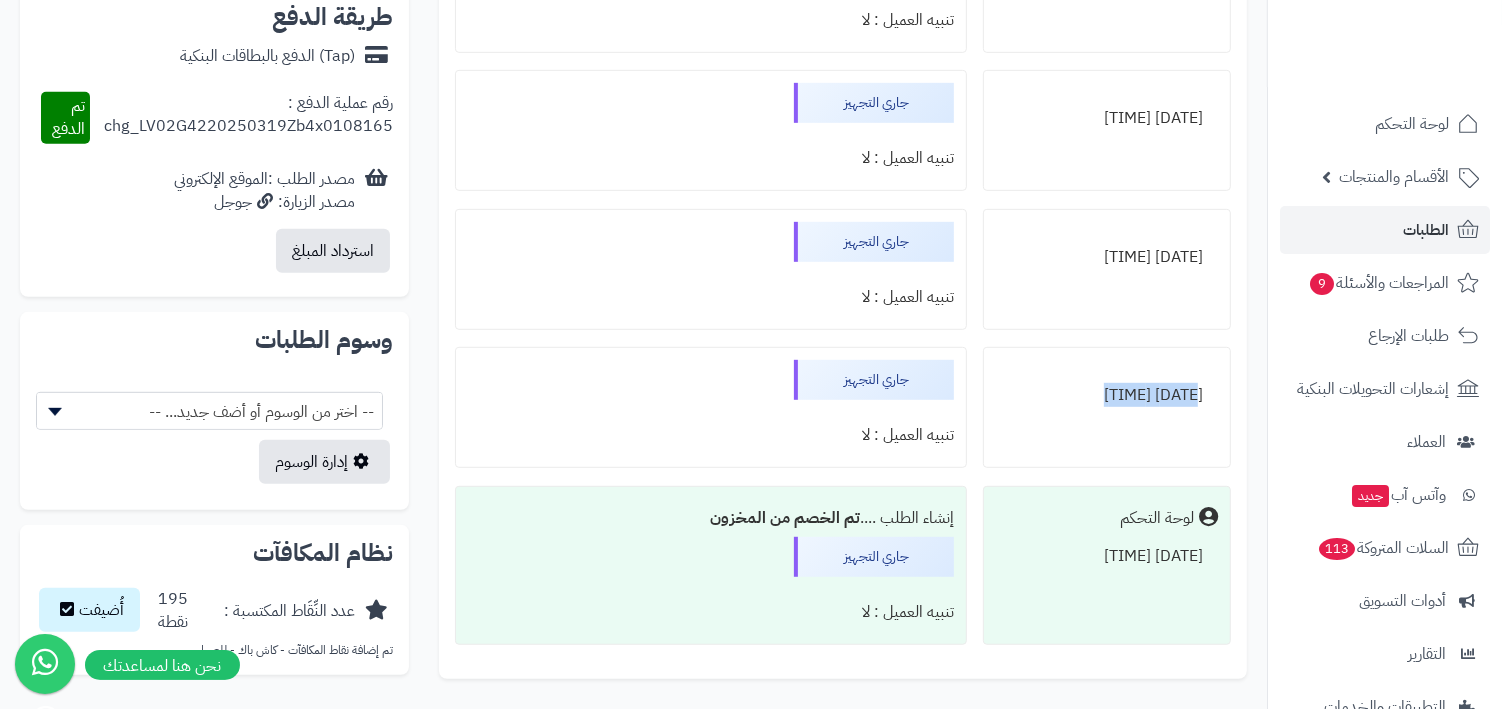 click on "01/08/2025 03:21:51" at bounding box center (1107, 269) 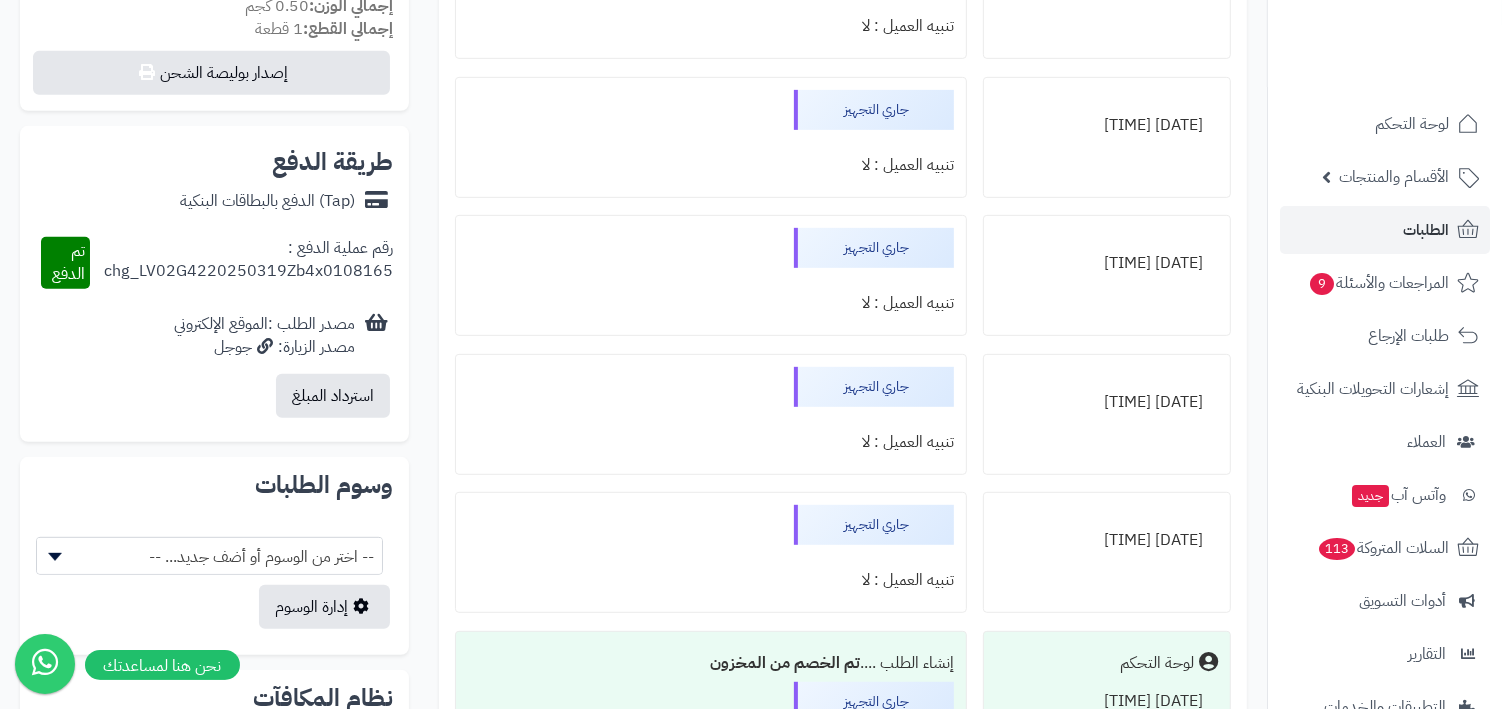 scroll, scrollTop: 786, scrollLeft: 0, axis: vertical 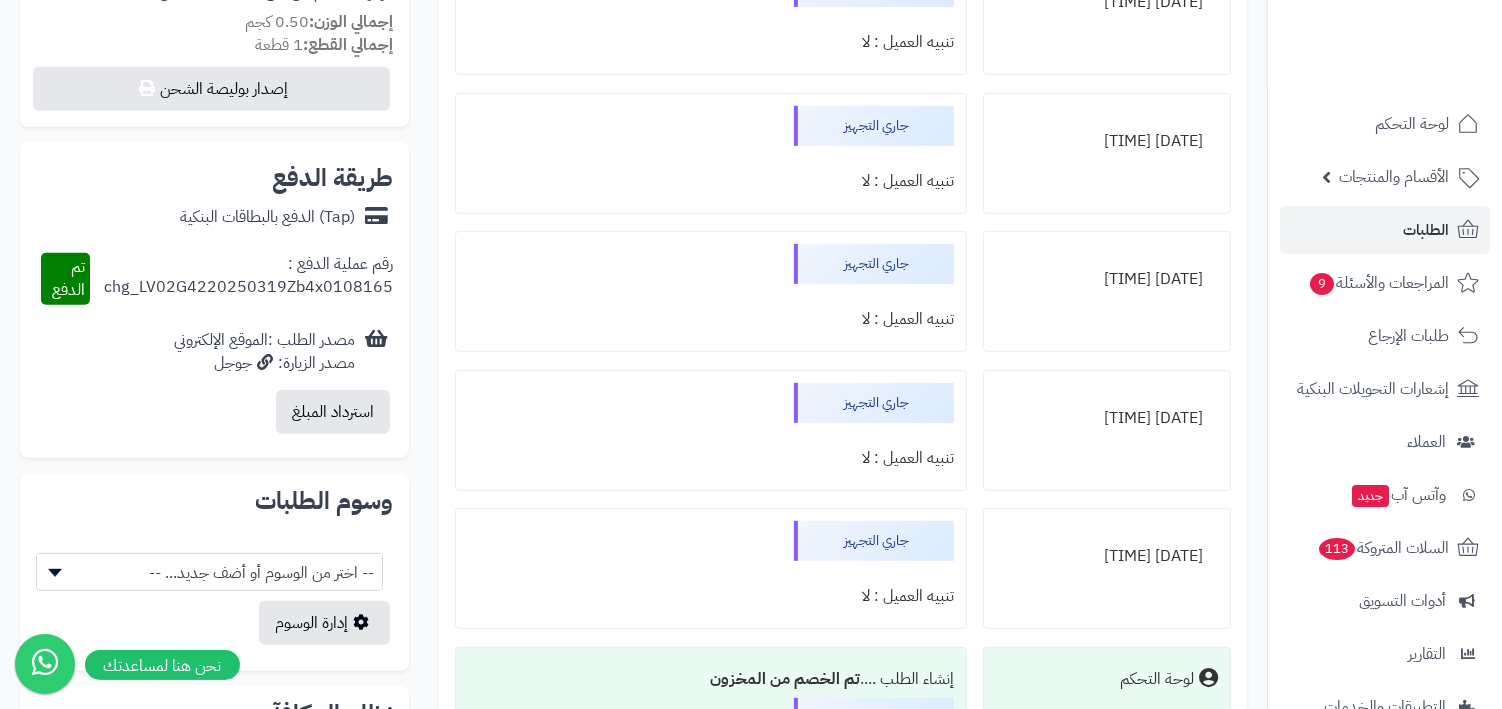 click on "01/08/2025 03:21:57" at bounding box center [1107, 279] 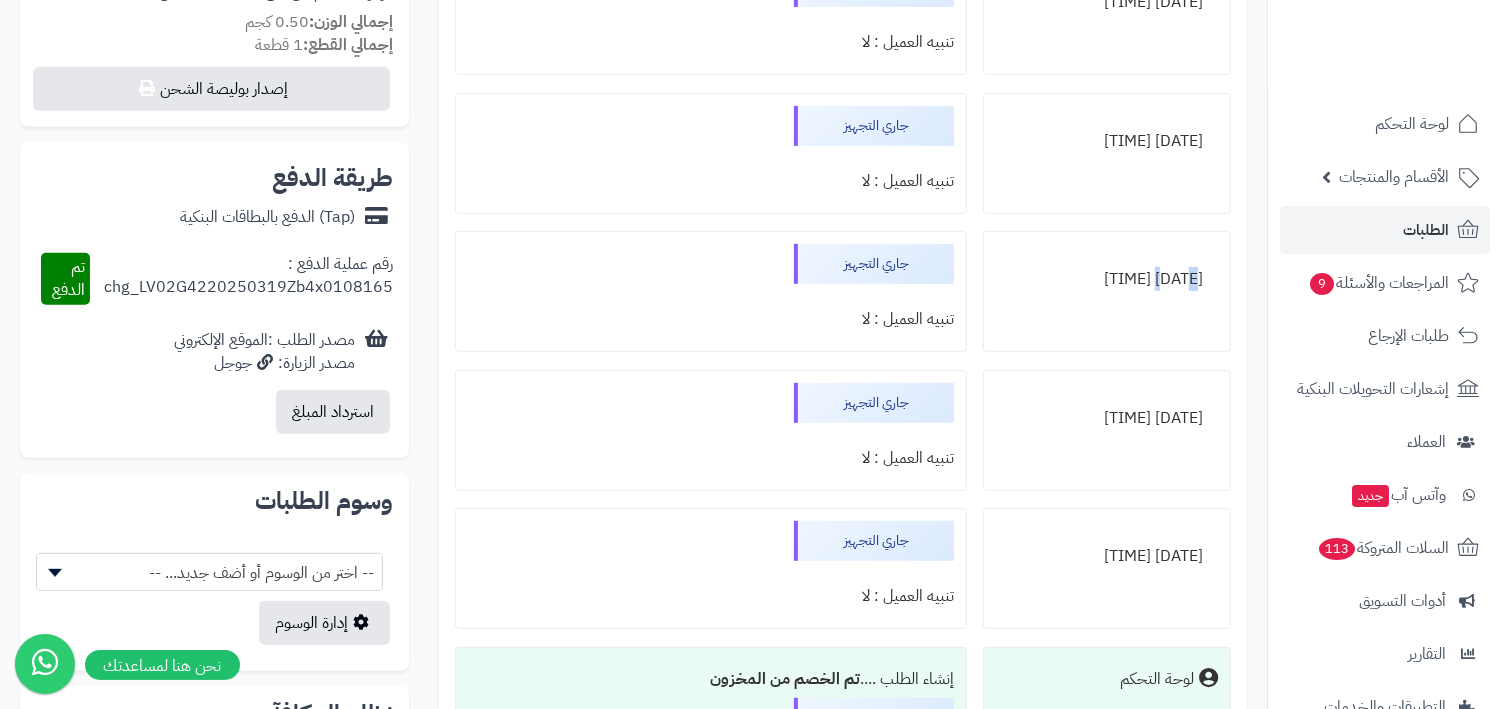 click on "01/08/2025 03:21:57" at bounding box center (1107, 279) 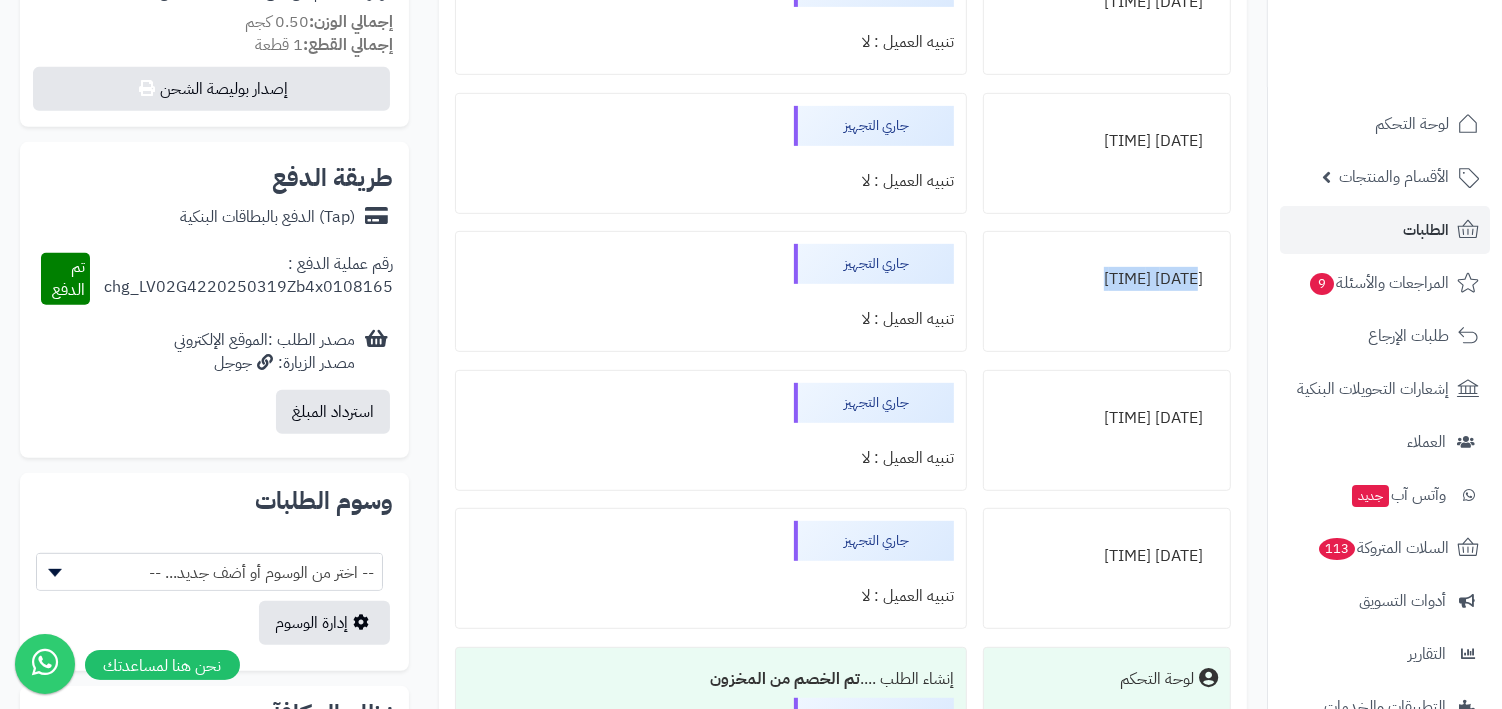 click on "01/08/2025 03:21:57" at bounding box center [1107, 291] 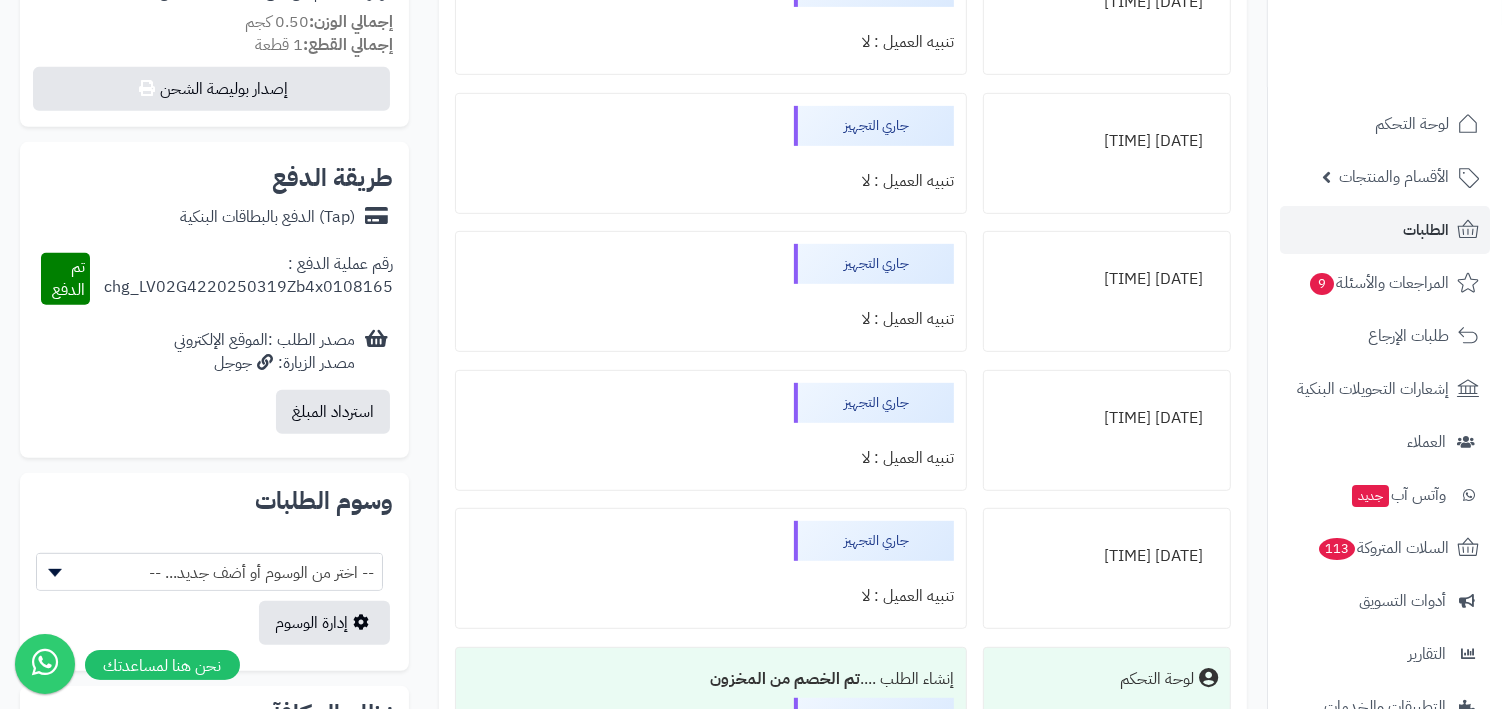 click on "01/08/2025 03:21:57" at bounding box center (1107, 291) 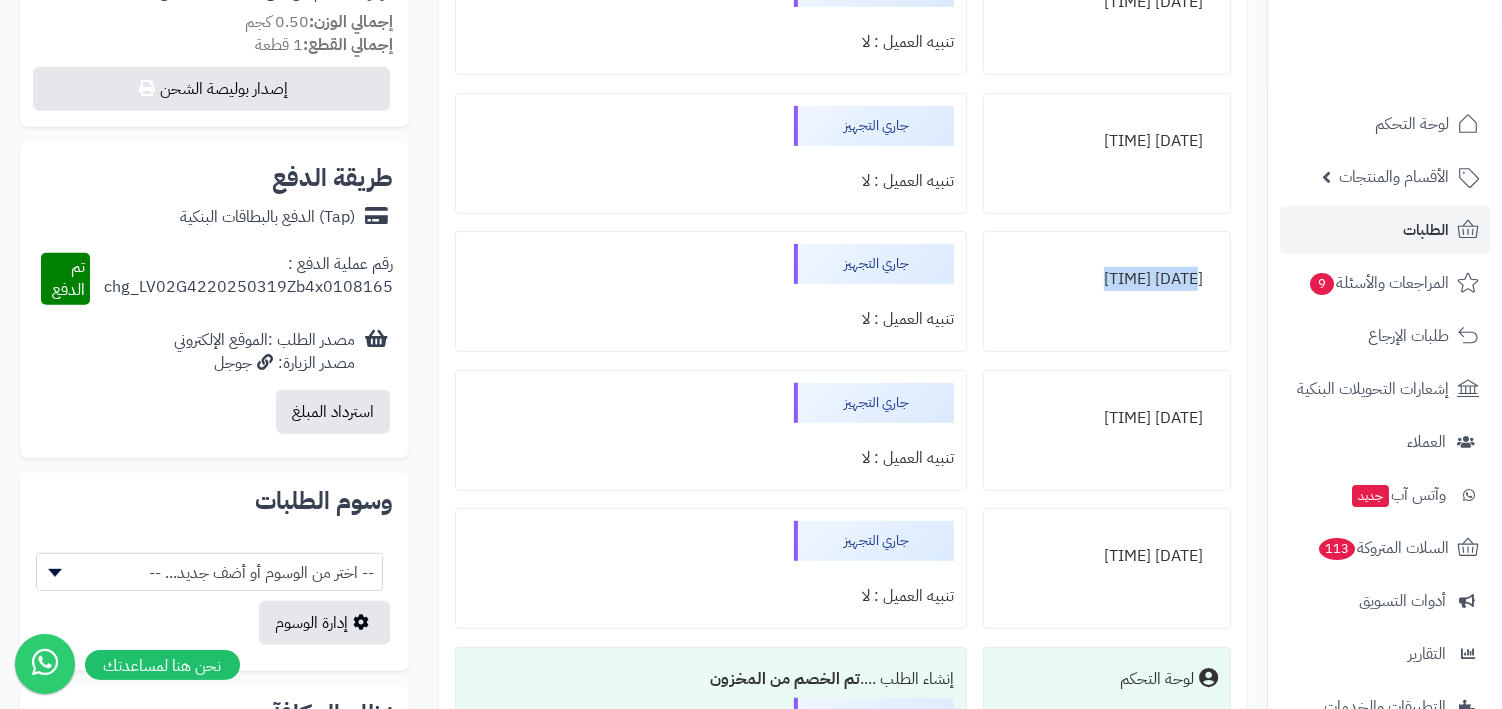 click on "01/08/2025 03:21:57" at bounding box center (1107, 291) 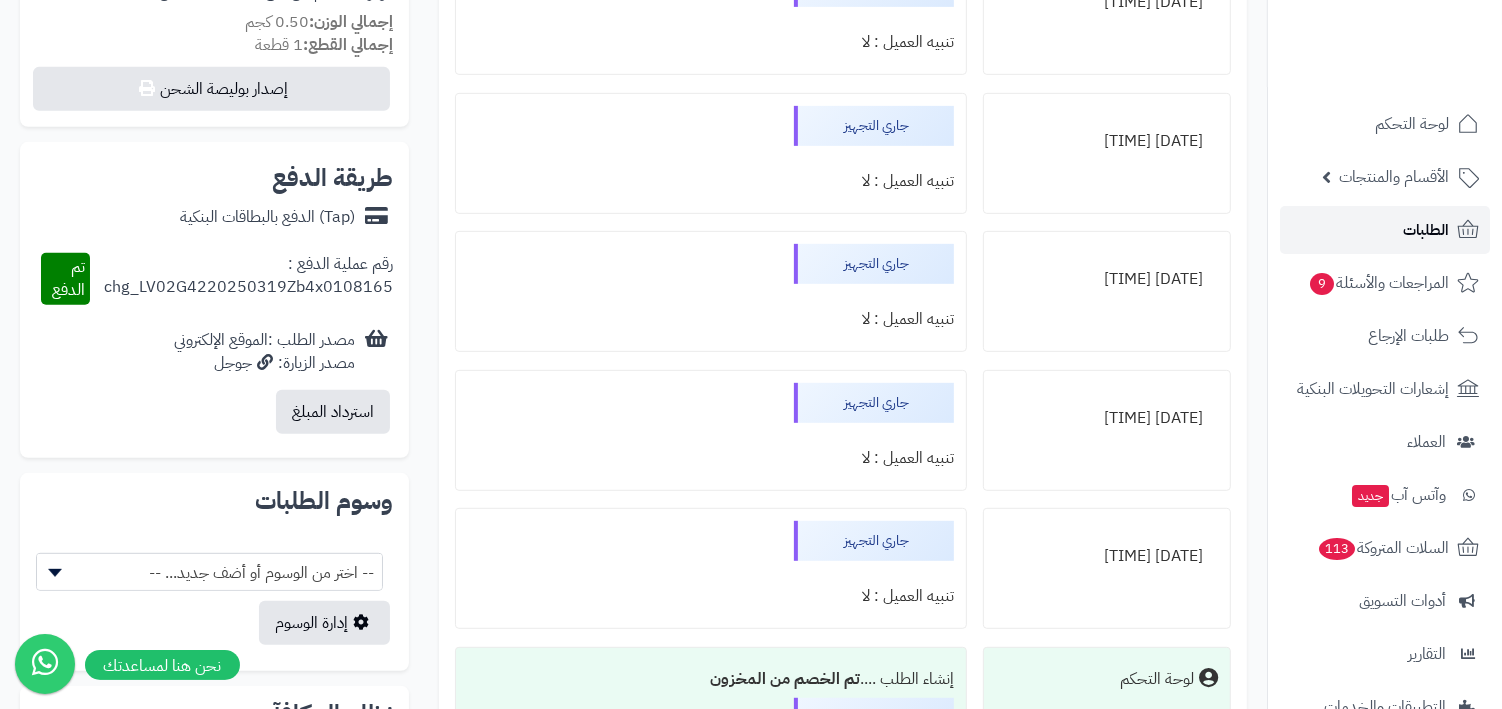 click on "الطلبات" at bounding box center (1385, 230) 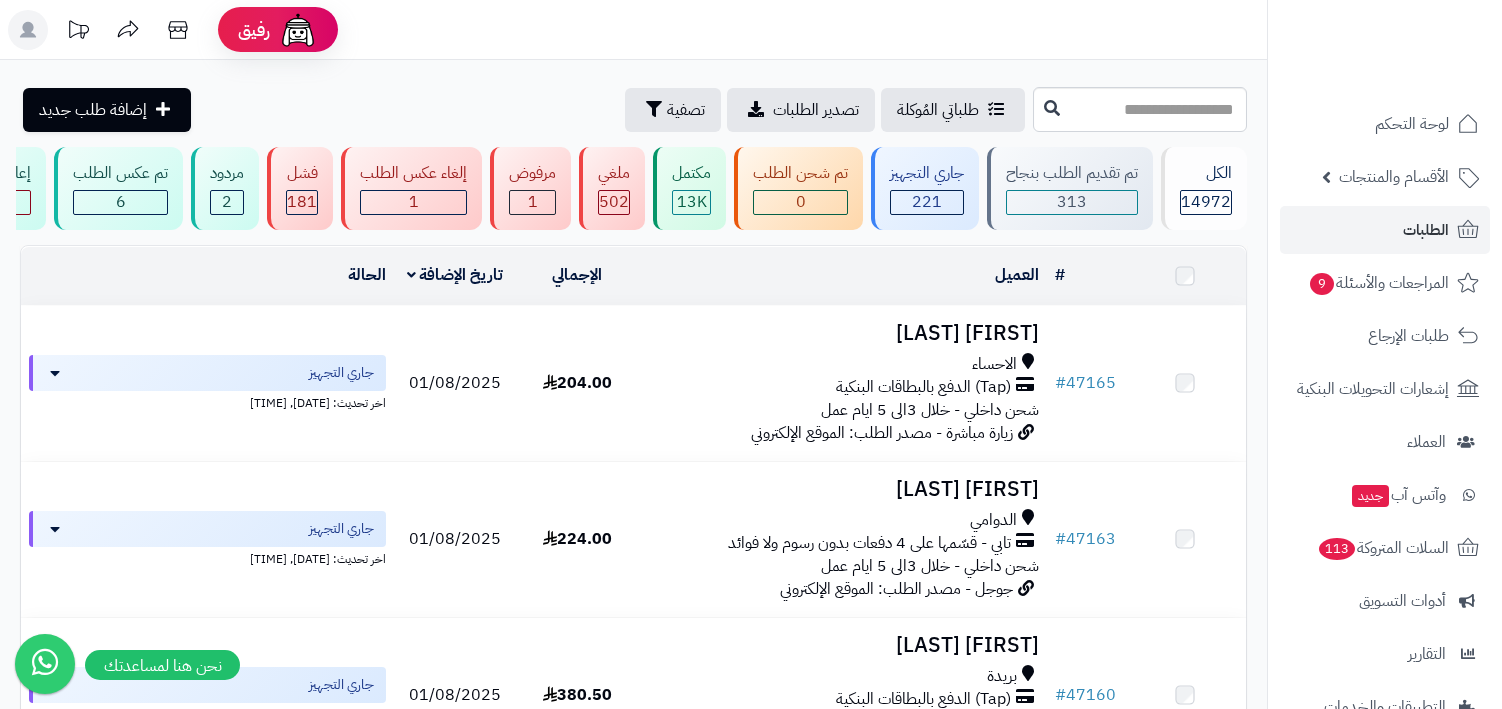 scroll, scrollTop: 0, scrollLeft: 0, axis: both 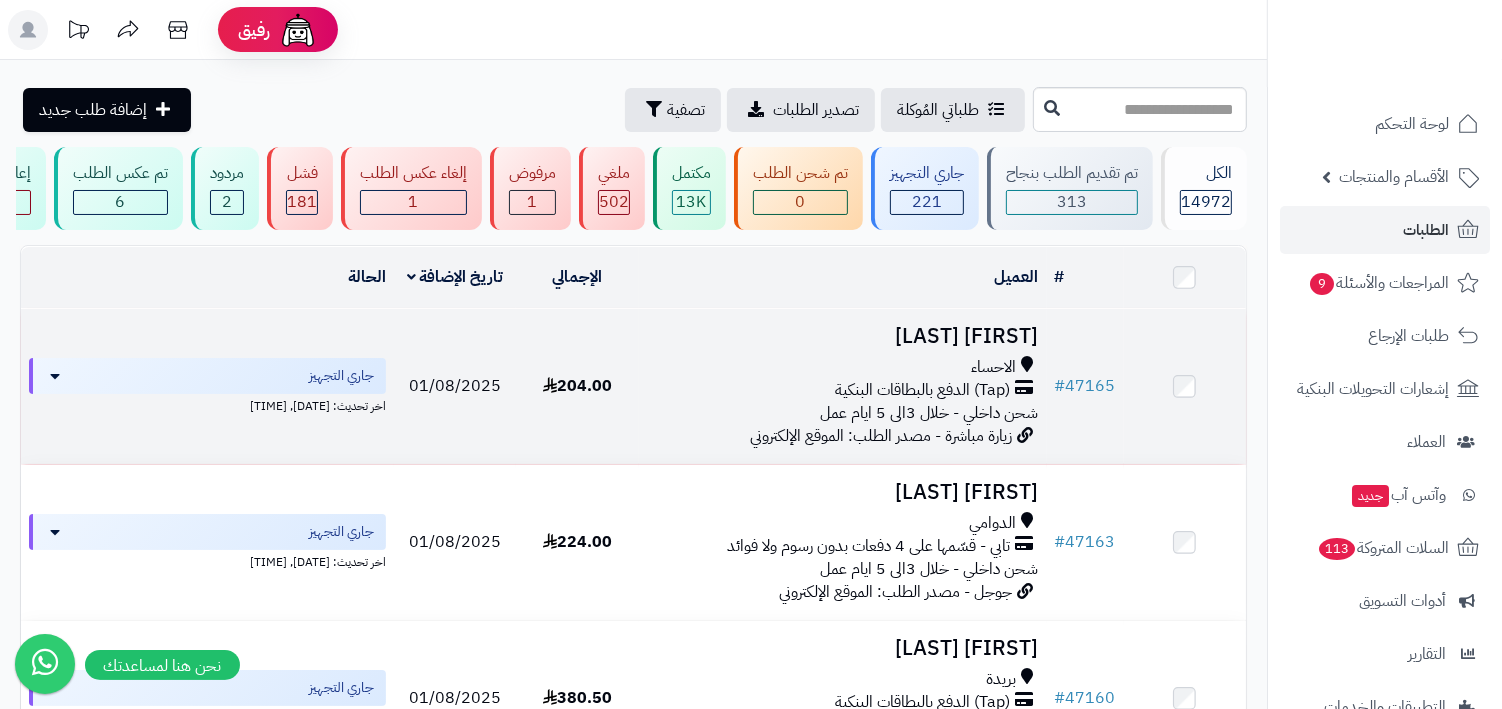 click on "الاحساء" at bounding box center [994, 367] 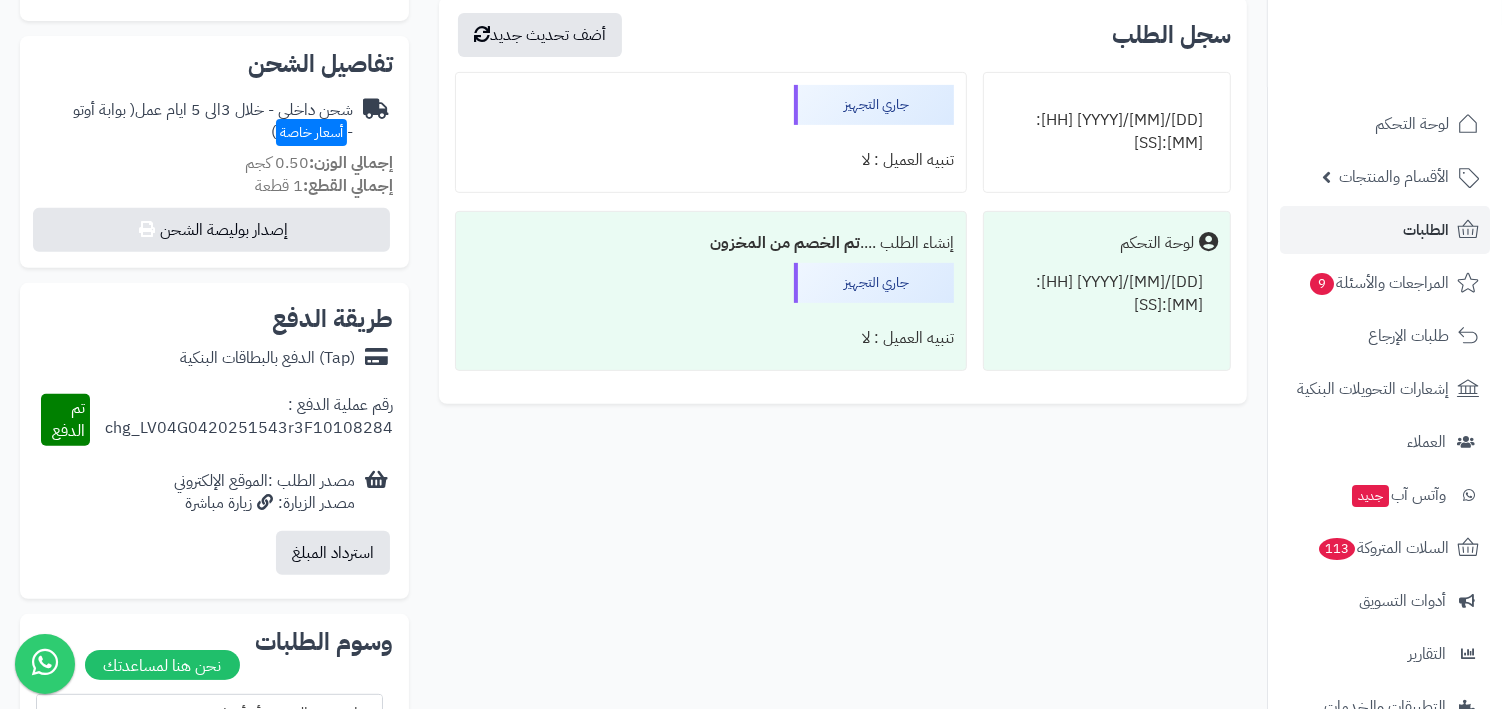 scroll, scrollTop: 612, scrollLeft: 0, axis: vertical 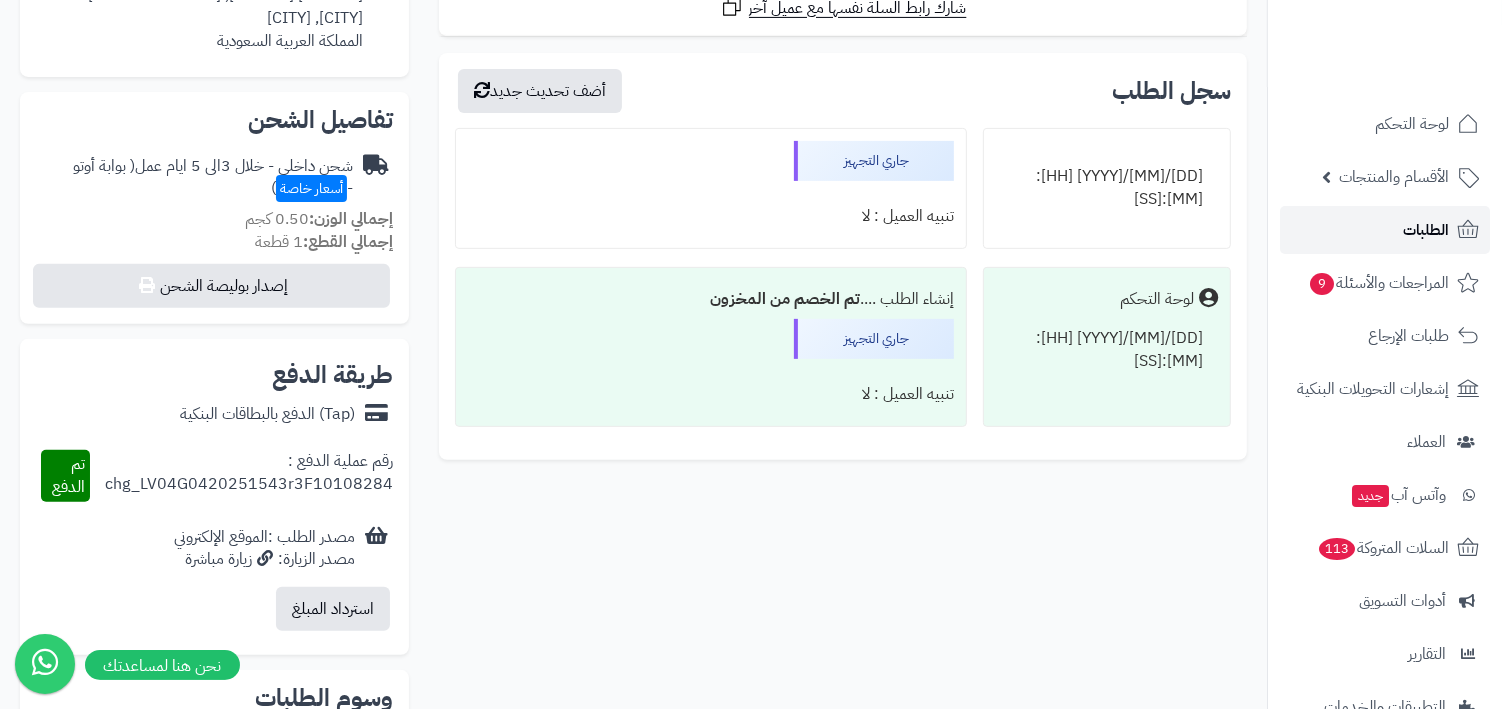 click on "الطلبات" at bounding box center (1385, 230) 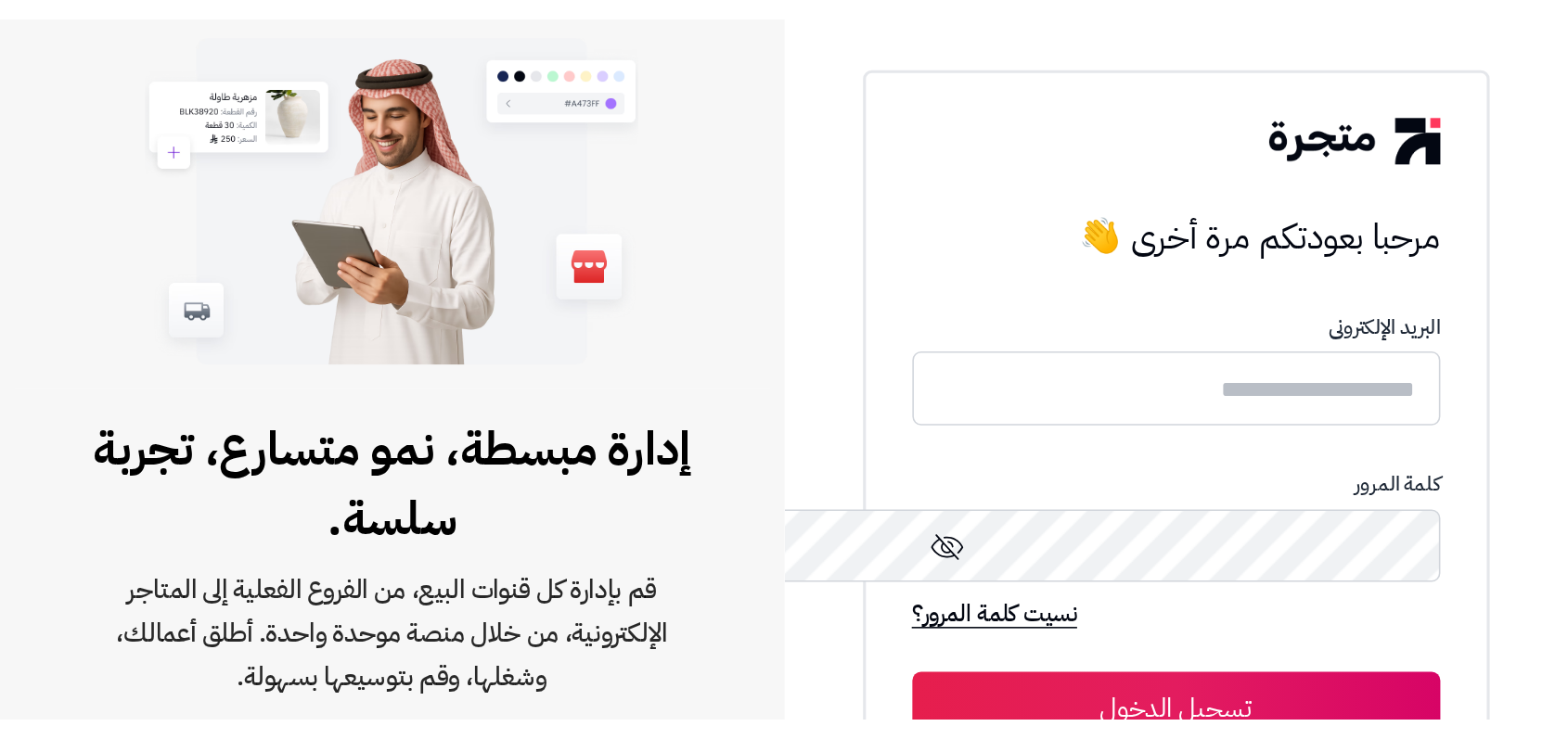 scroll, scrollTop: 0, scrollLeft: 0, axis: both 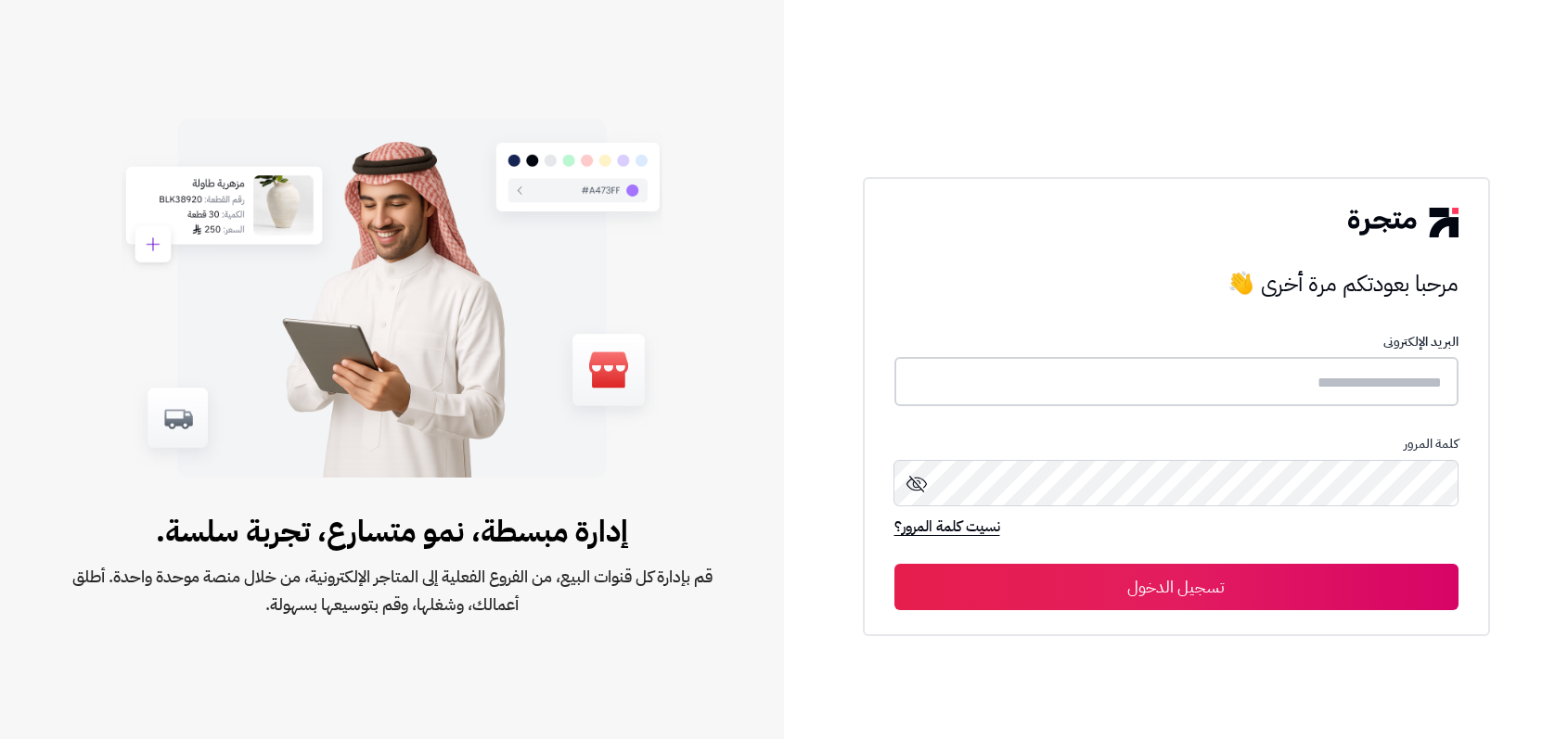 type on "**********" 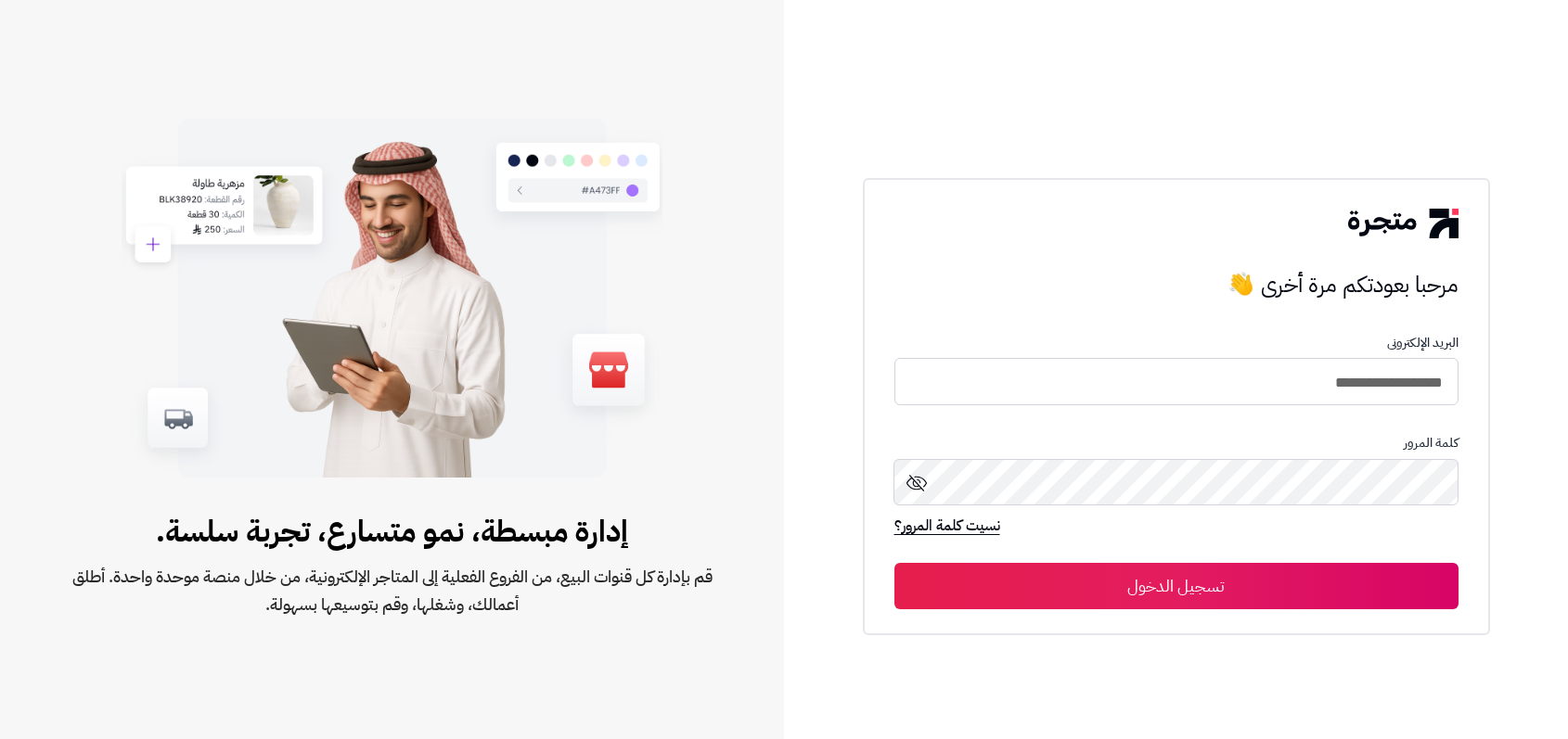 click on "تسجيل الدخول" at bounding box center (1176, 586) 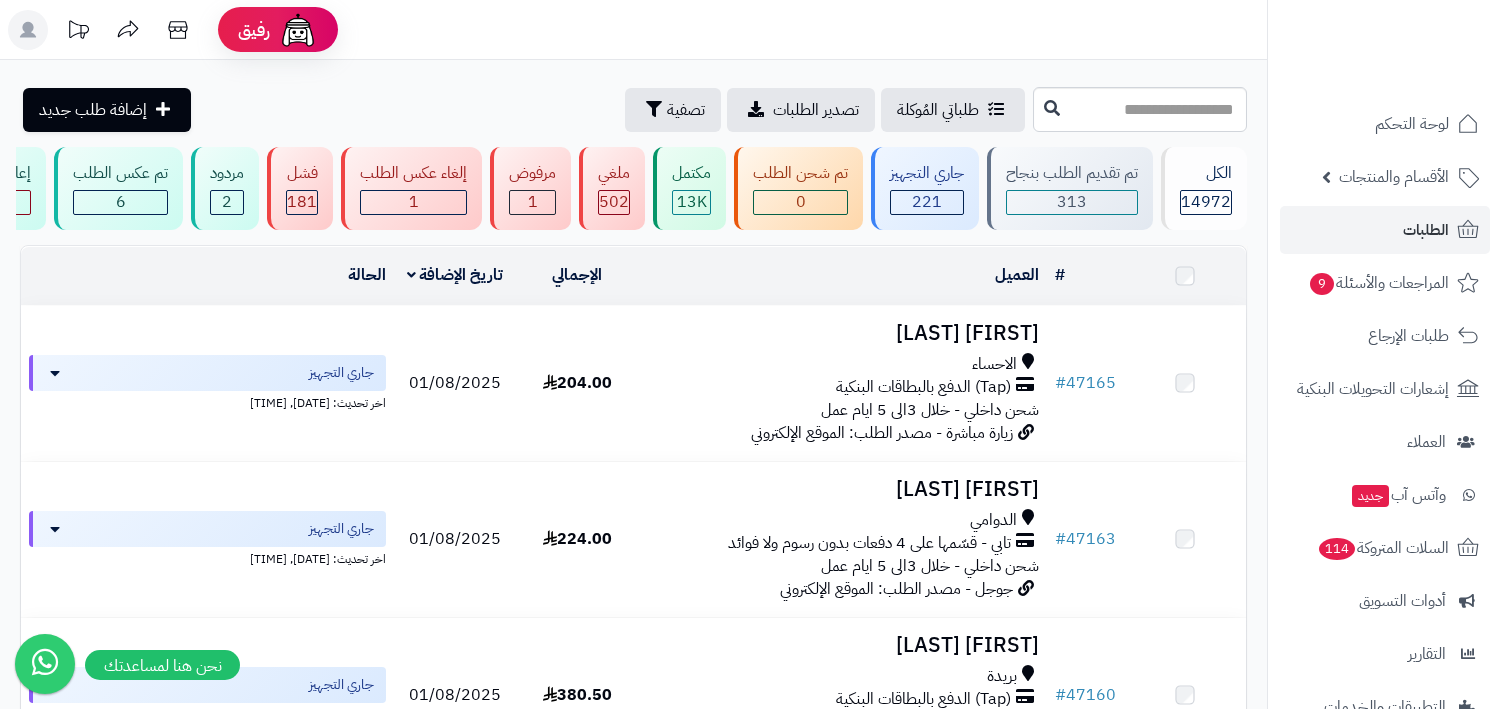 scroll, scrollTop: 0, scrollLeft: 0, axis: both 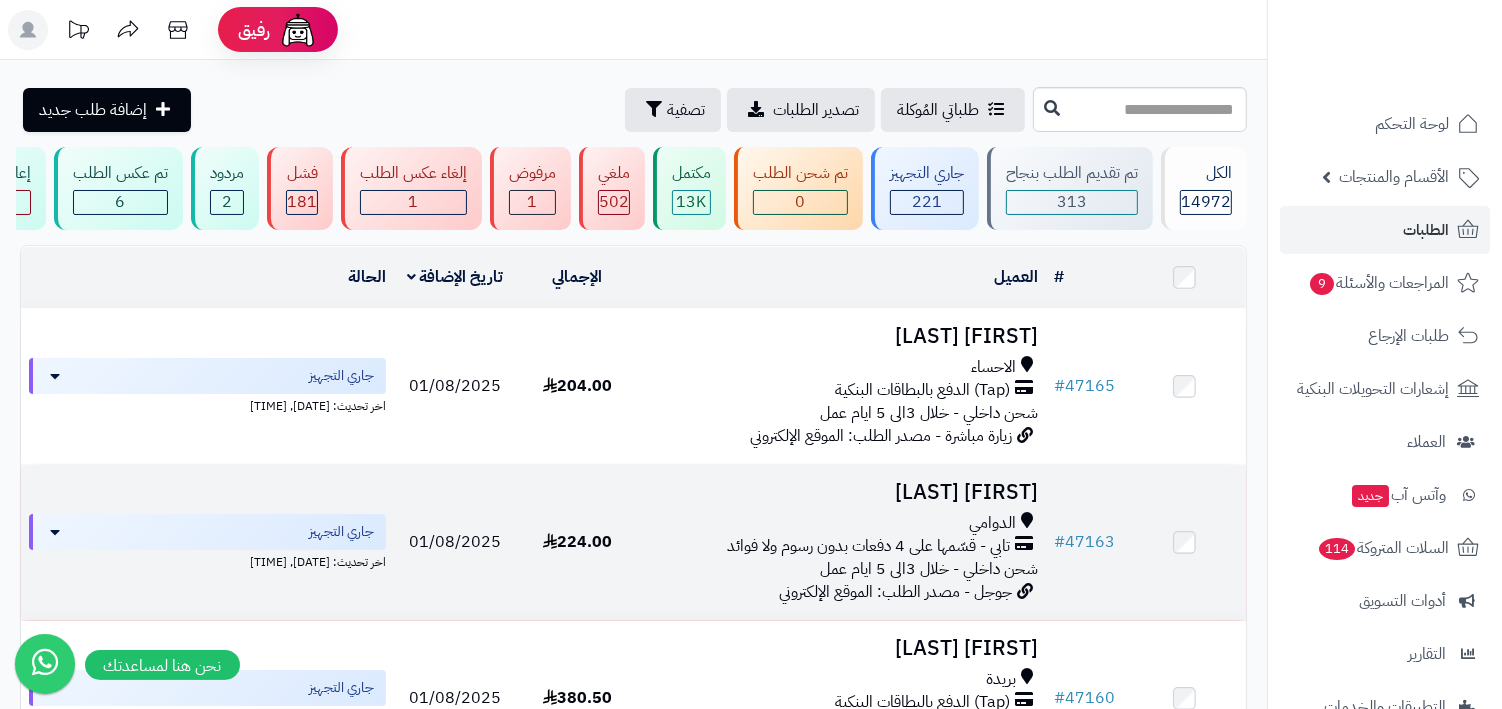 click on "شحن داخلي  - خلال 3الى 5 ايام عمل" at bounding box center [930, 569] 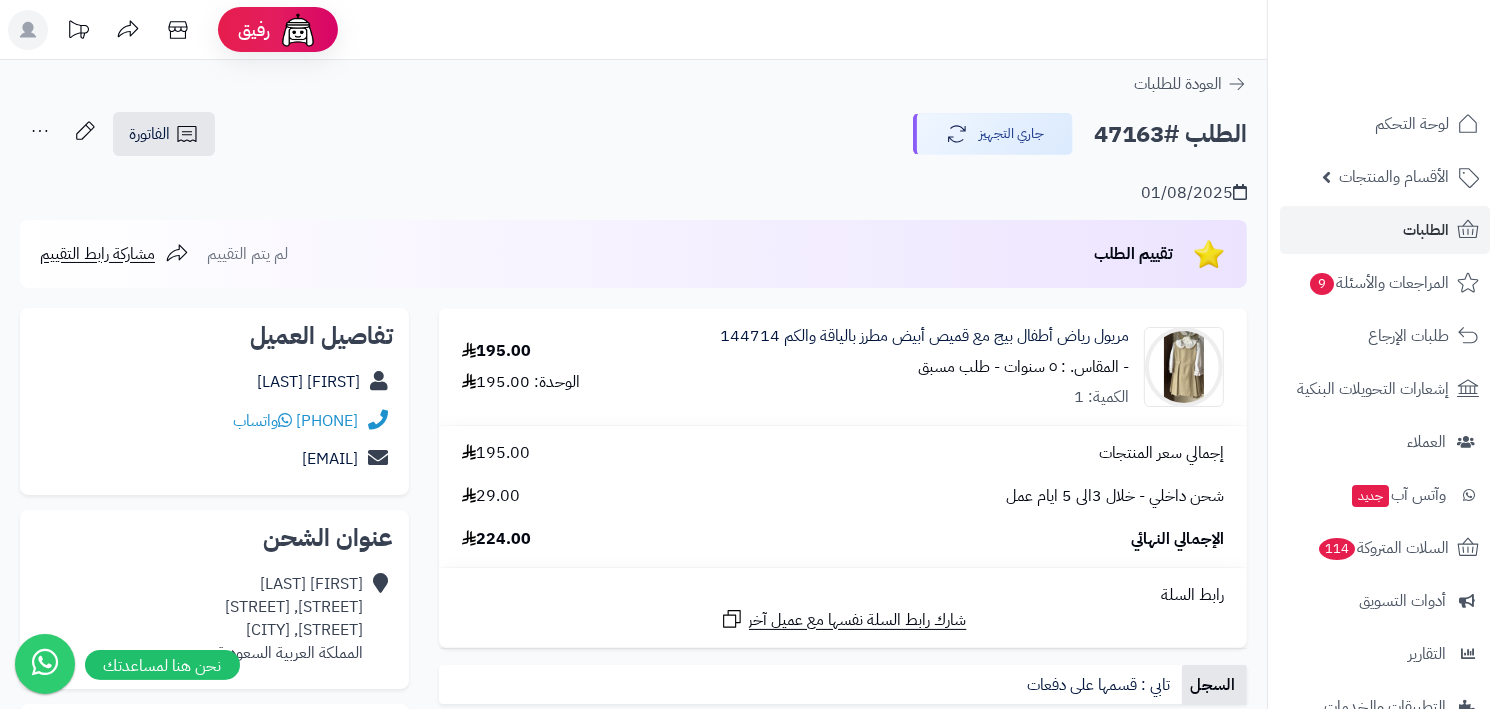 scroll, scrollTop: 398, scrollLeft: 0, axis: vertical 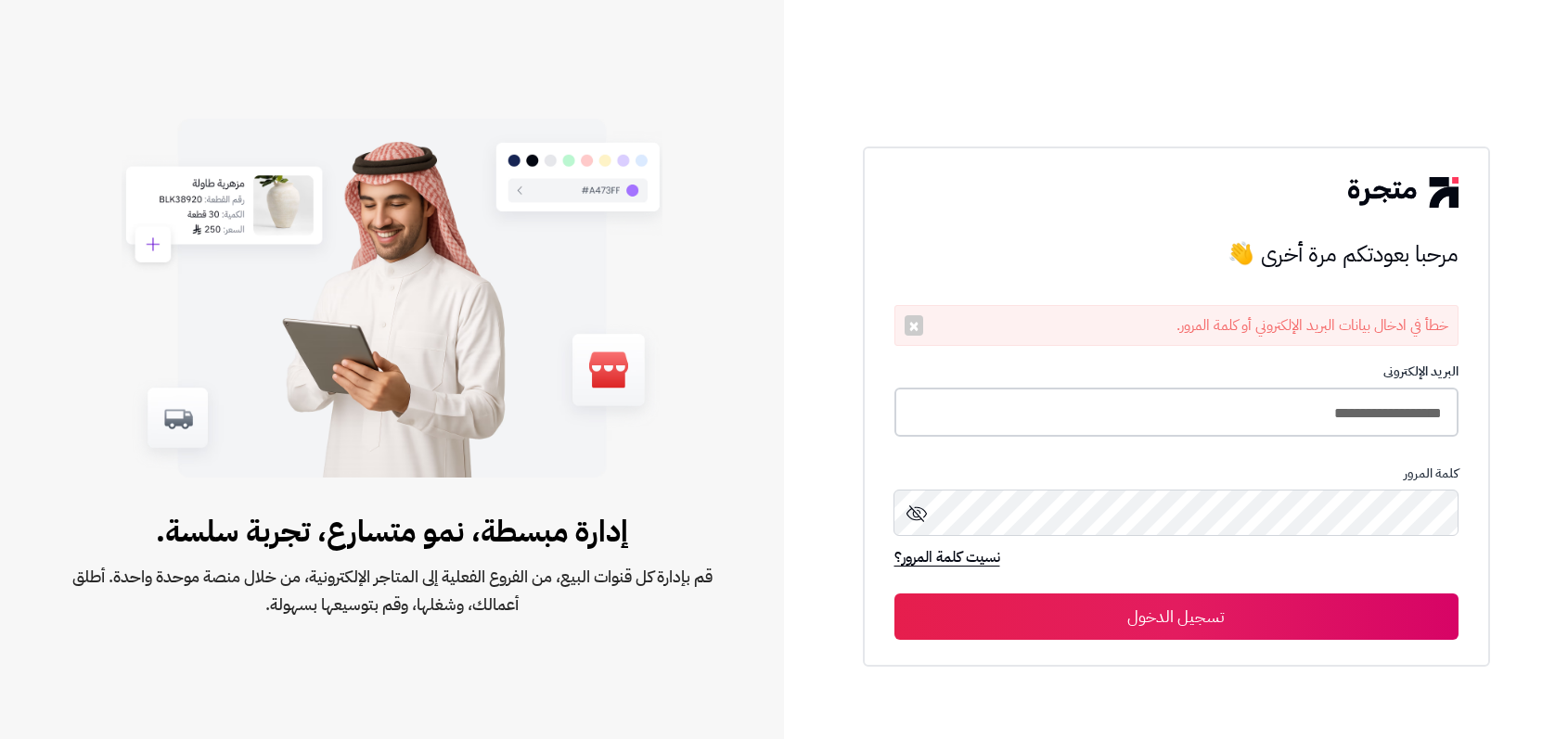 click on "**********" at bounding box center [1176, 412] 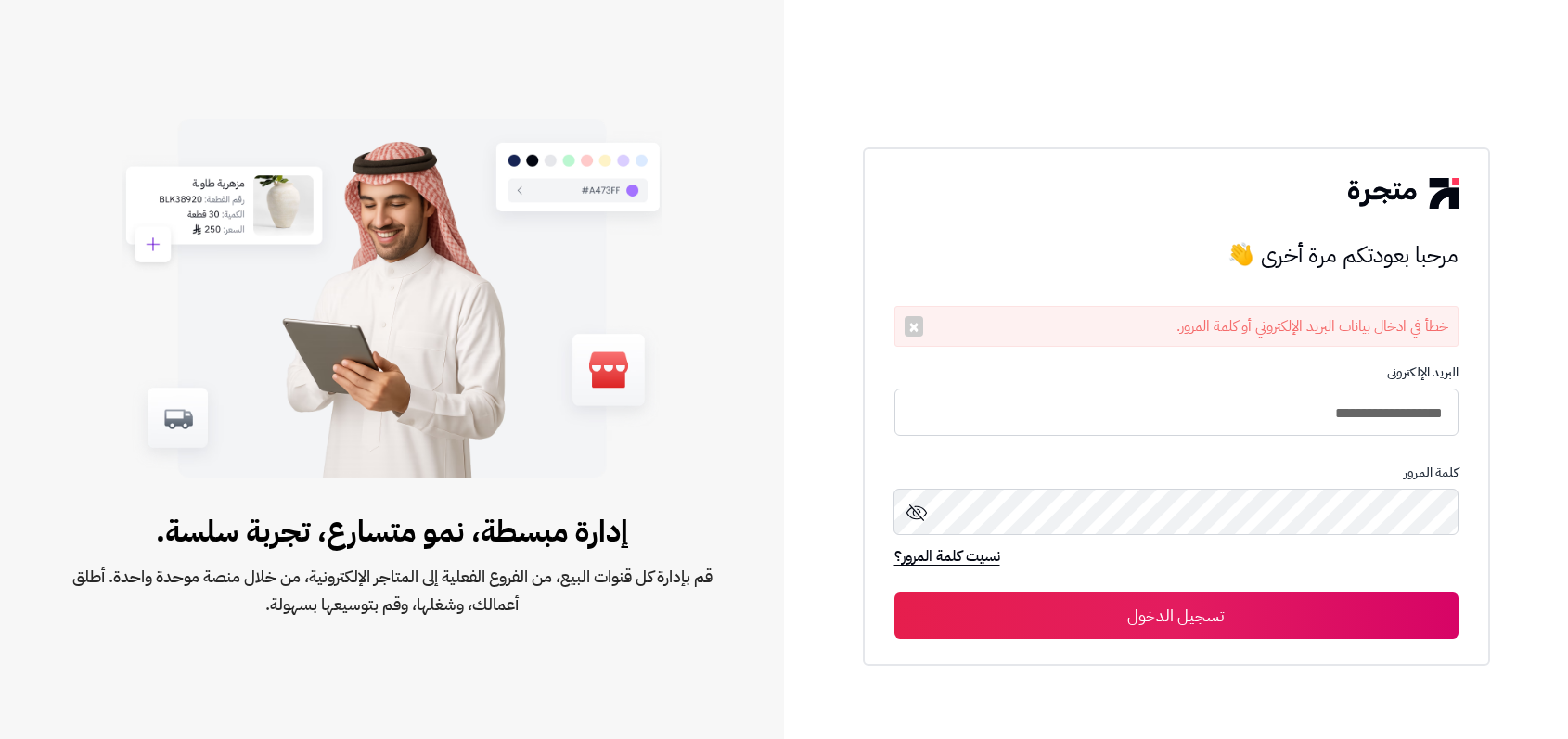 type on "**********" 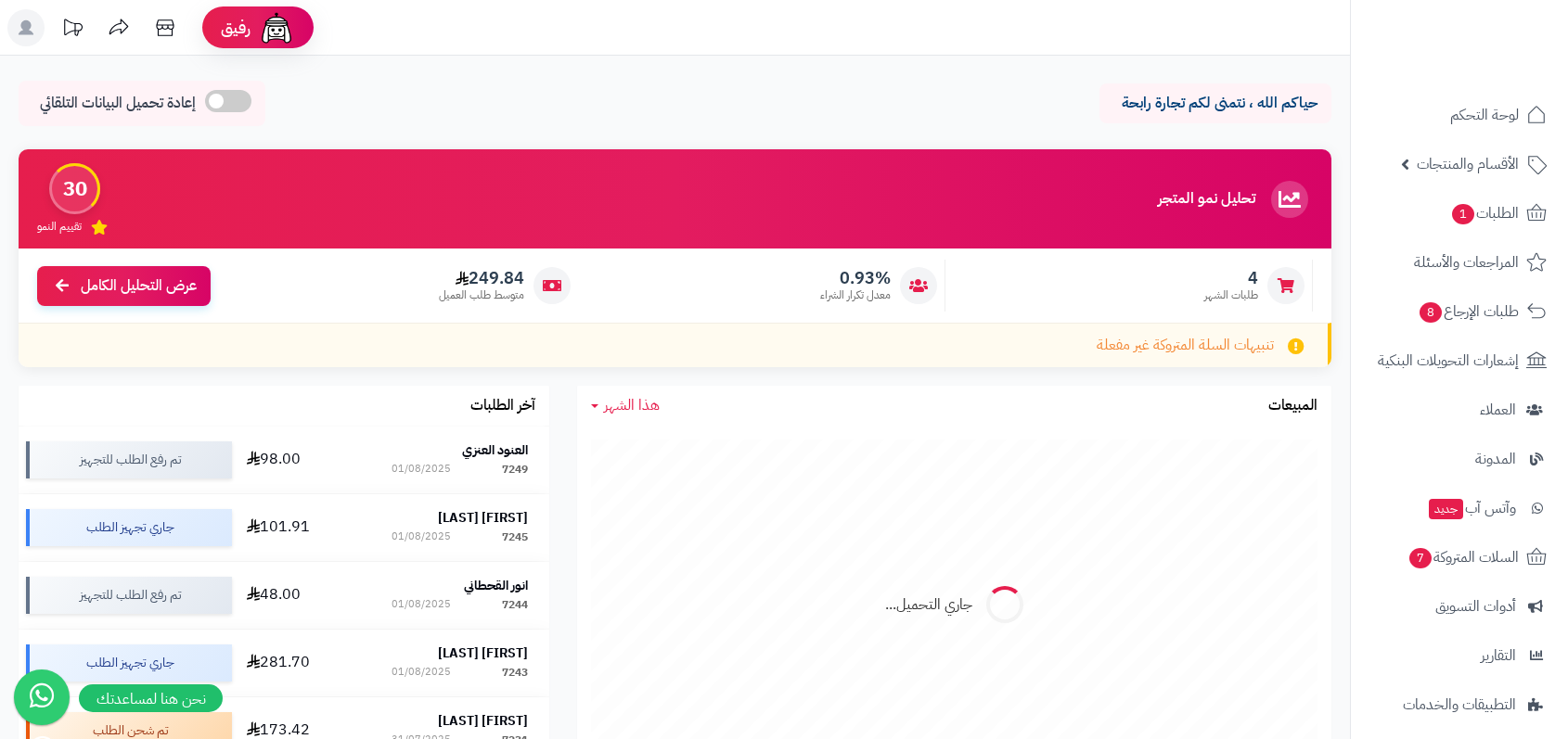 scroll, scrollTop: 0, scrollLeft: 0, axis: both 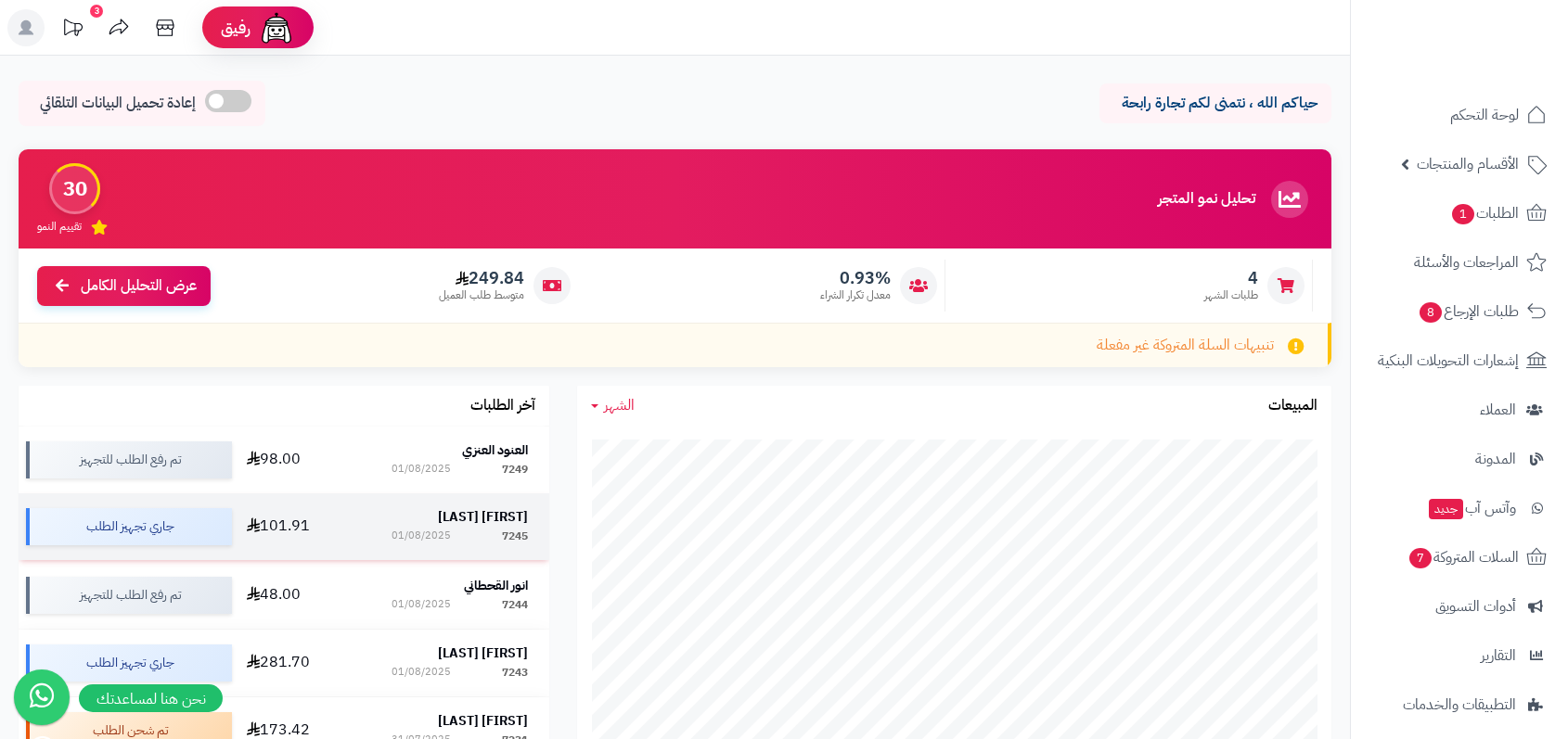 click on "[NUMBER] [DATE]" at bounding box center [459, 536] 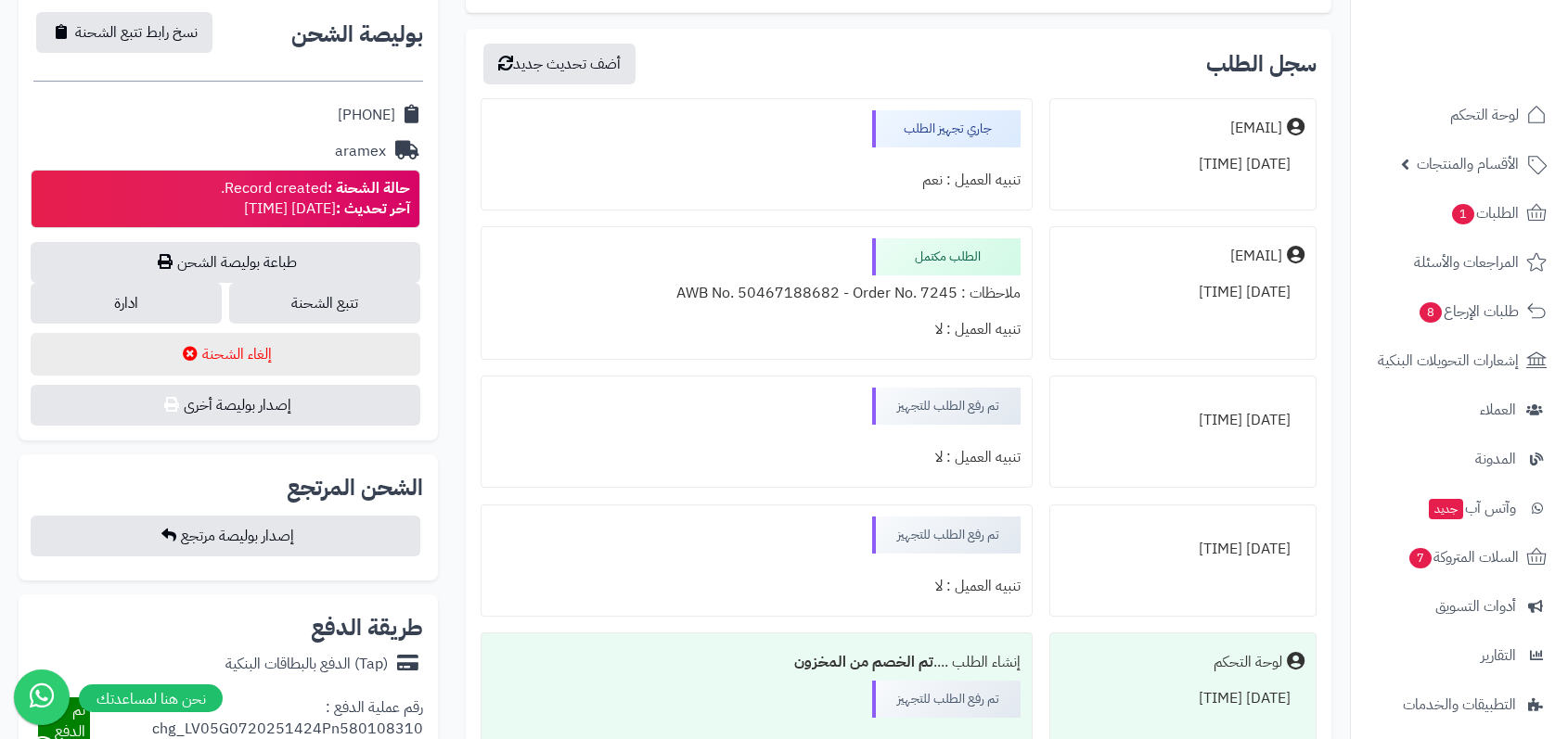 scroll, scrollTop: 918, scrollLeft: 0, axis: vertical 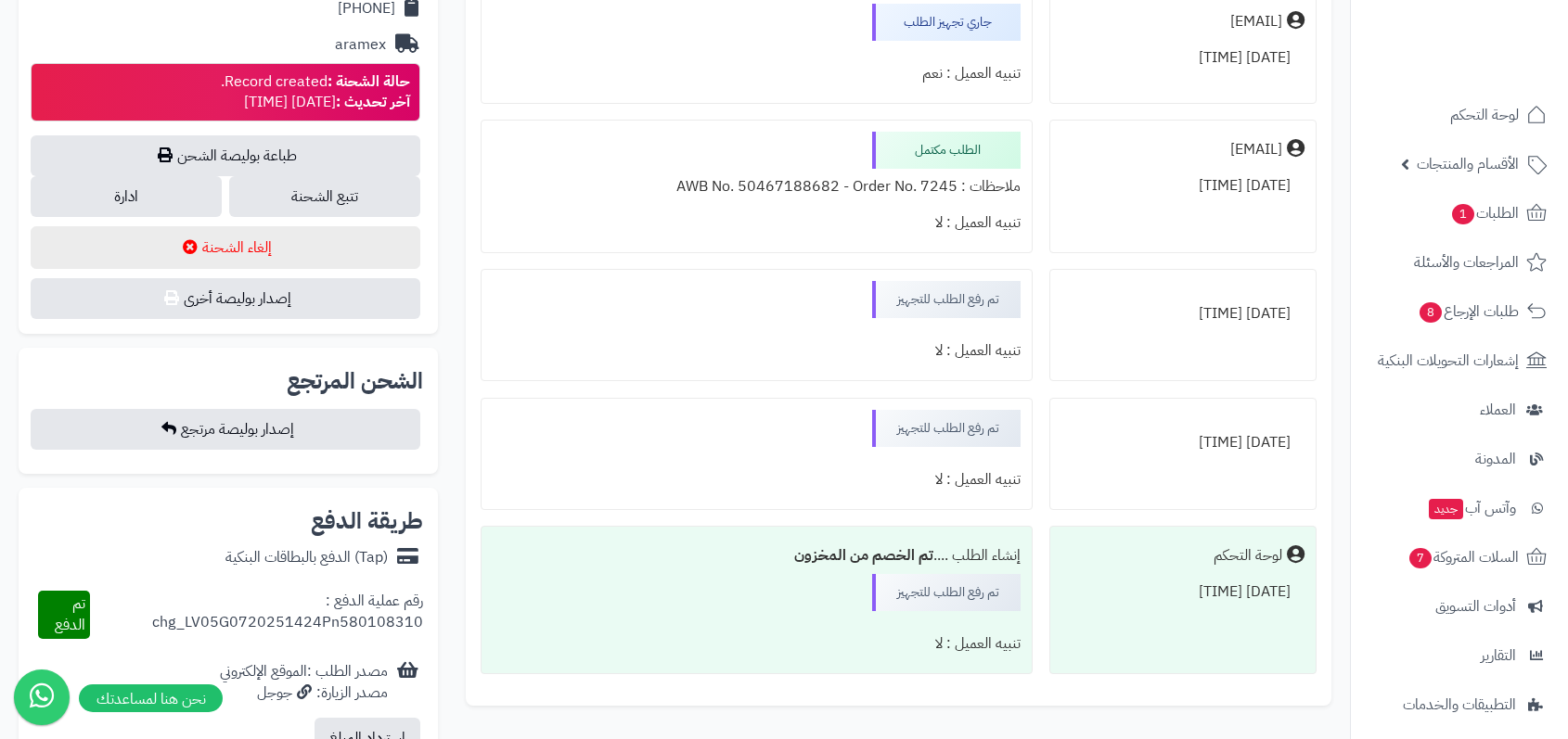 click on "01/08/2025 14:25:06" at bounding box center (1183, 313) 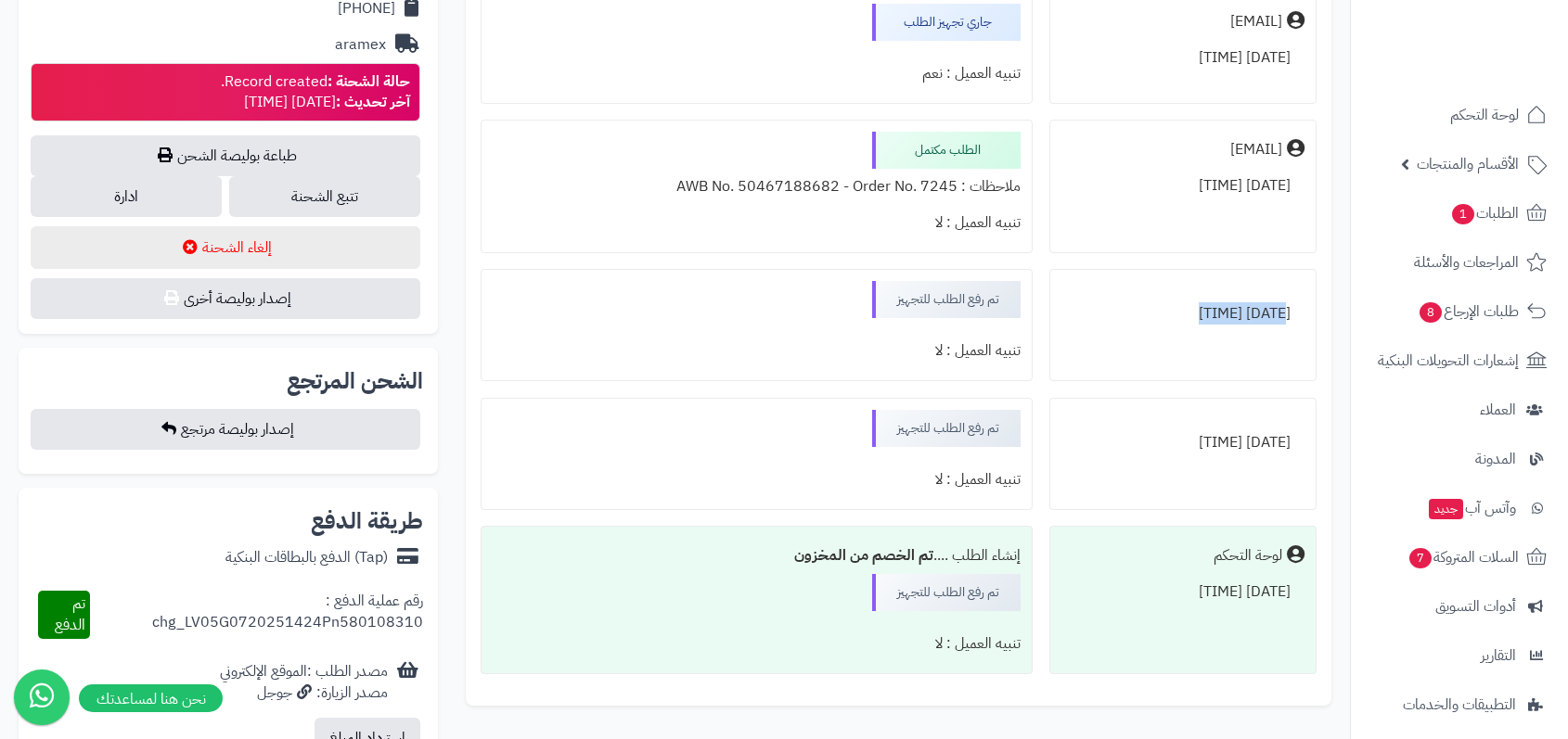 click on "01/08/2025 14:25:06" at bounding box center [1183, 313] 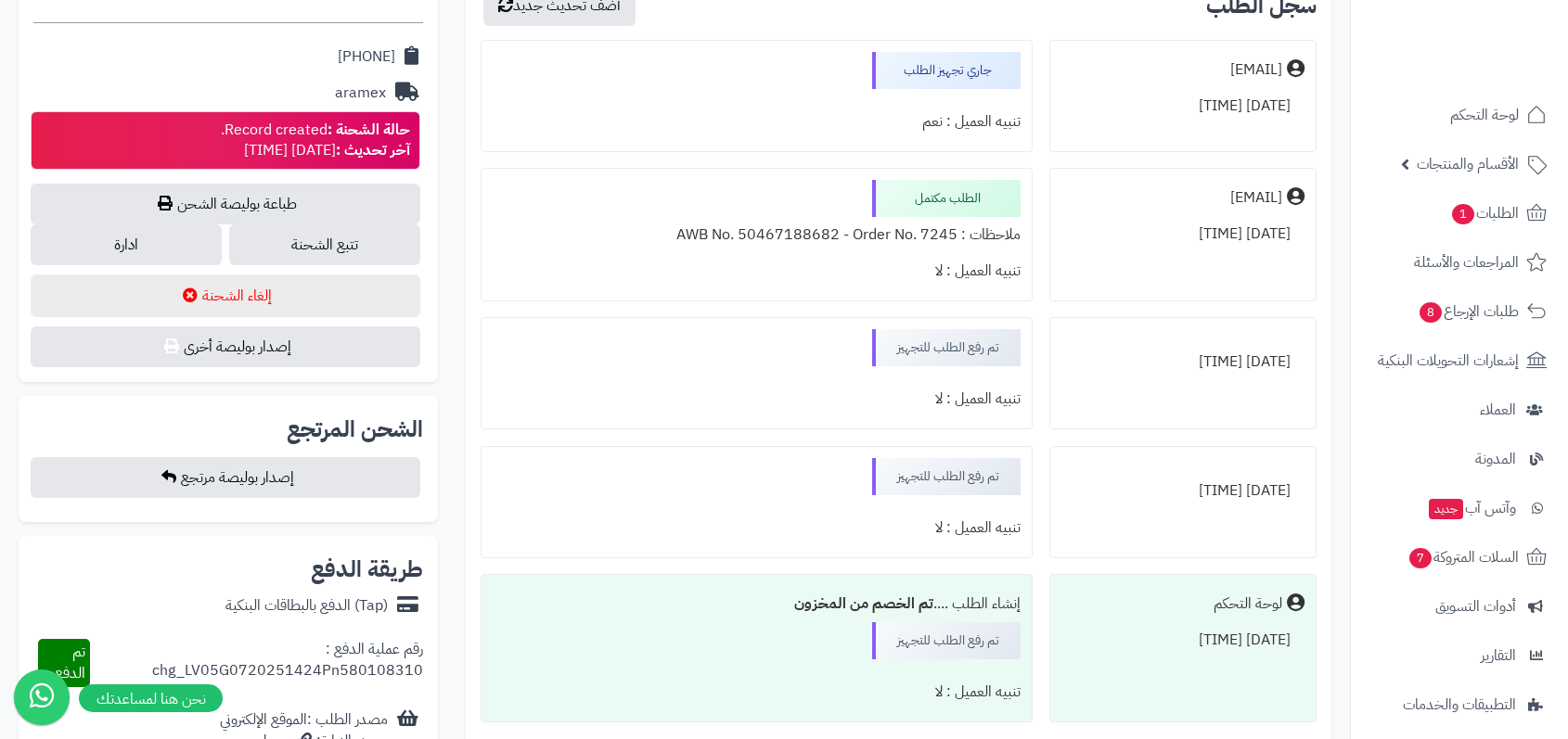 scroll, scrollTop: 844, scrollLeft: 0, axis: vertical 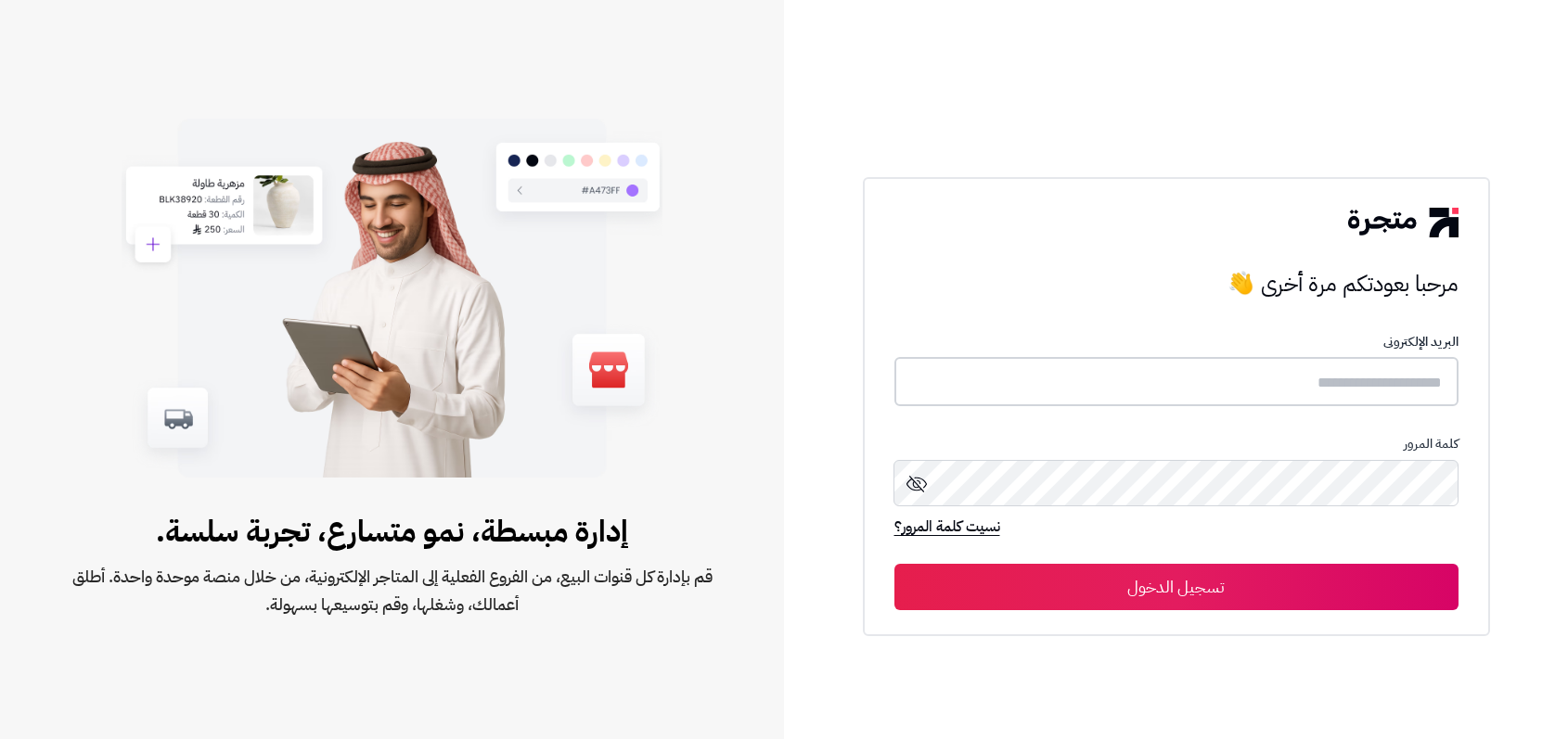 type on "**********" 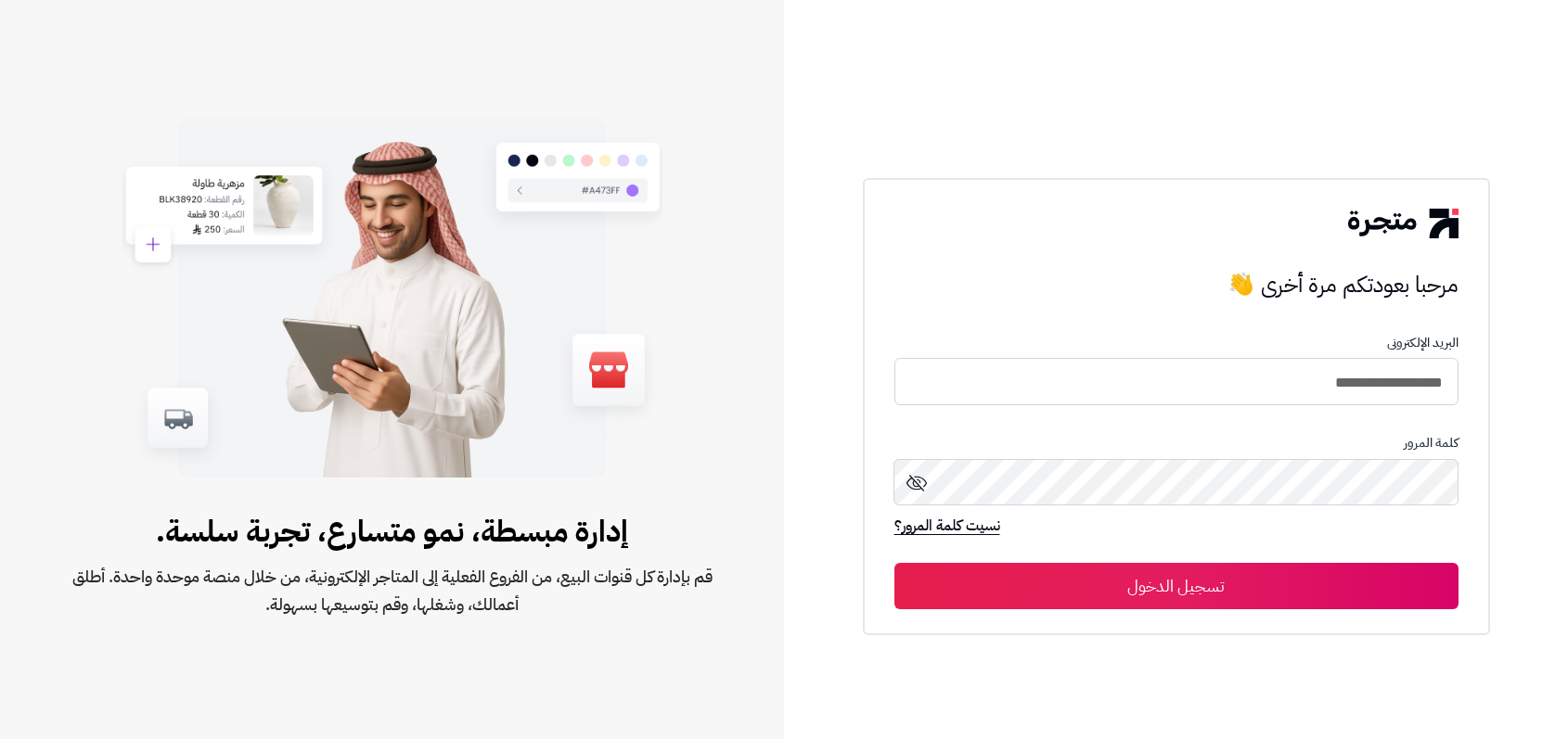 click on "**********" at bounding box center [1176, 407] 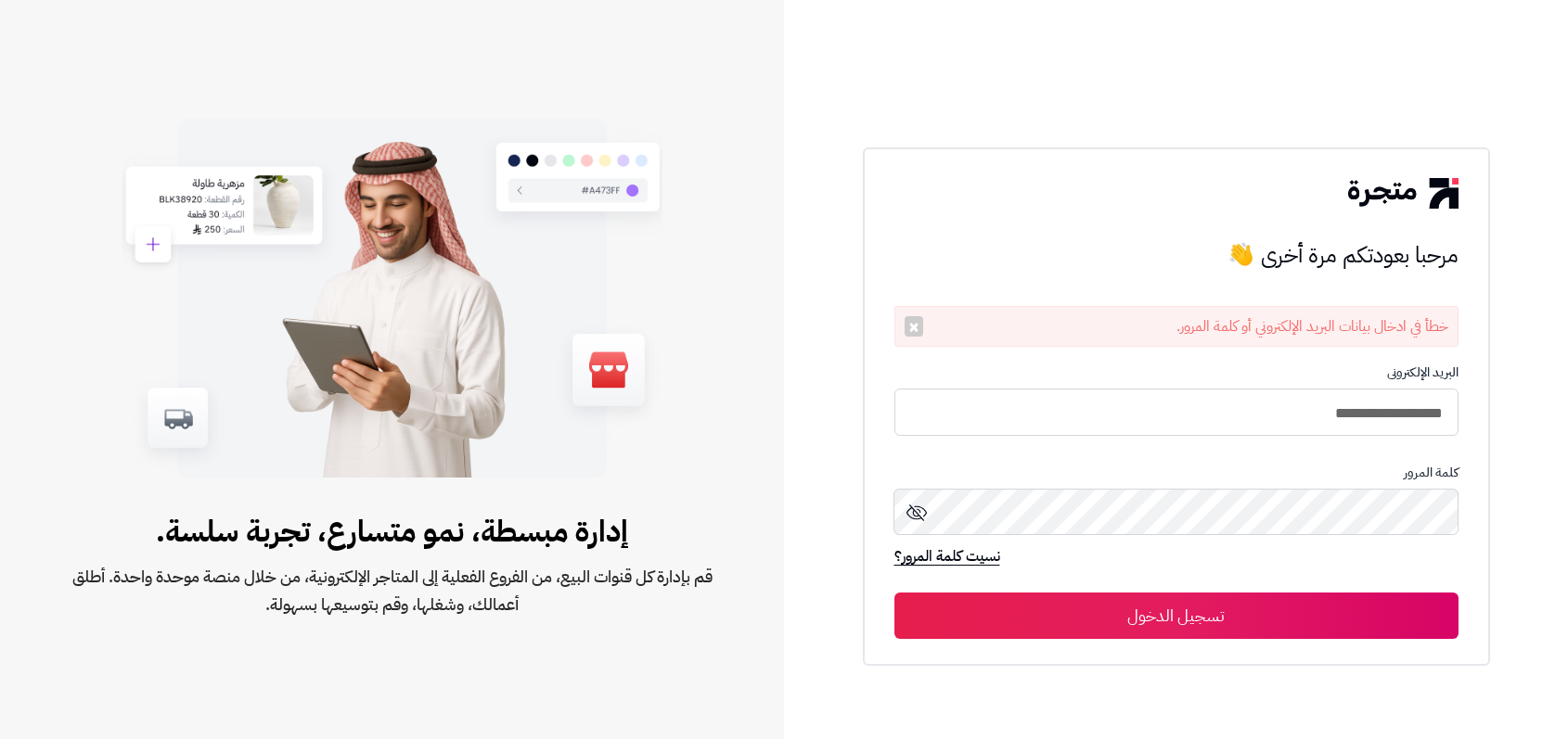 scroll, scrollTop: 0, scrollLeft: 0, axis: both 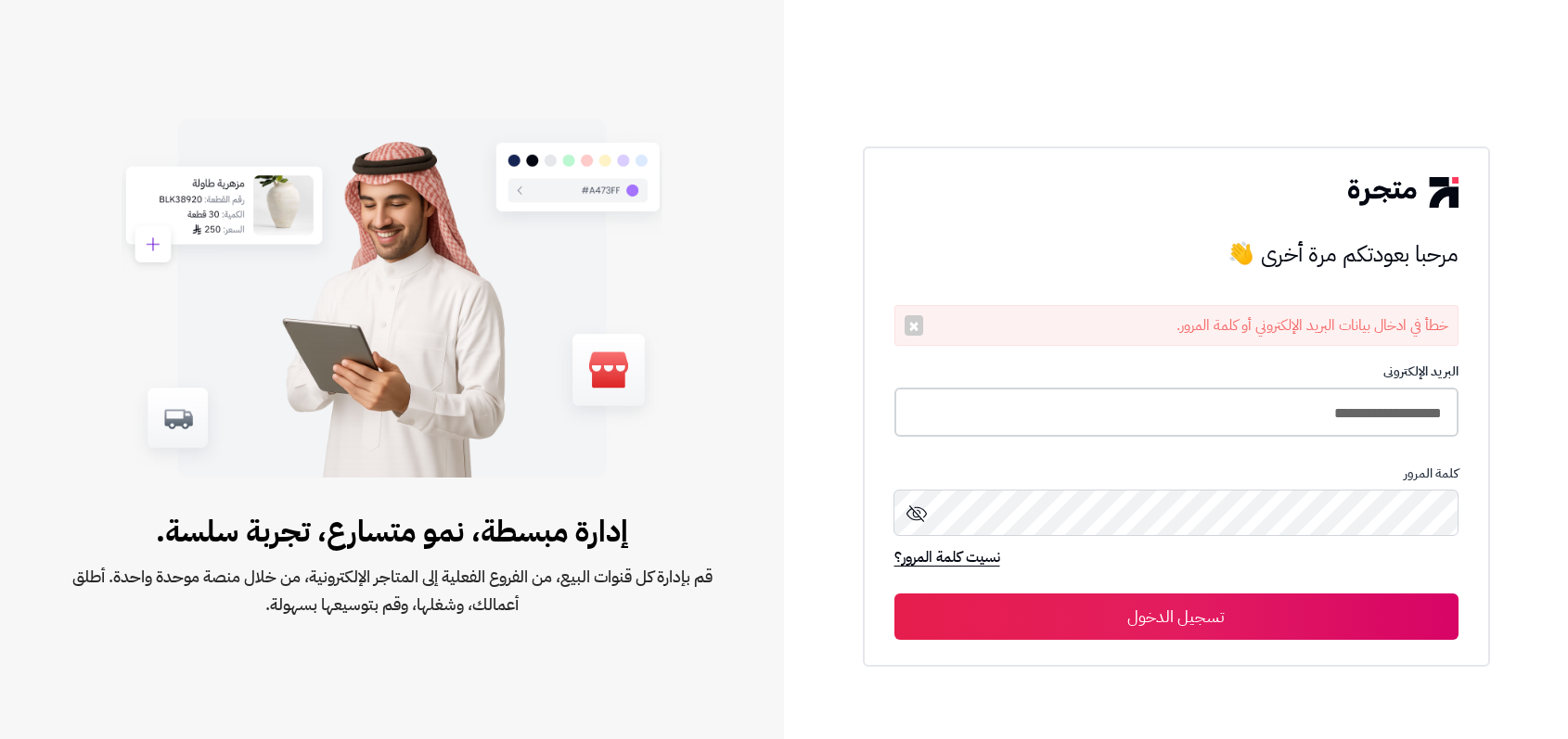 click on "**********" at bounding box center (1176, 412) 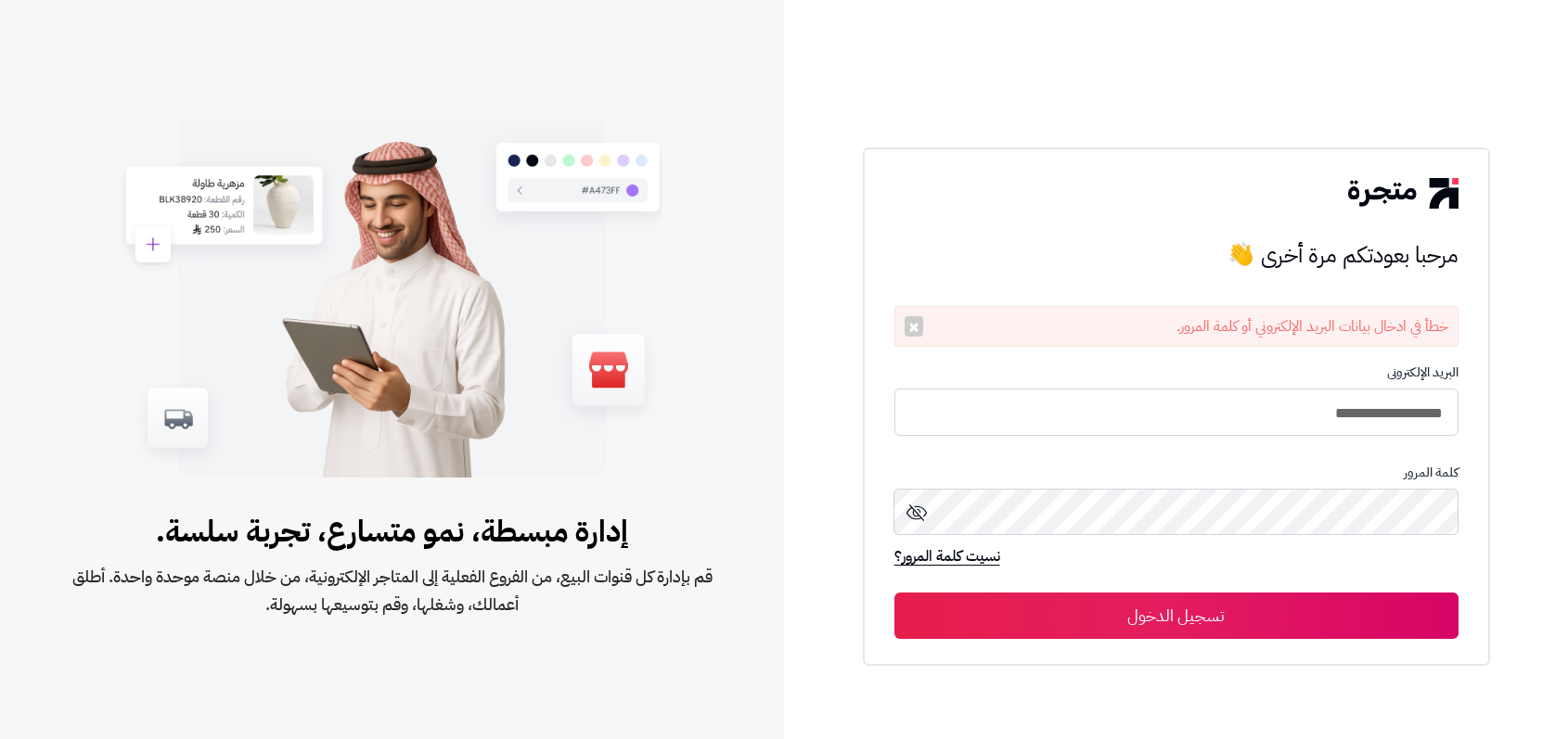 type on "**********" 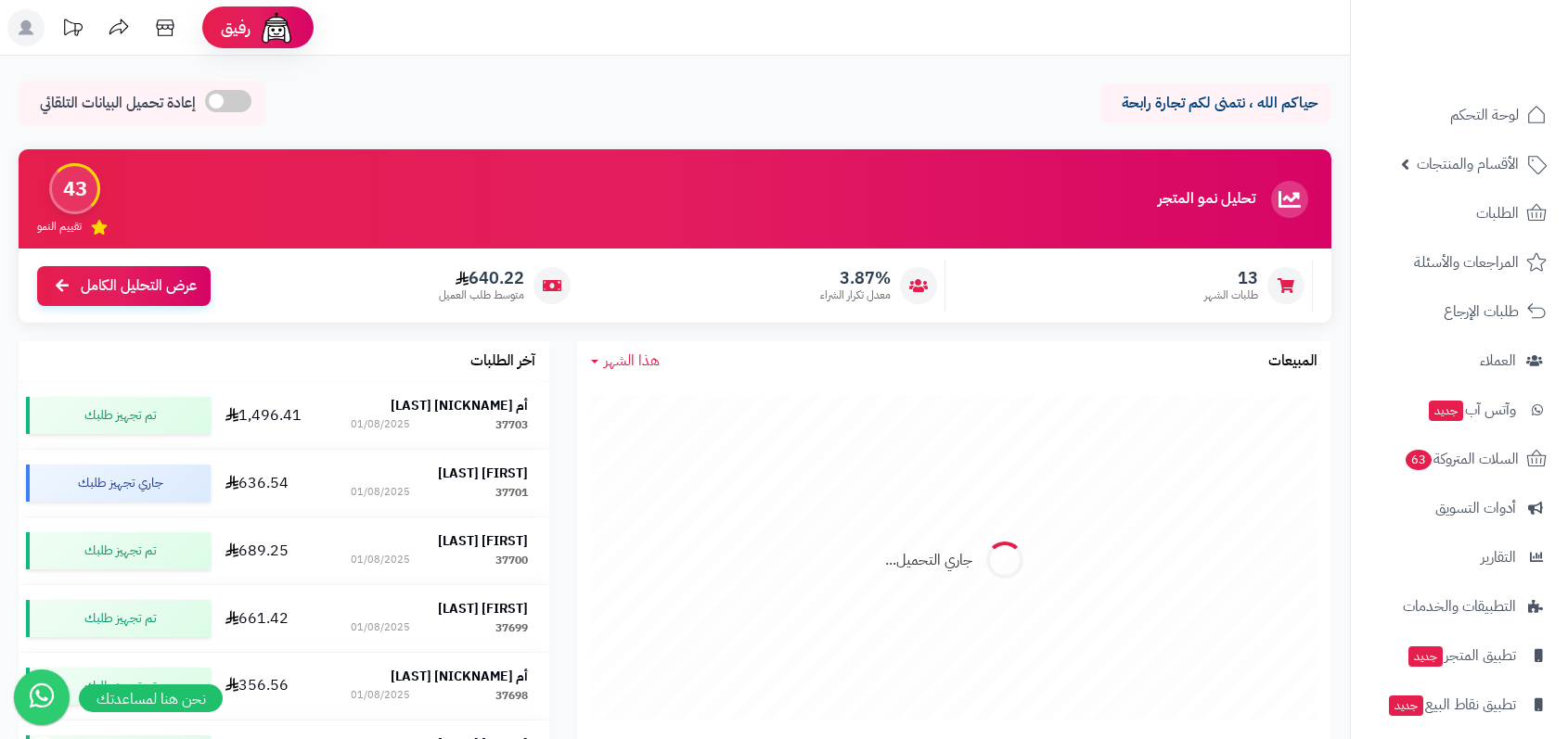 scroll, scrollTop: 0, scrollLeft: 0, axis: both 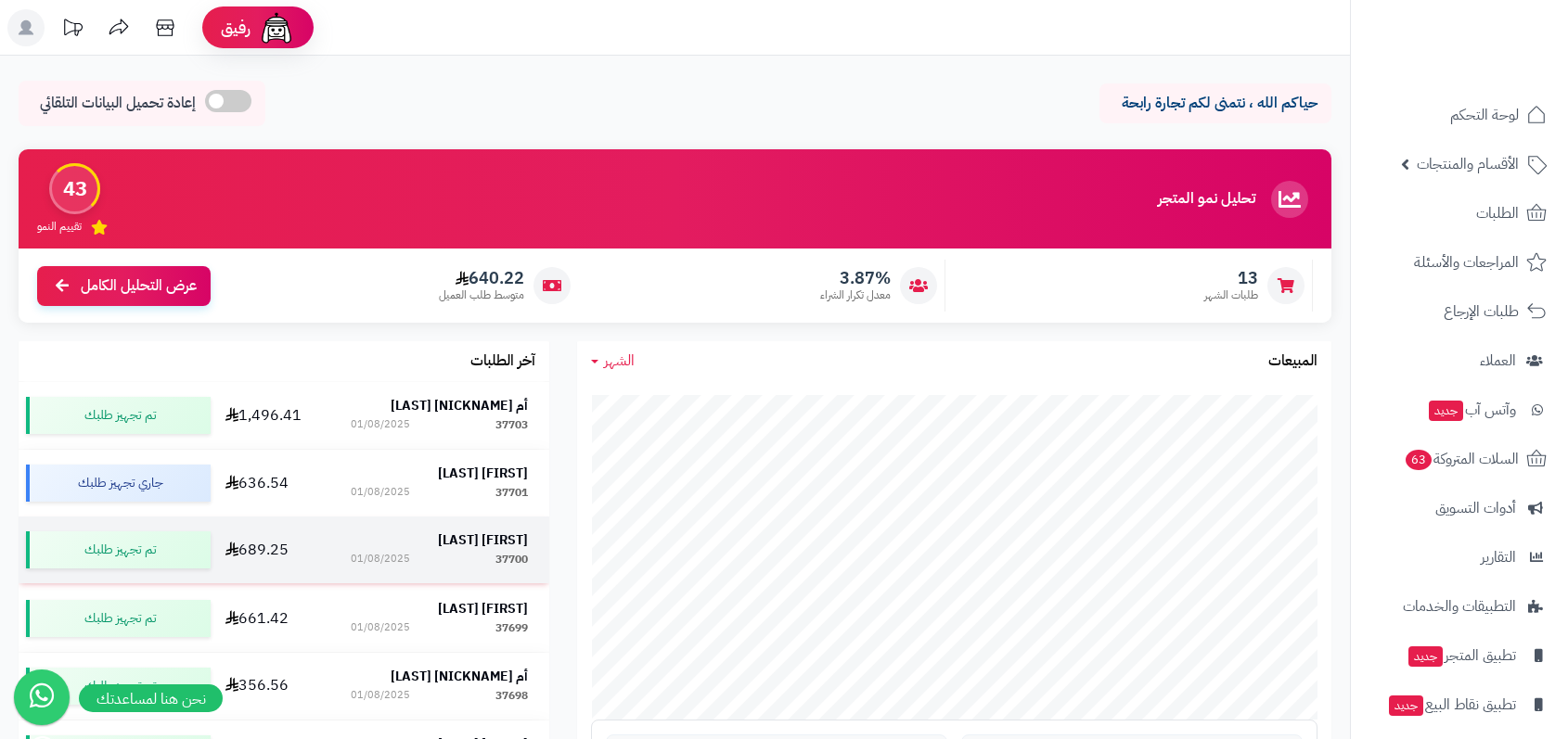 click on "37700" at bounding box center (511, 559) 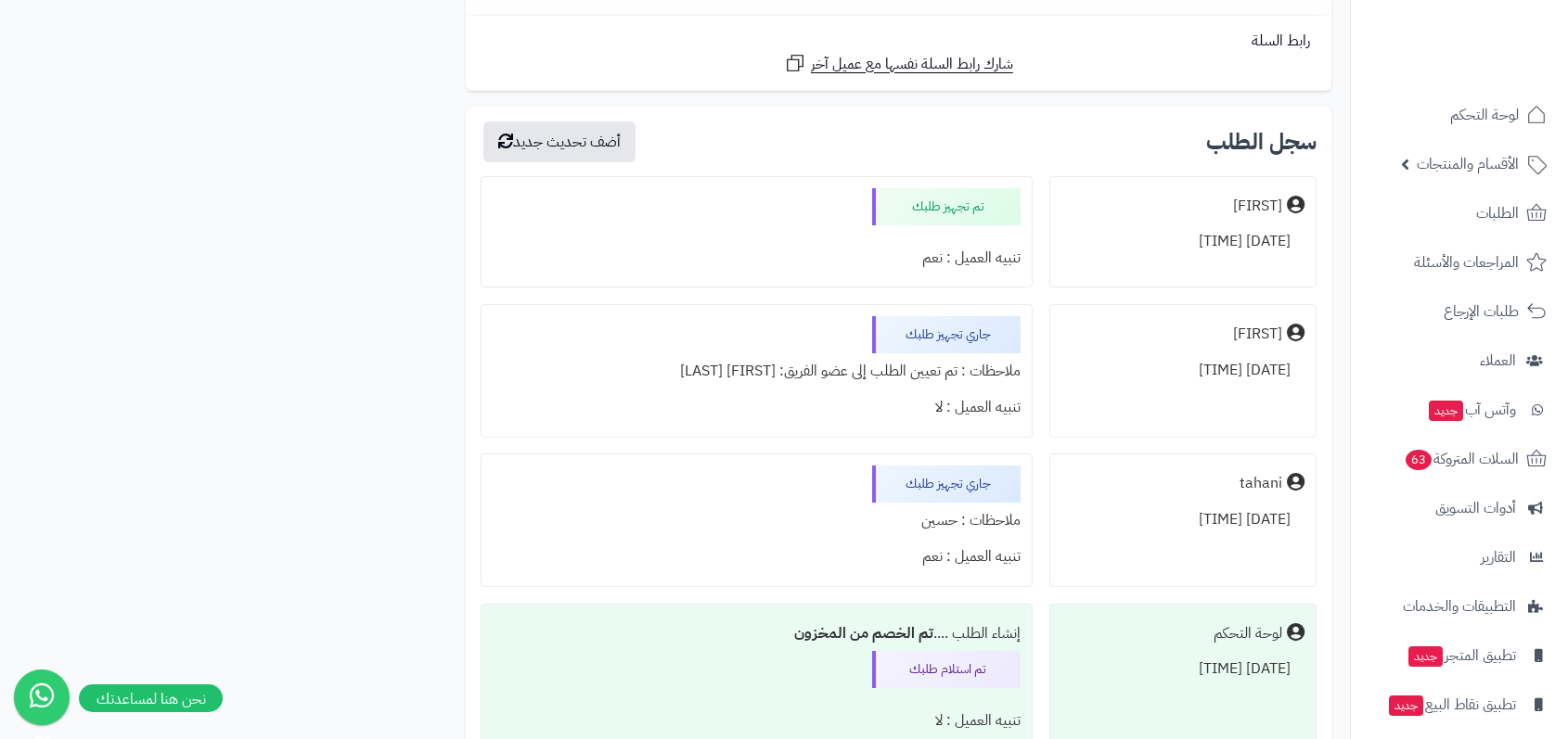 scroll, scrollTop: 6077, scrollLeft: 0, axis: vertical 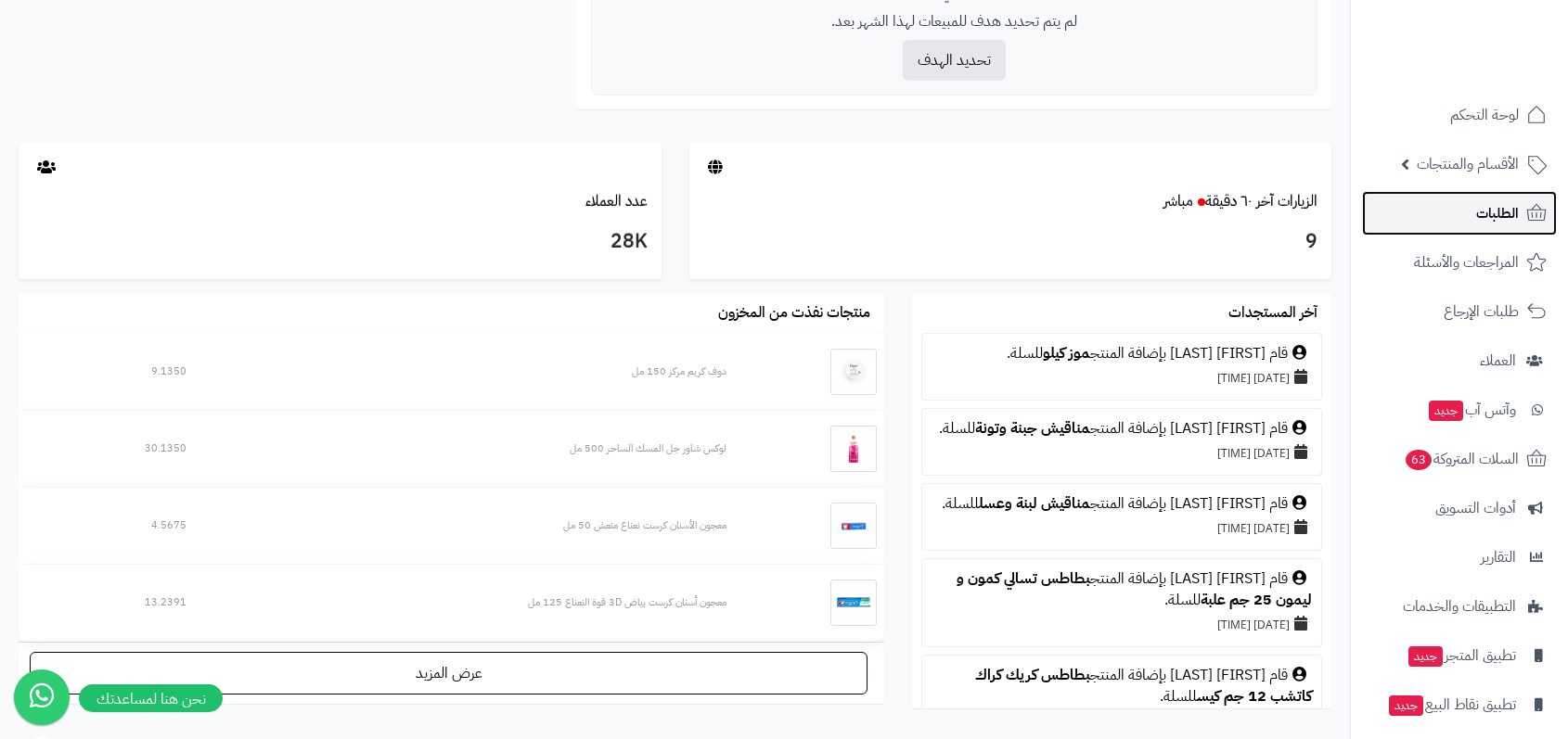 click on "الطلبات" at bounding box center (1459, 213) 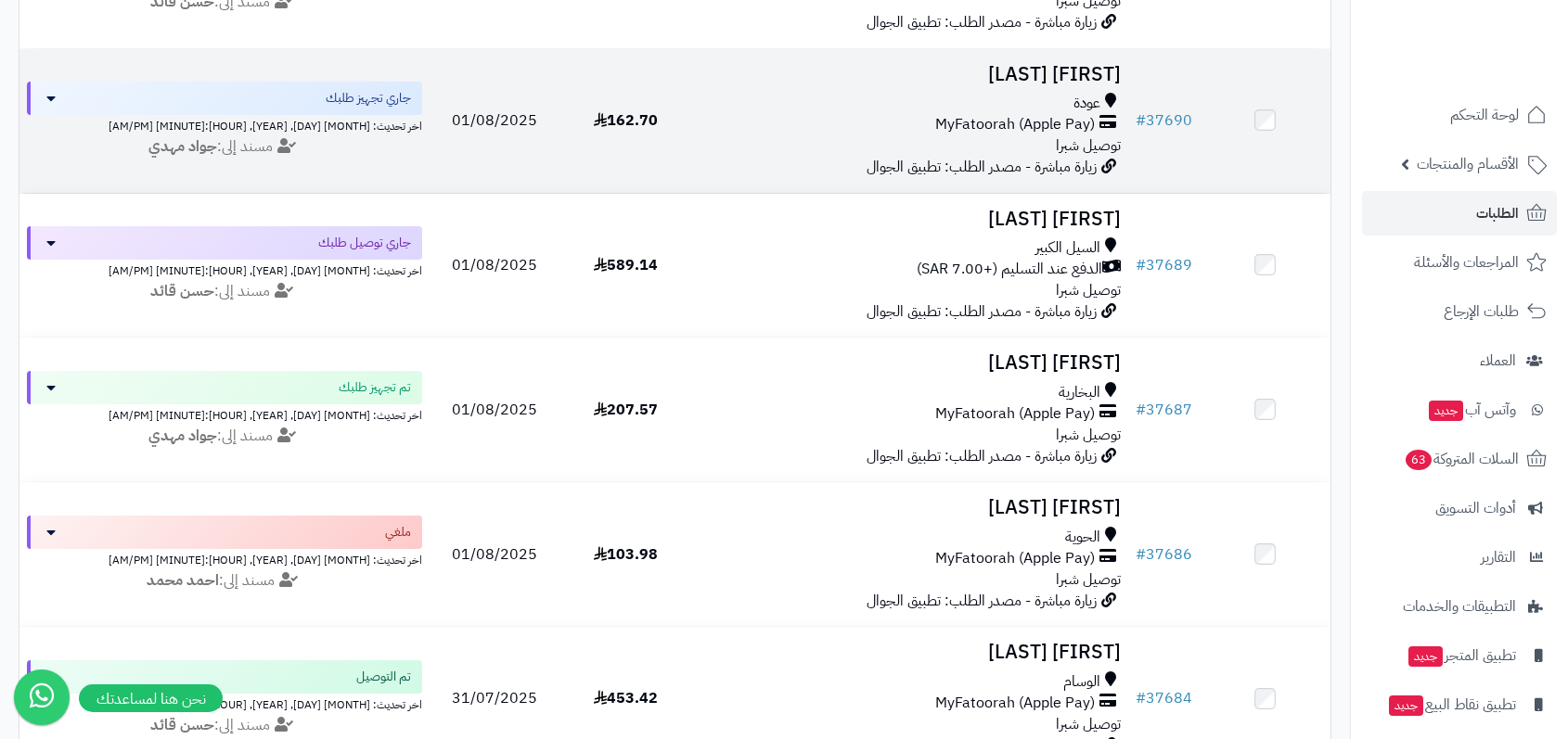 scroll, scrollTop: 1854, scrollLeft: 0, axis: vertical 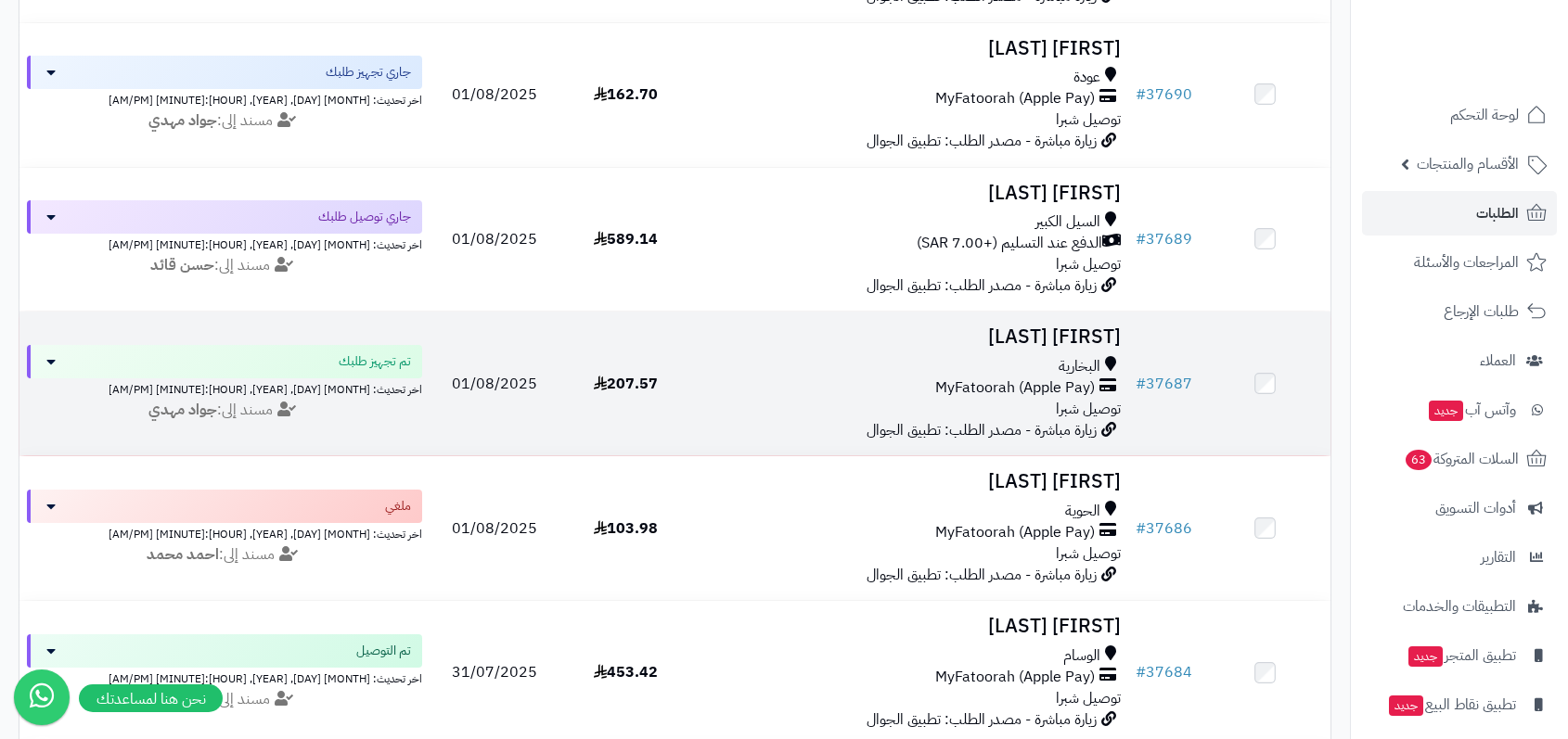 click on "توصيل شبرا" at bounding box center [1088, 409] 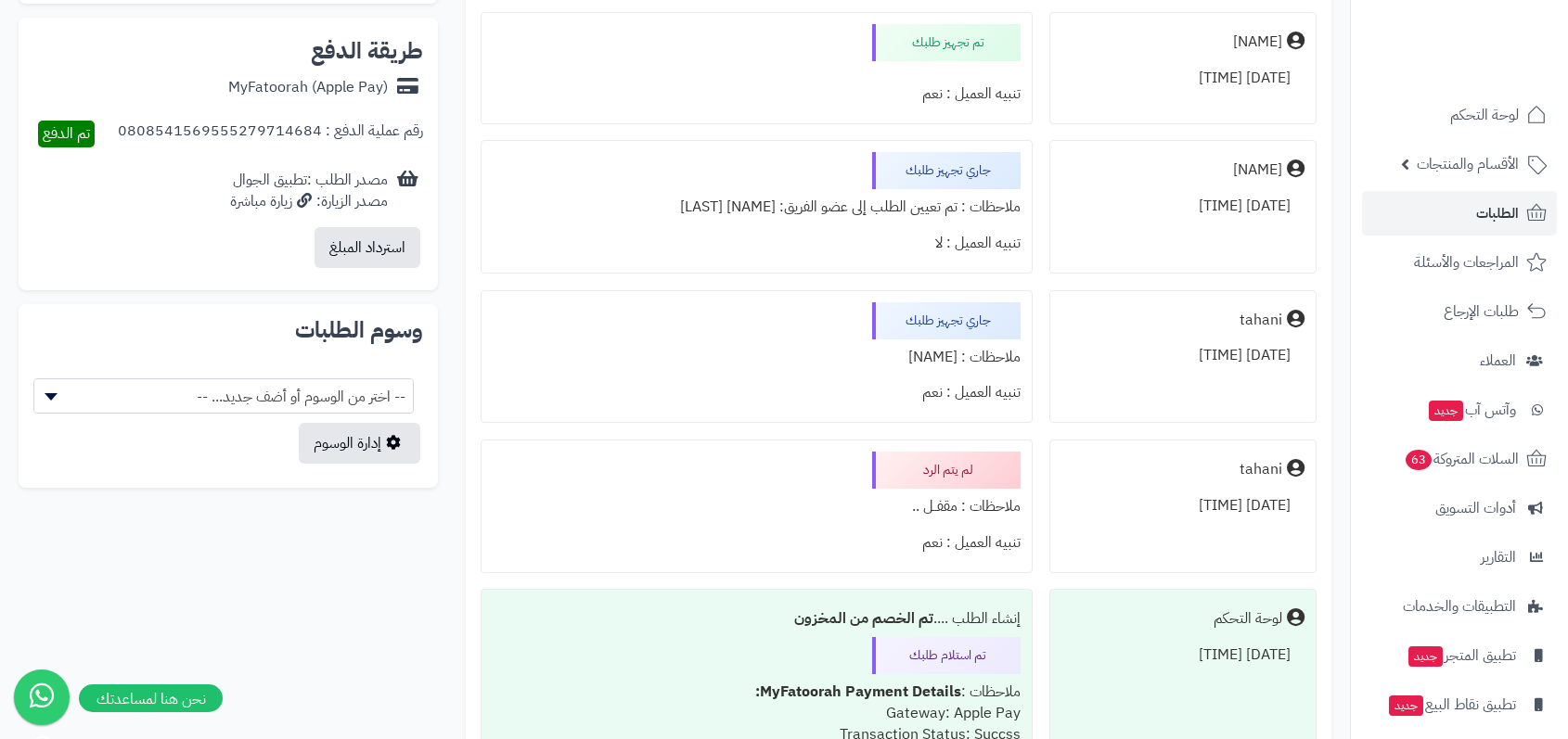 scroll, scrollTop: 812, scrollLeft: 0, axis: vertical 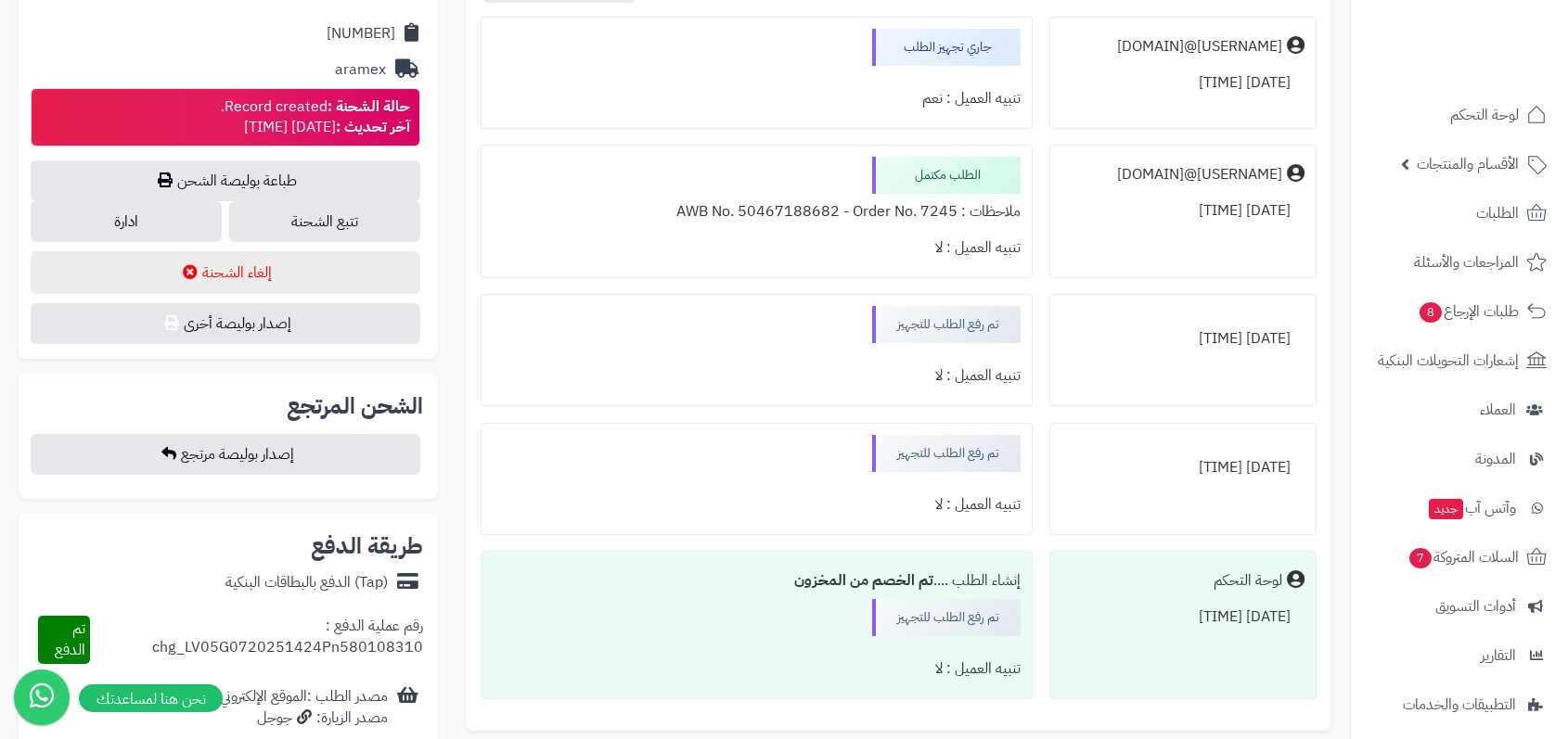 click on "01/08/2025 14:25:06" at bounding box center [1183, 338] 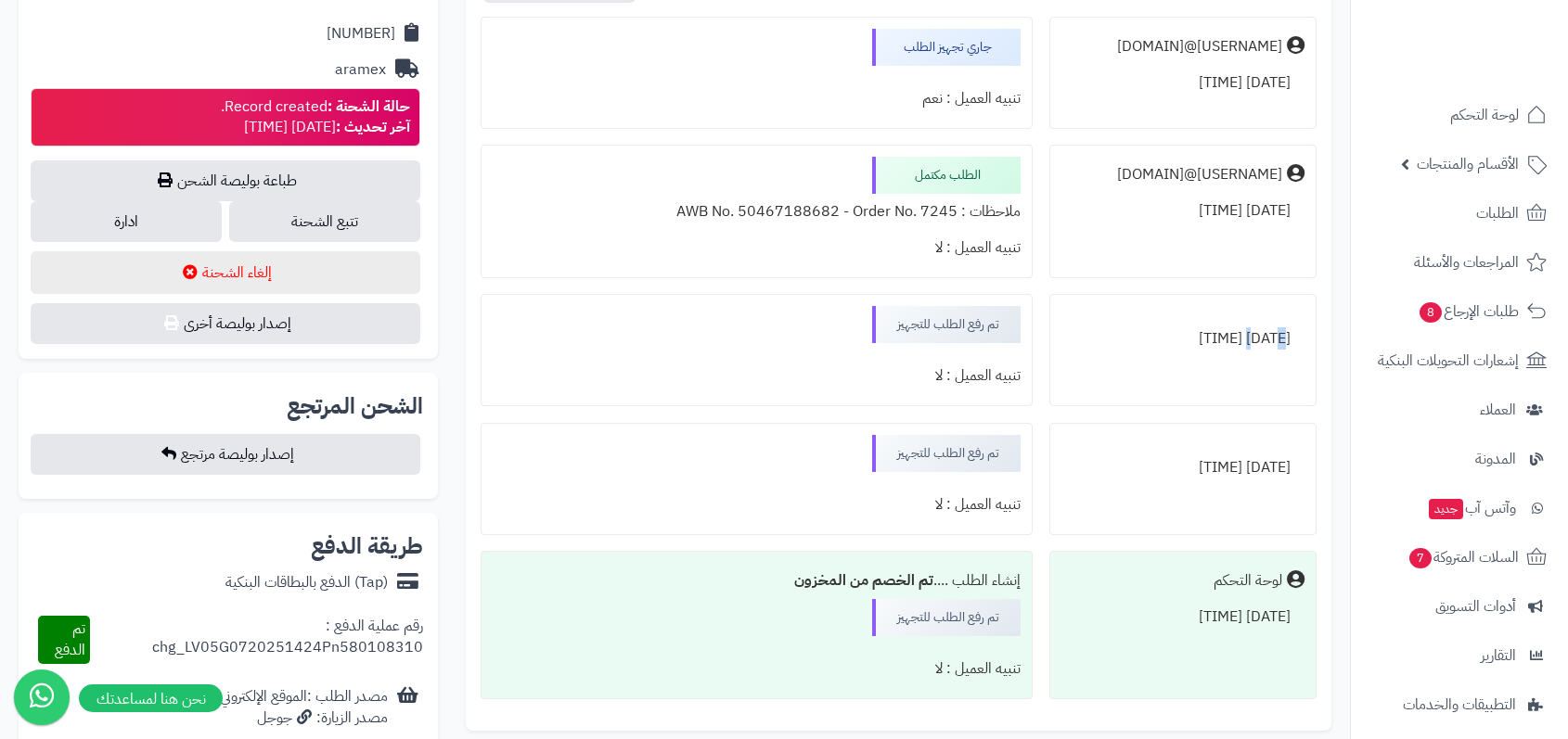 click on "01/08/2025 14:25:06" at bounding box center [1183, 338] 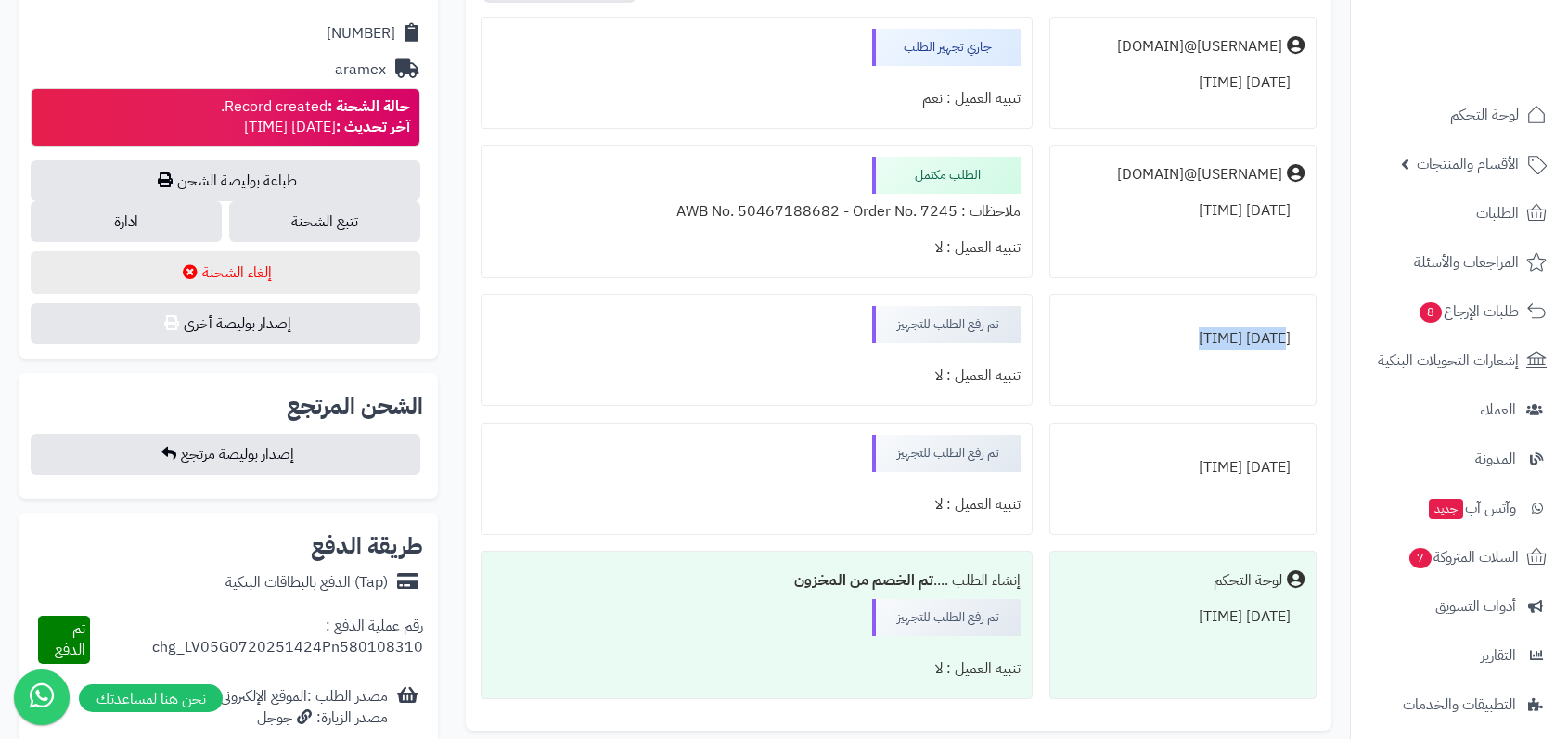 click on "01/08/2025 14:25:06" at bounding box center [1183, 350] 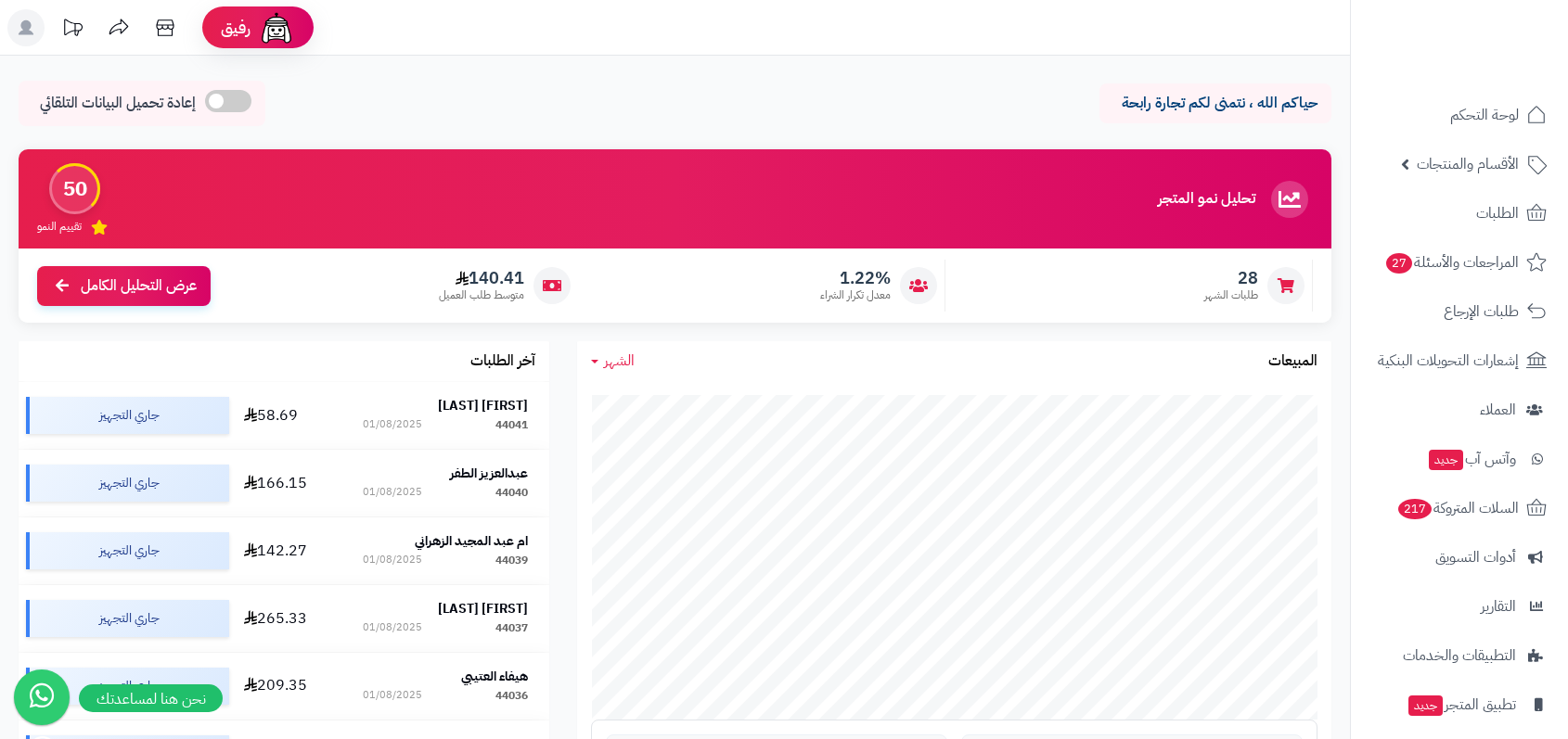 scroll, scrollTop: 0, scrollLeft: 0, axis: both 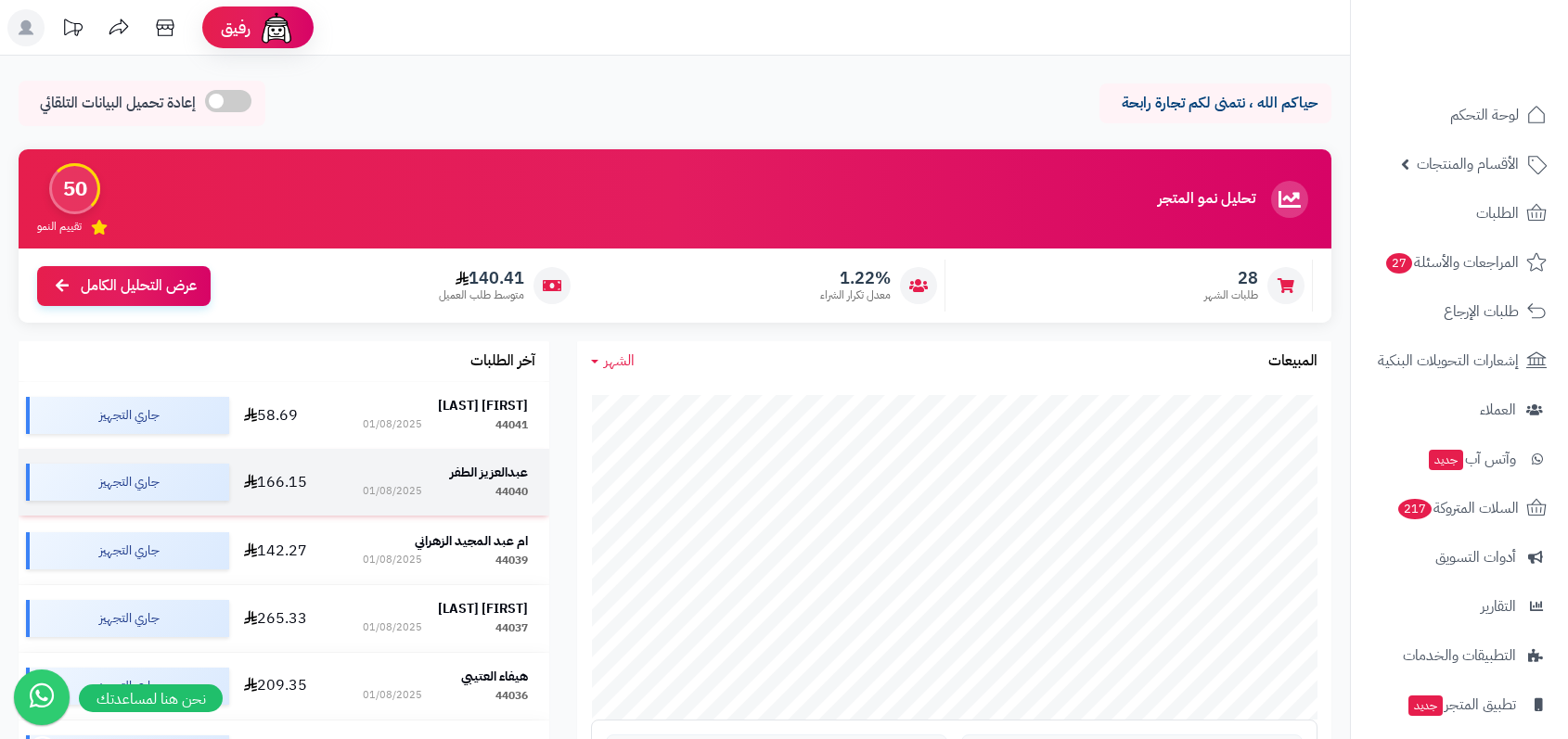 click on "عبدالعزيز  الطفر" at bounding box center (489, 472) 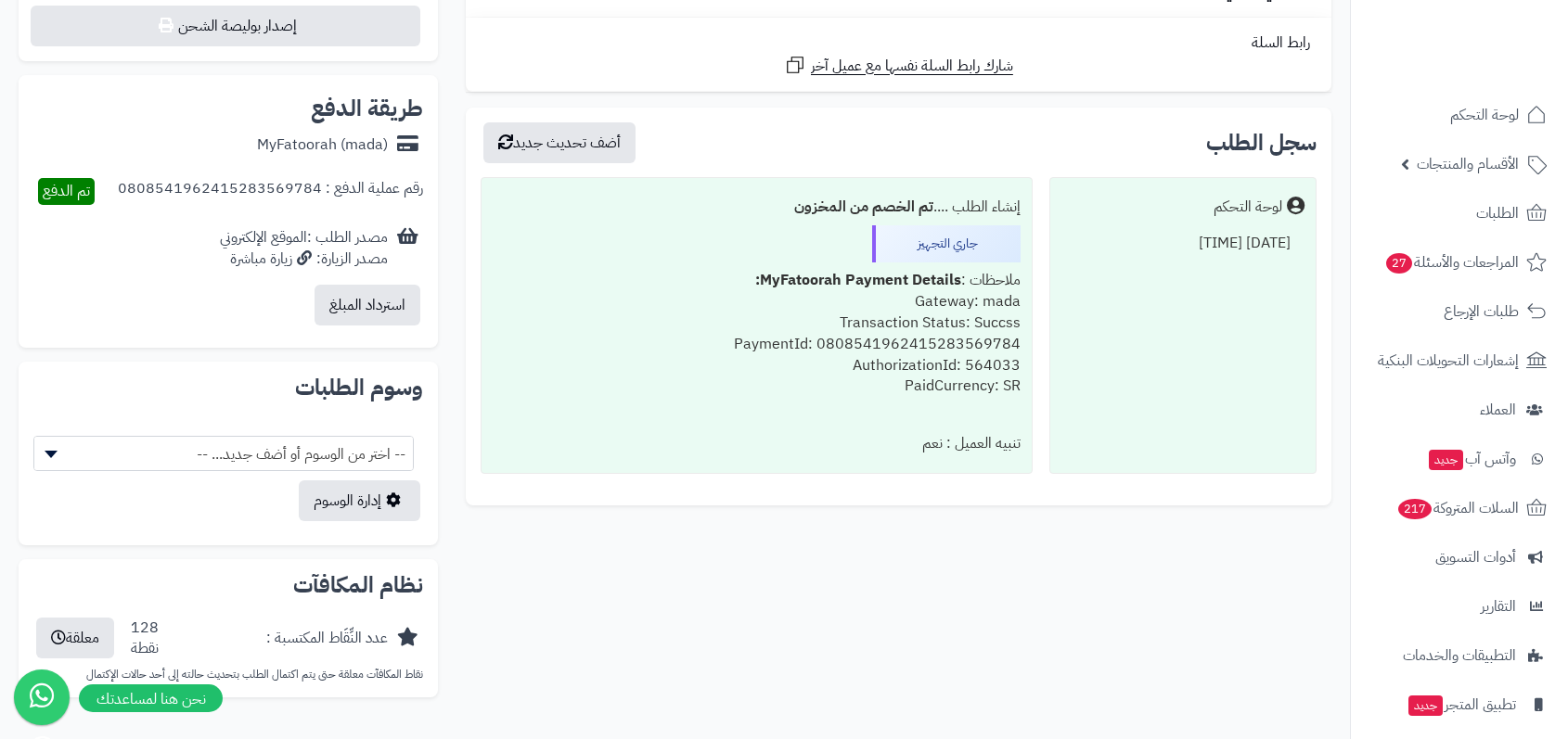 scroll, scrollTop: 825, scrollLeft: 0, axis: vertical 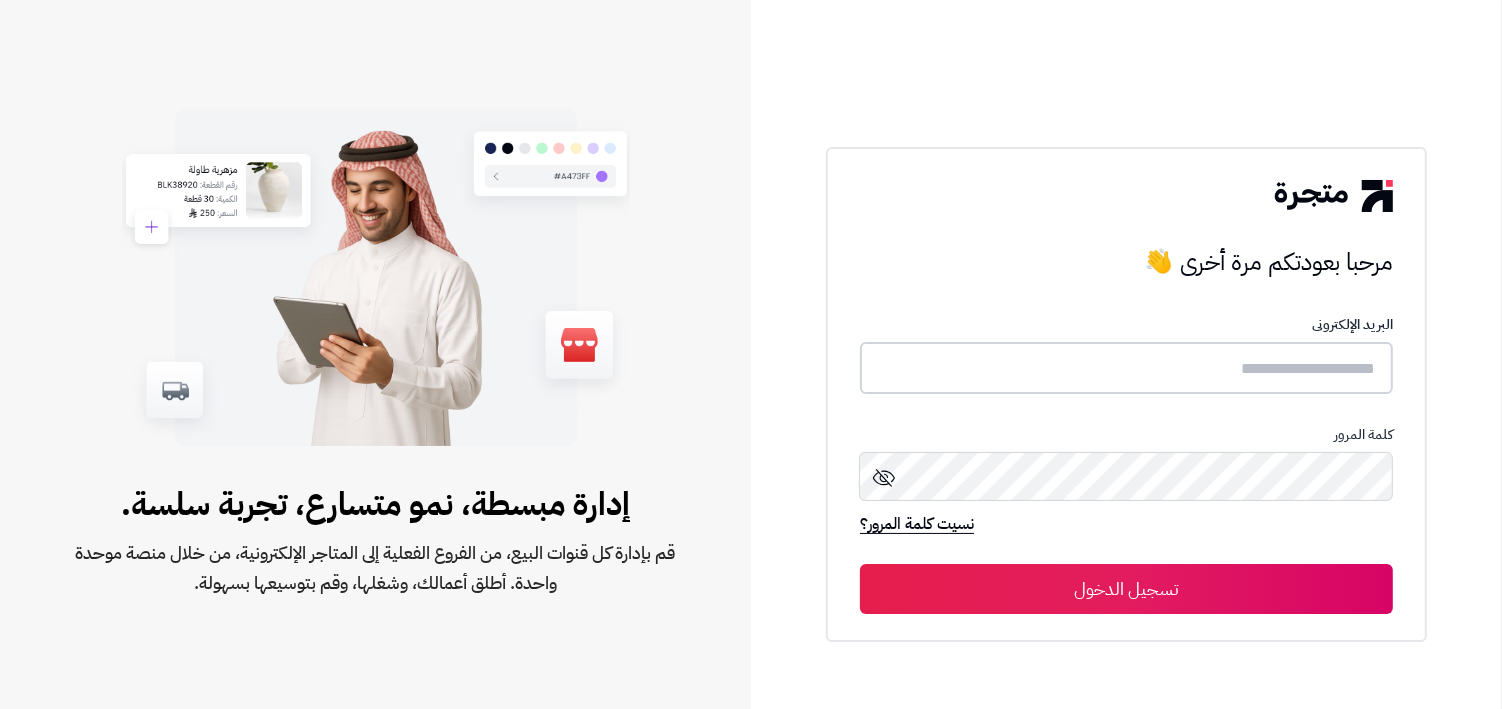 type on "**********" 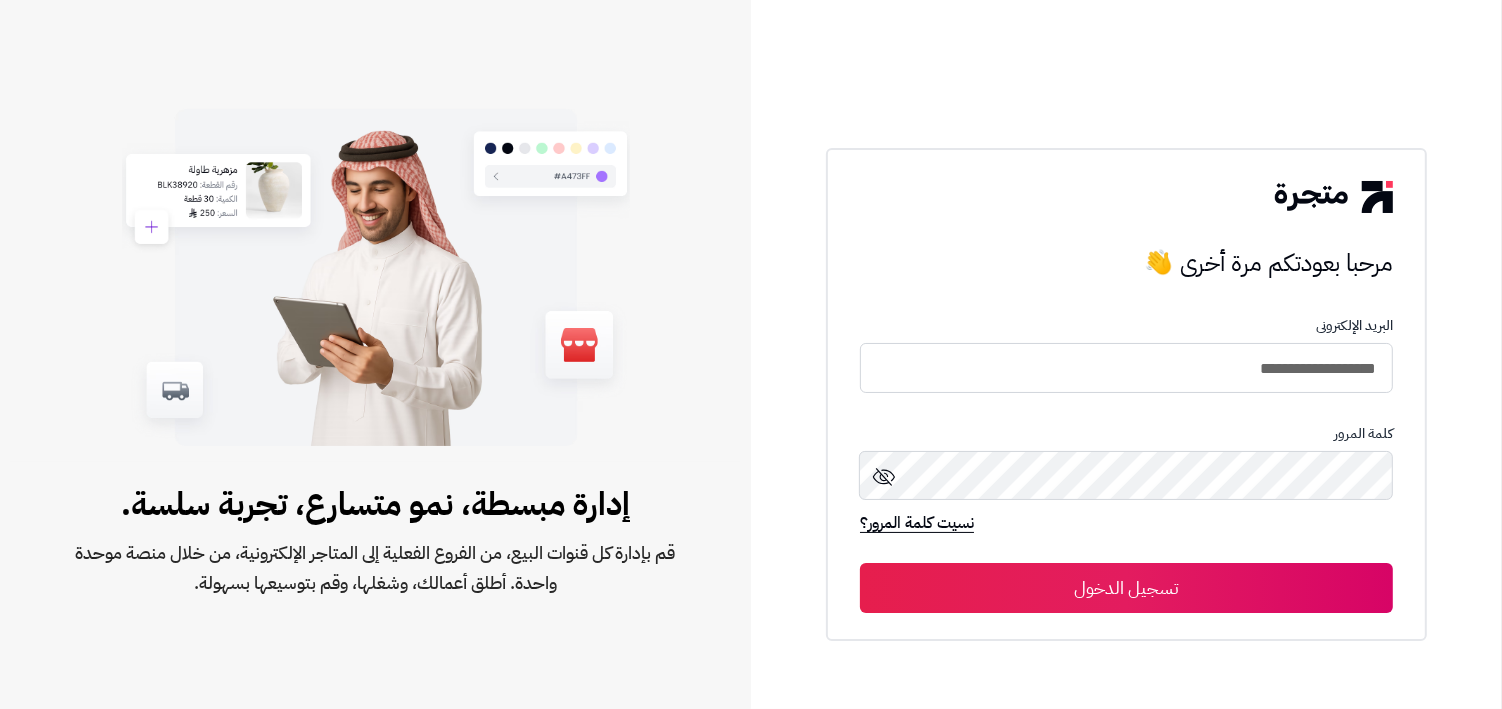 click on "تسجيل الدخول" at bounding box center (1126, 588) 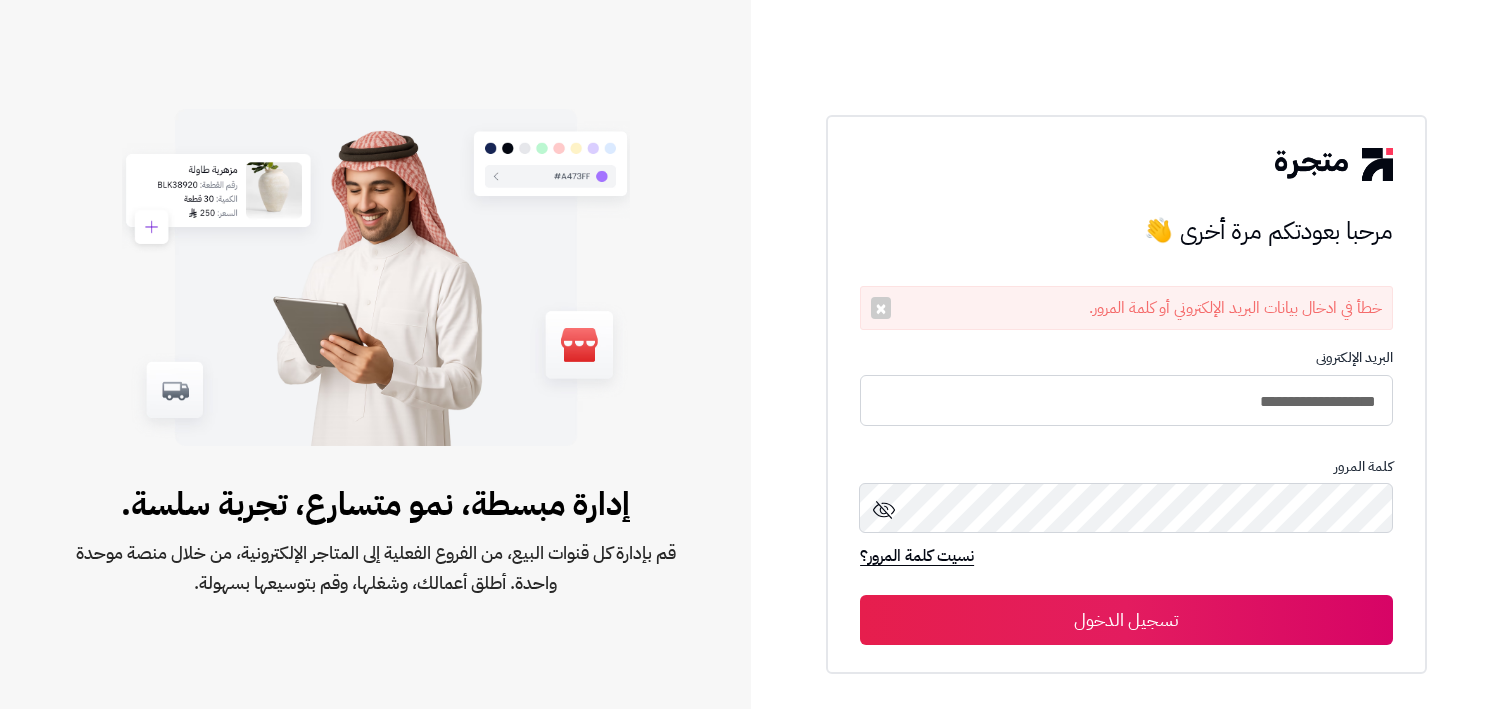 scroll, scrollTop: 0, scrollLeft: 0, axis: both 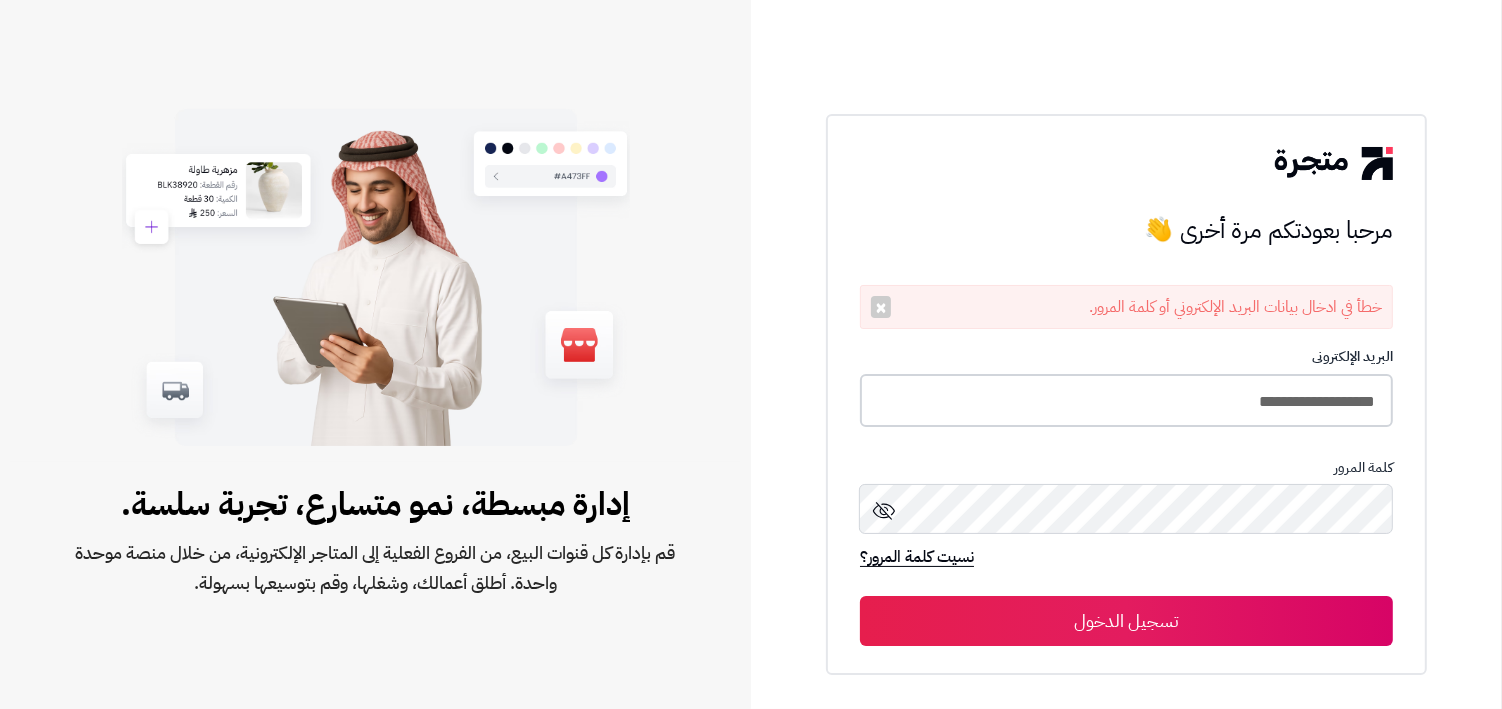 click on "**********" at bounding box center (1126, 400) 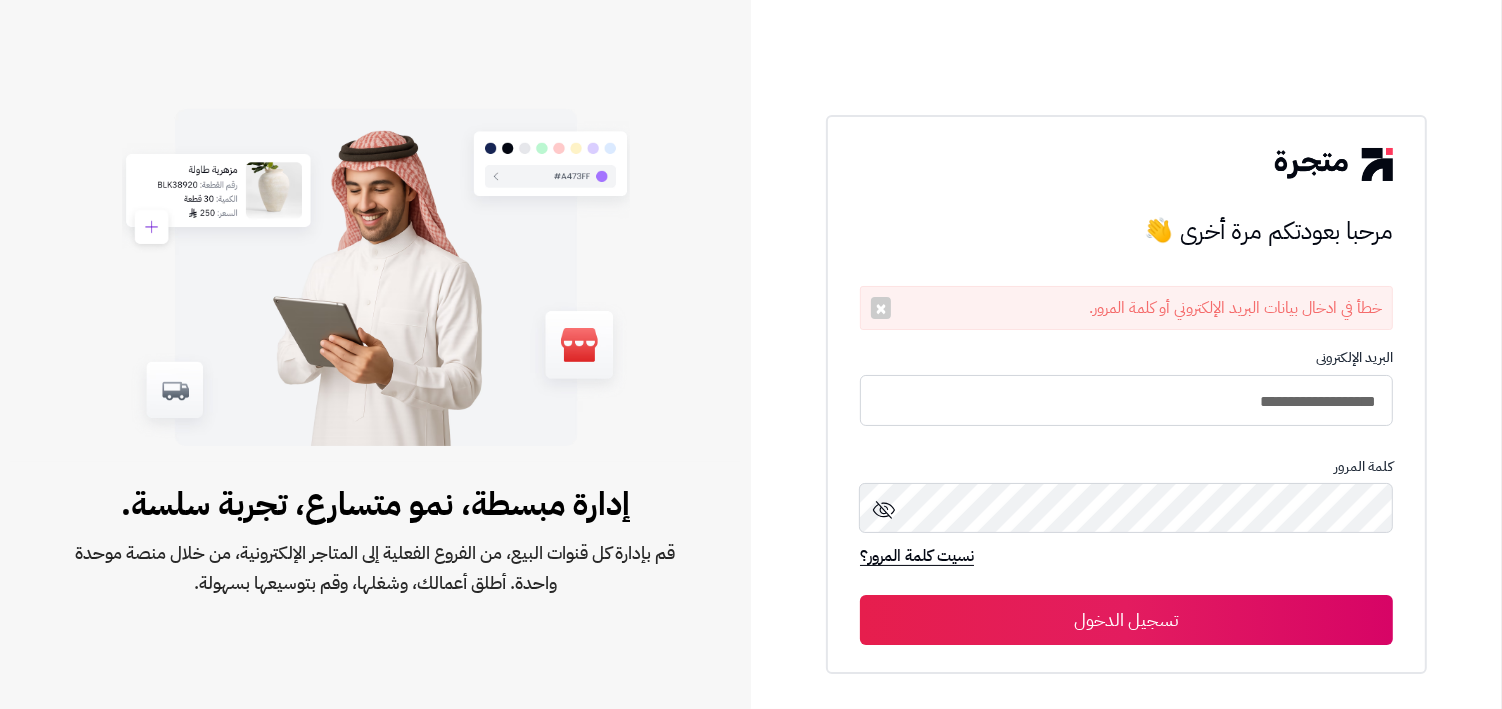 type on "**********" 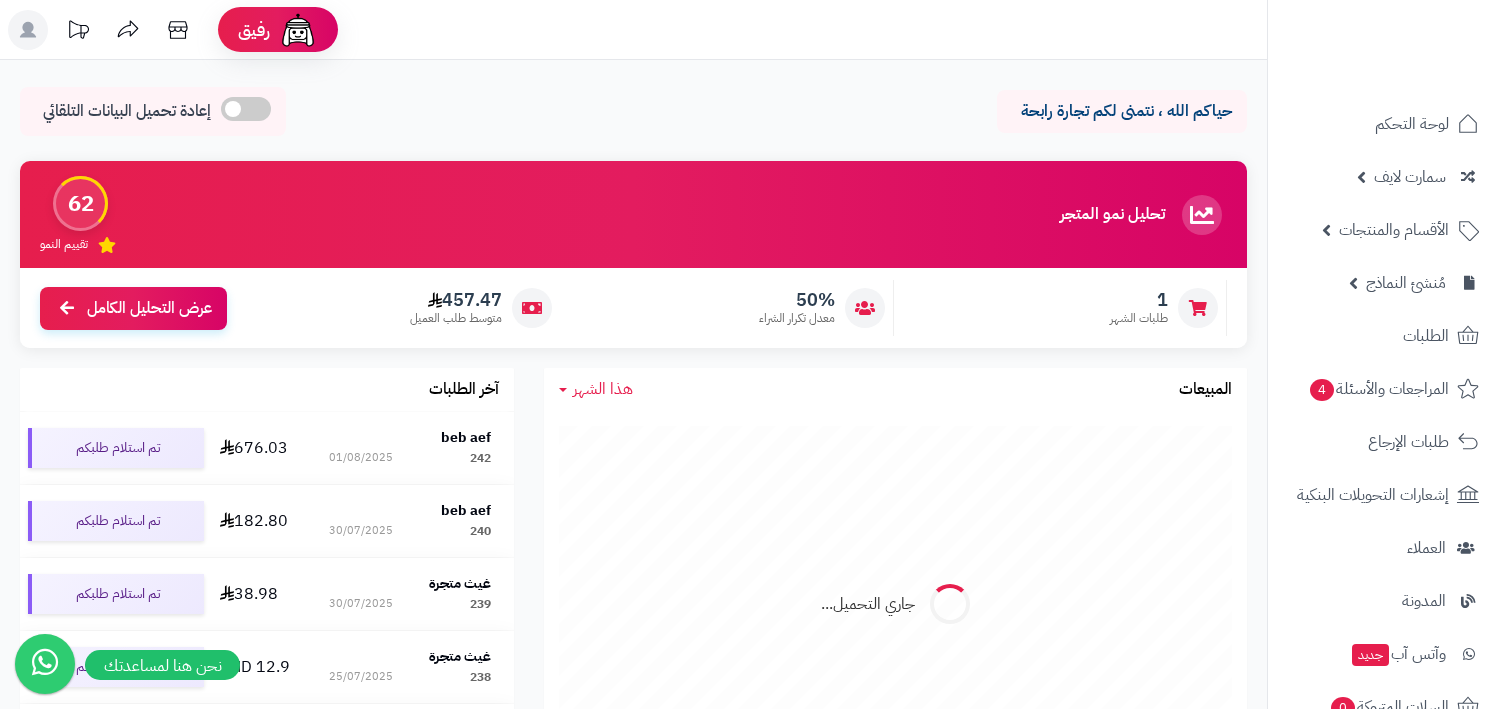 scroll, scrollTop: 0, scrollLeft: 0, axis: both 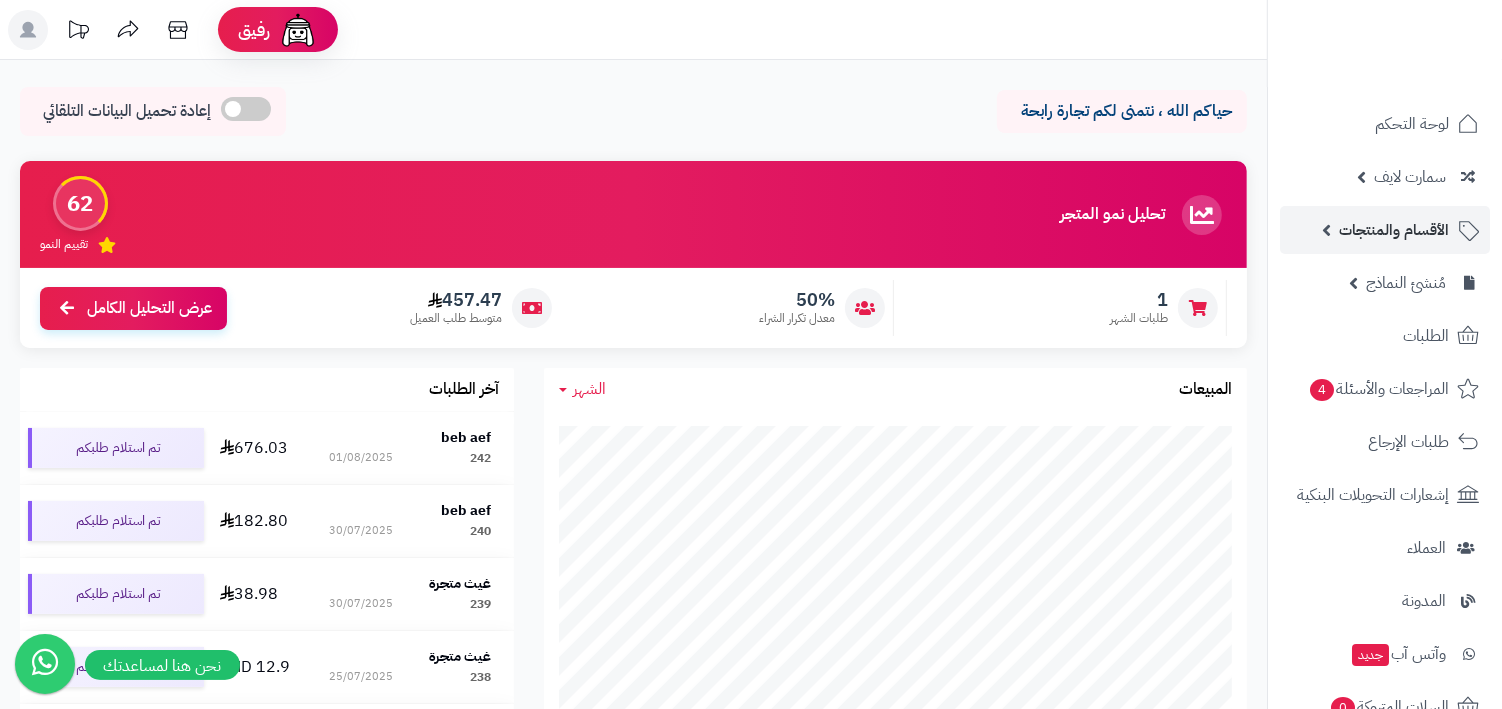 click on "الأقسام والمنتجات" at bounding box center [1385, 230] 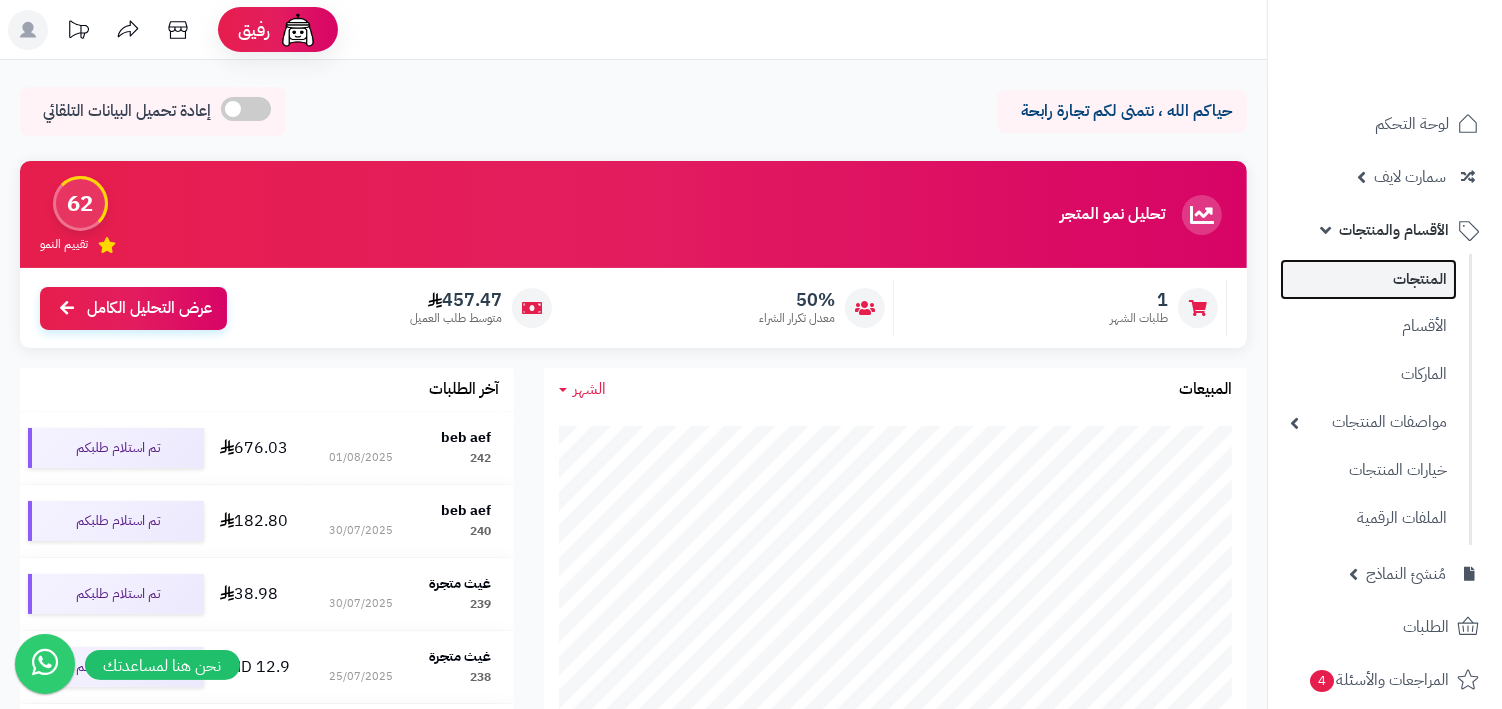 click on "المنتجات" at bounding box center (1368, 279) 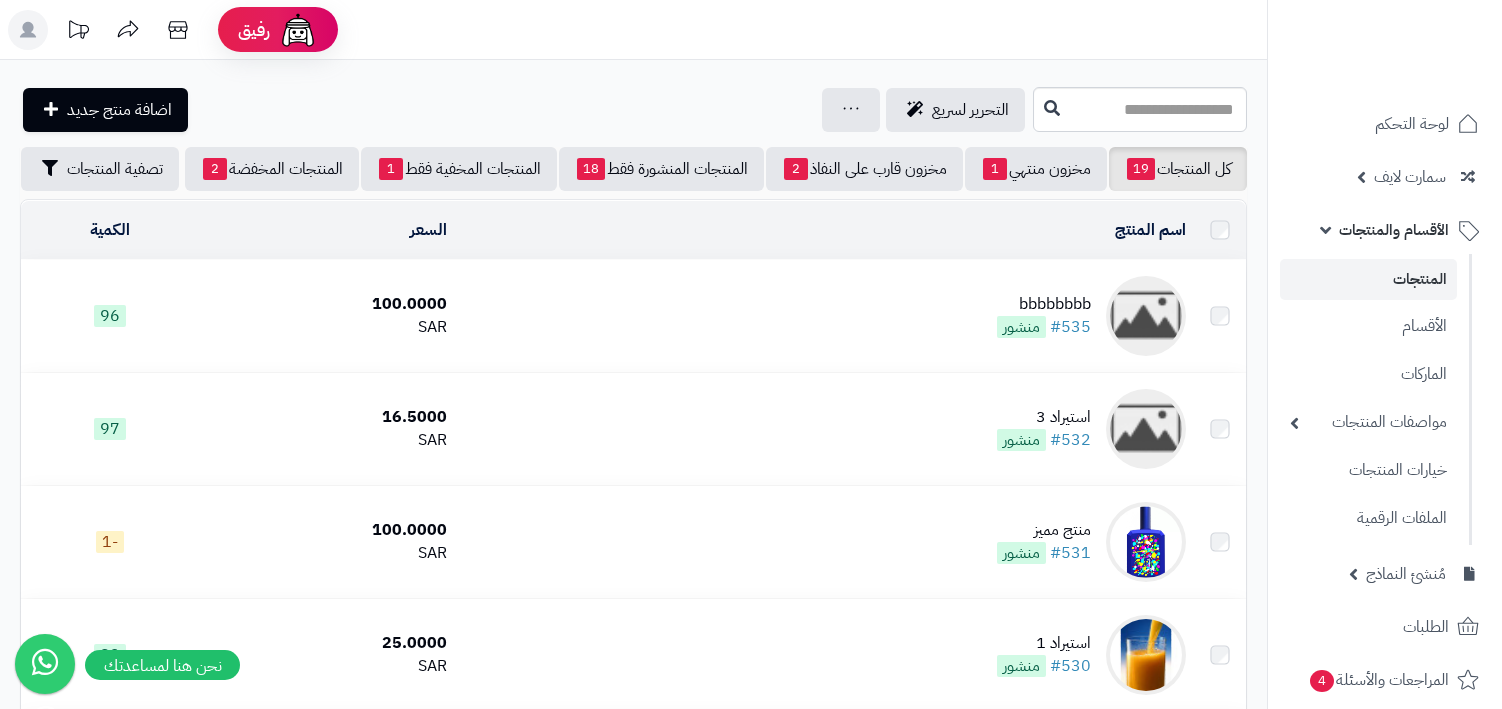scroll, scrollTop: 0, scrollLeft: 0, axis: both 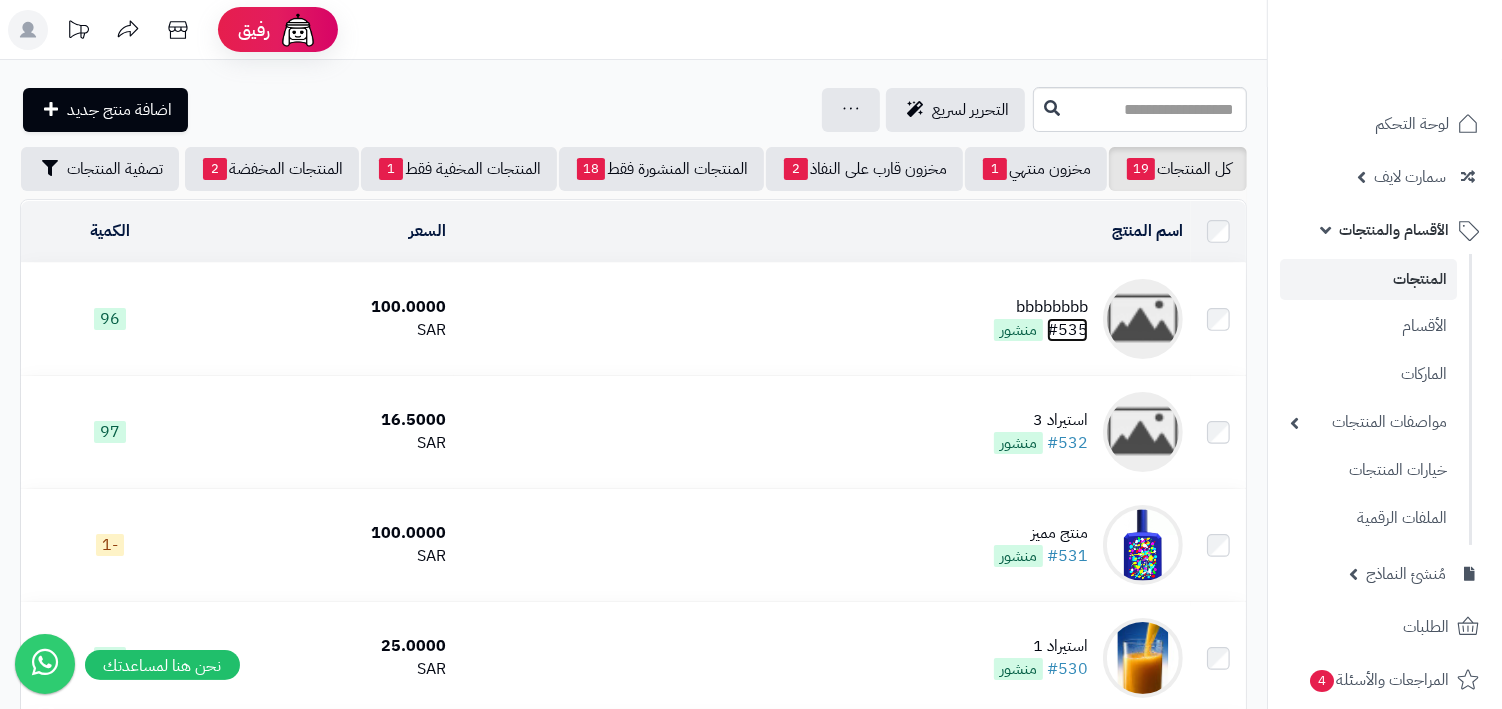 click on "#535" at bounding box center [1067, 330] 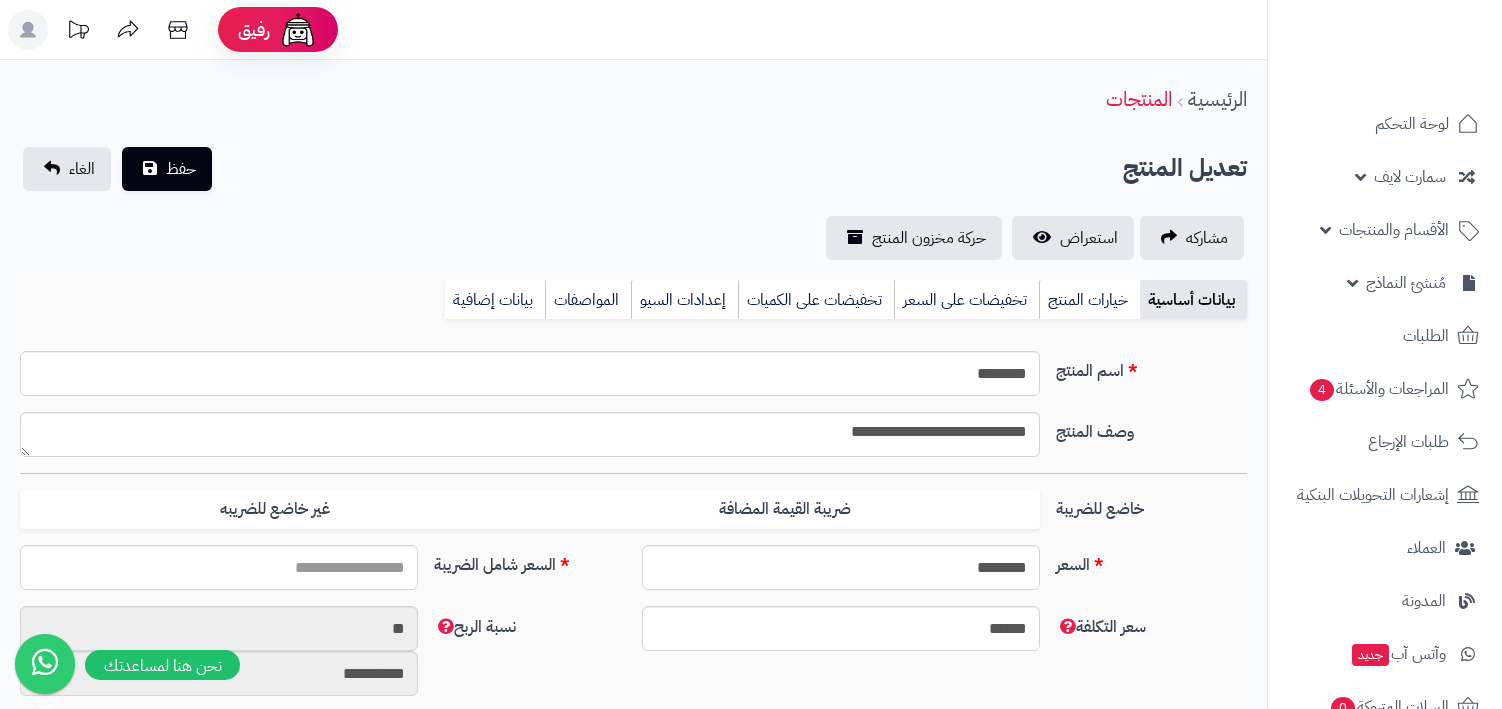 select 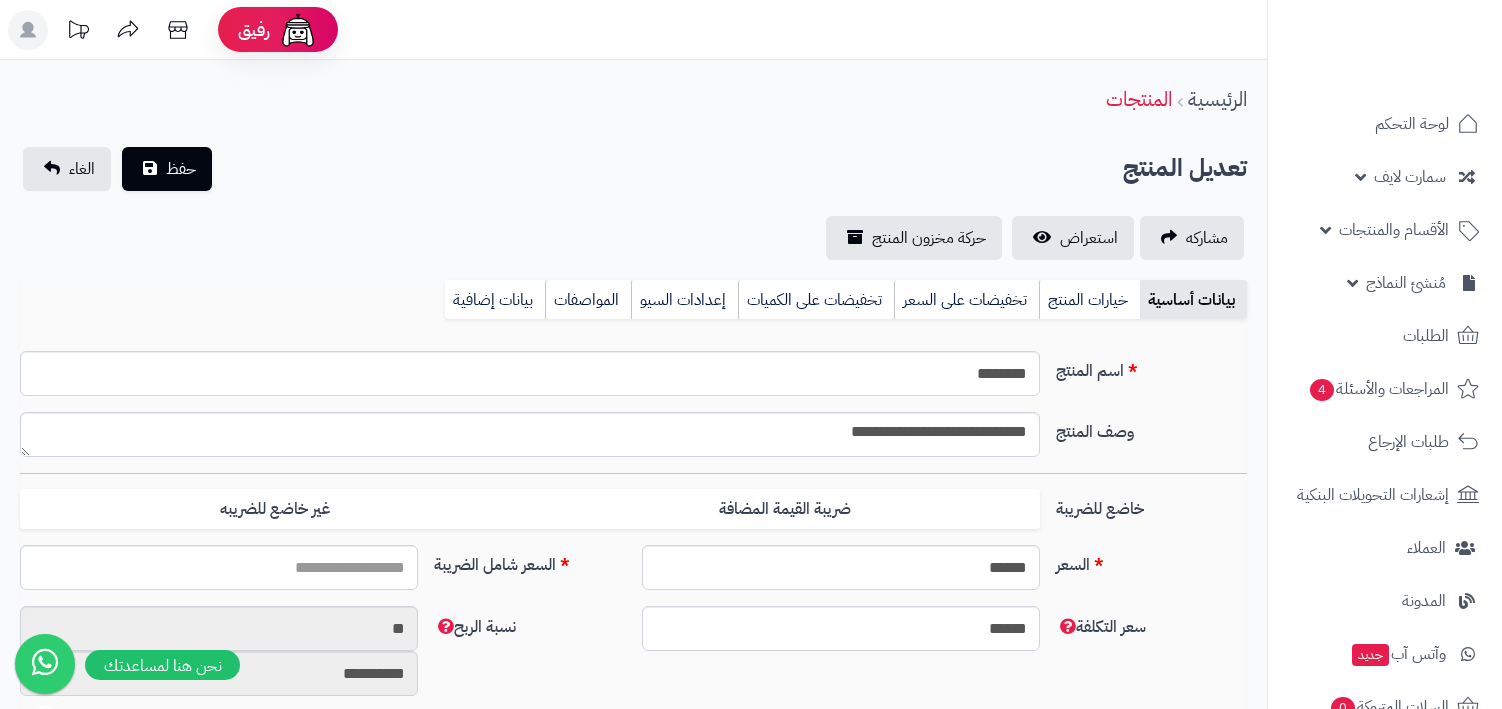 scroll, scrollTop: 0, scrollLeft: 0, axis: both 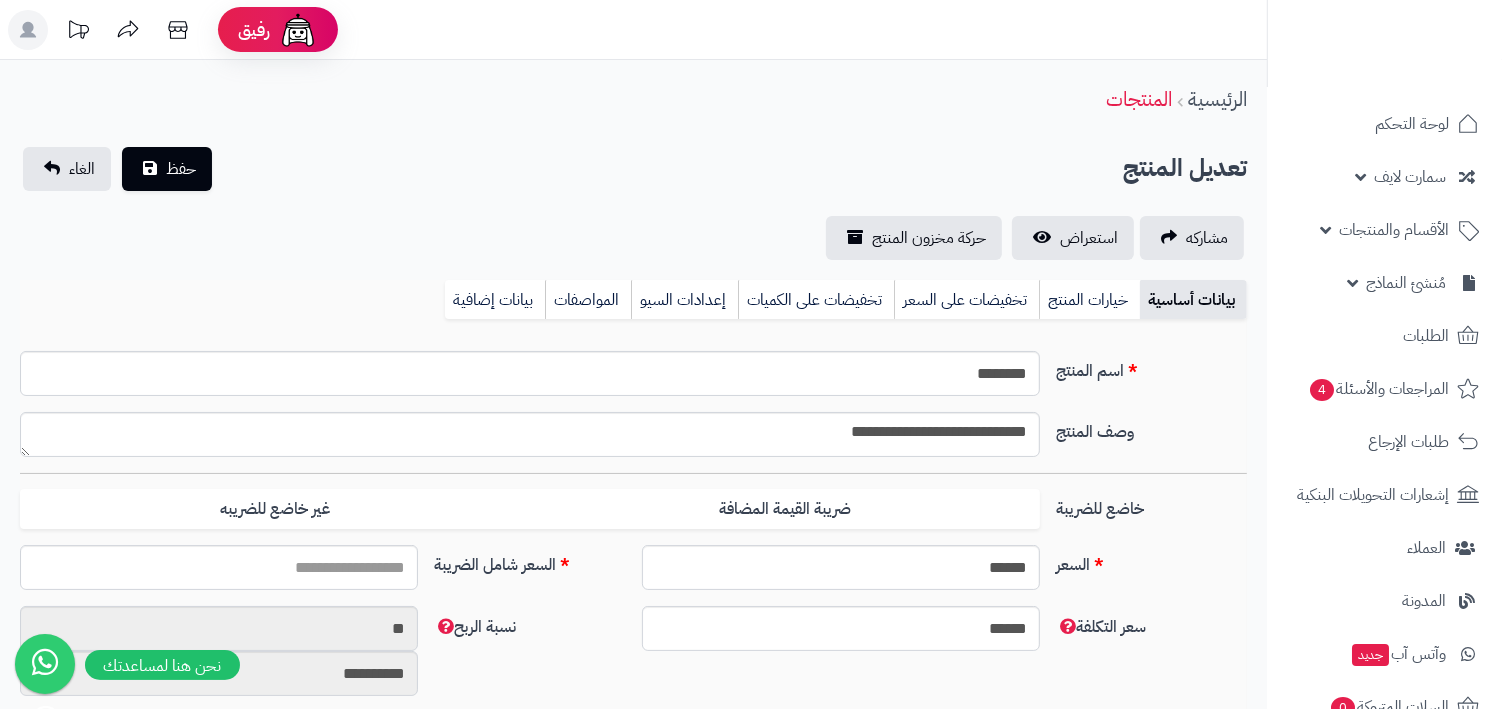 type on "******" 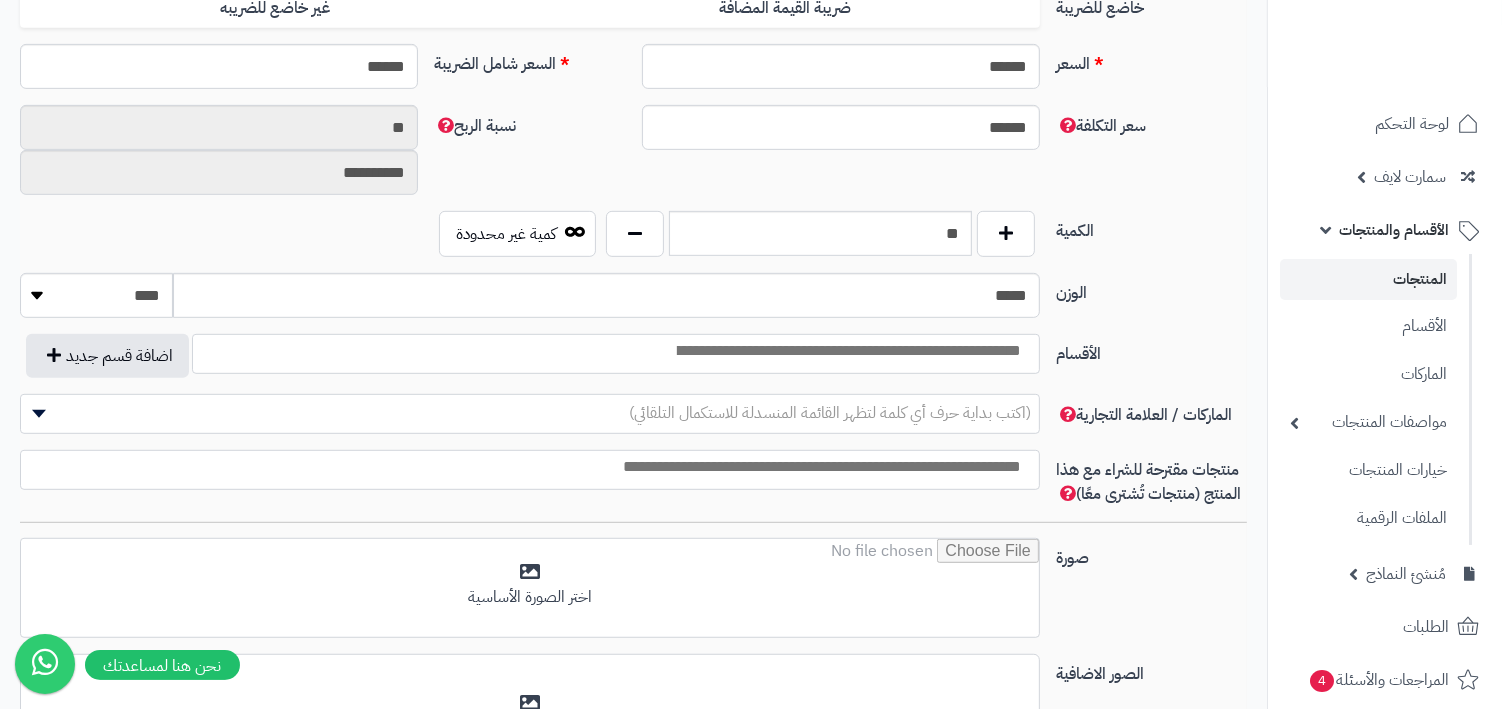 scroll, scrollTop: 1111, scrollLeft: 0, axis: vertical 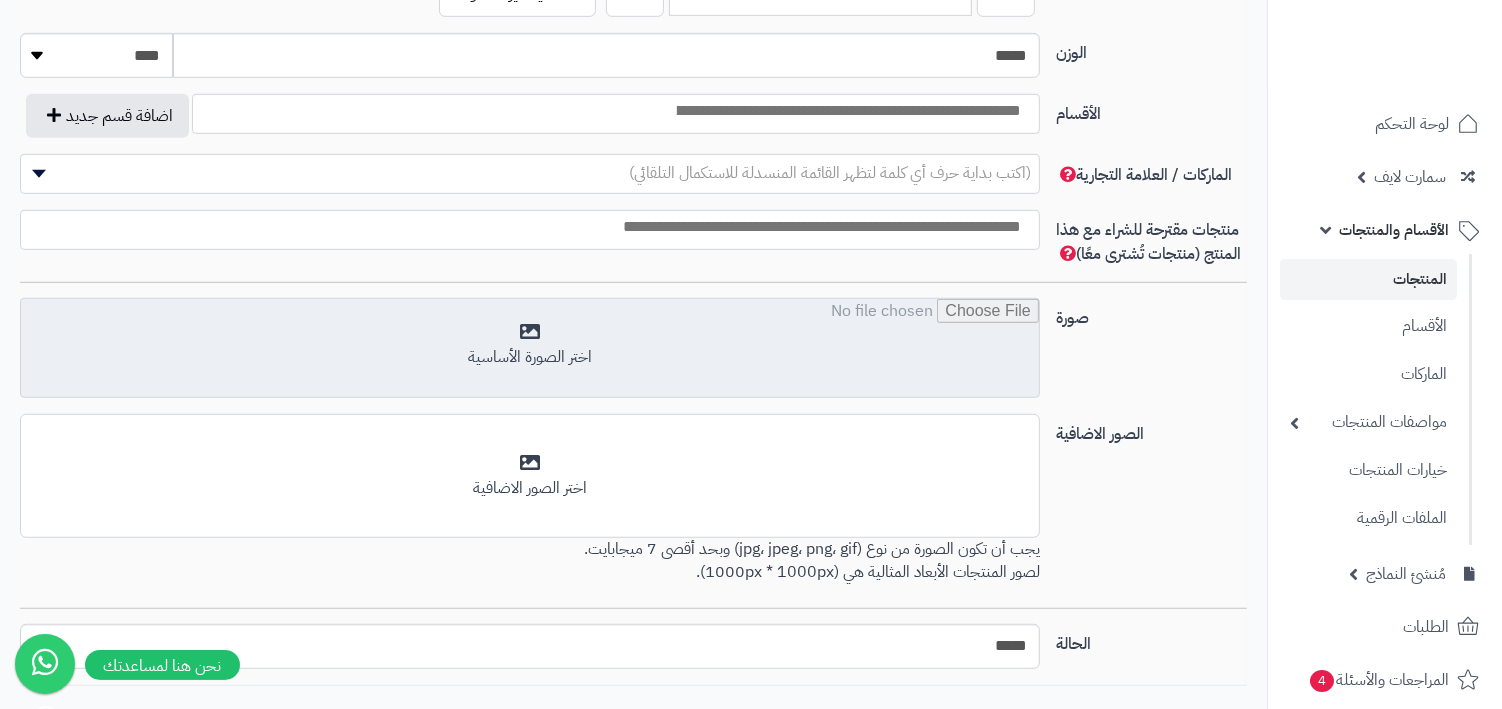 click at bounding box center (530, 349) 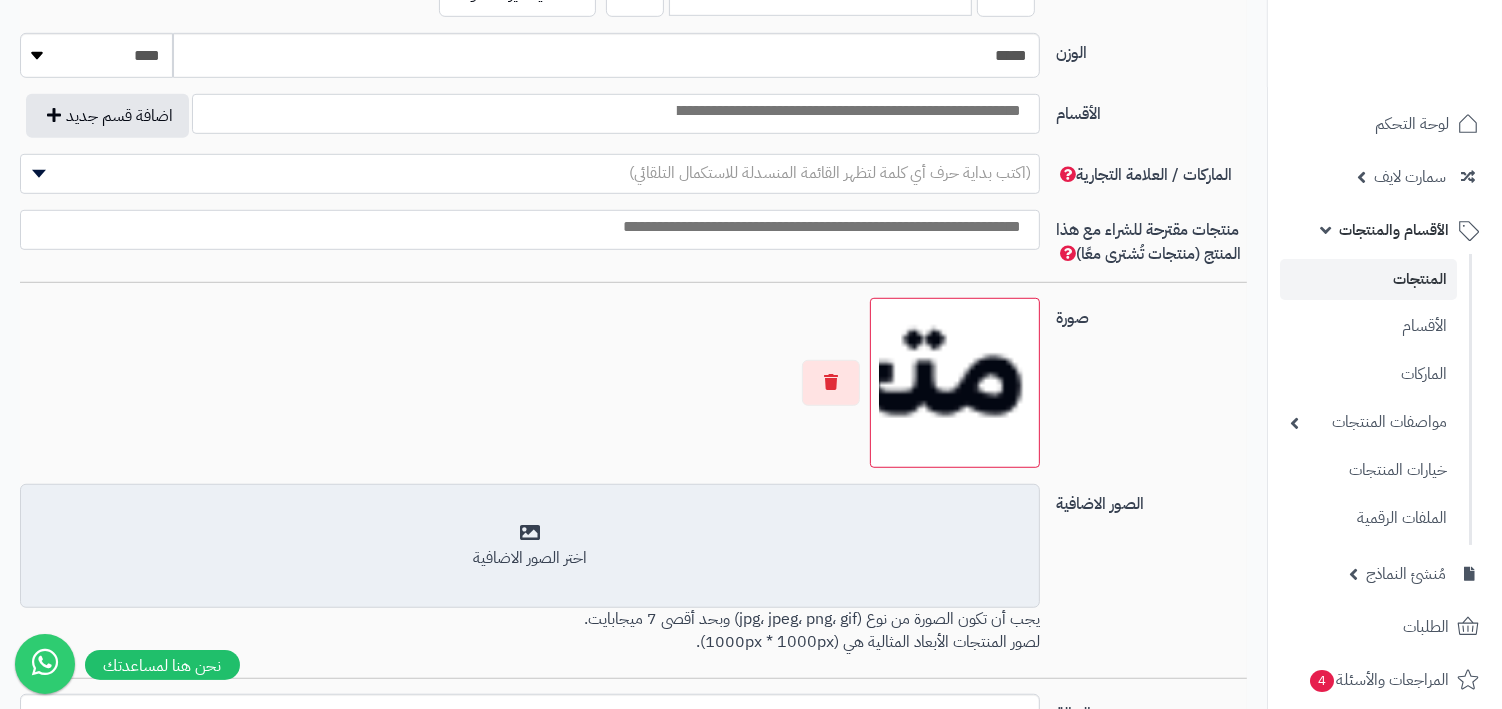 click on "اختر الصور الاضافية" at bounding box center [530, 546] 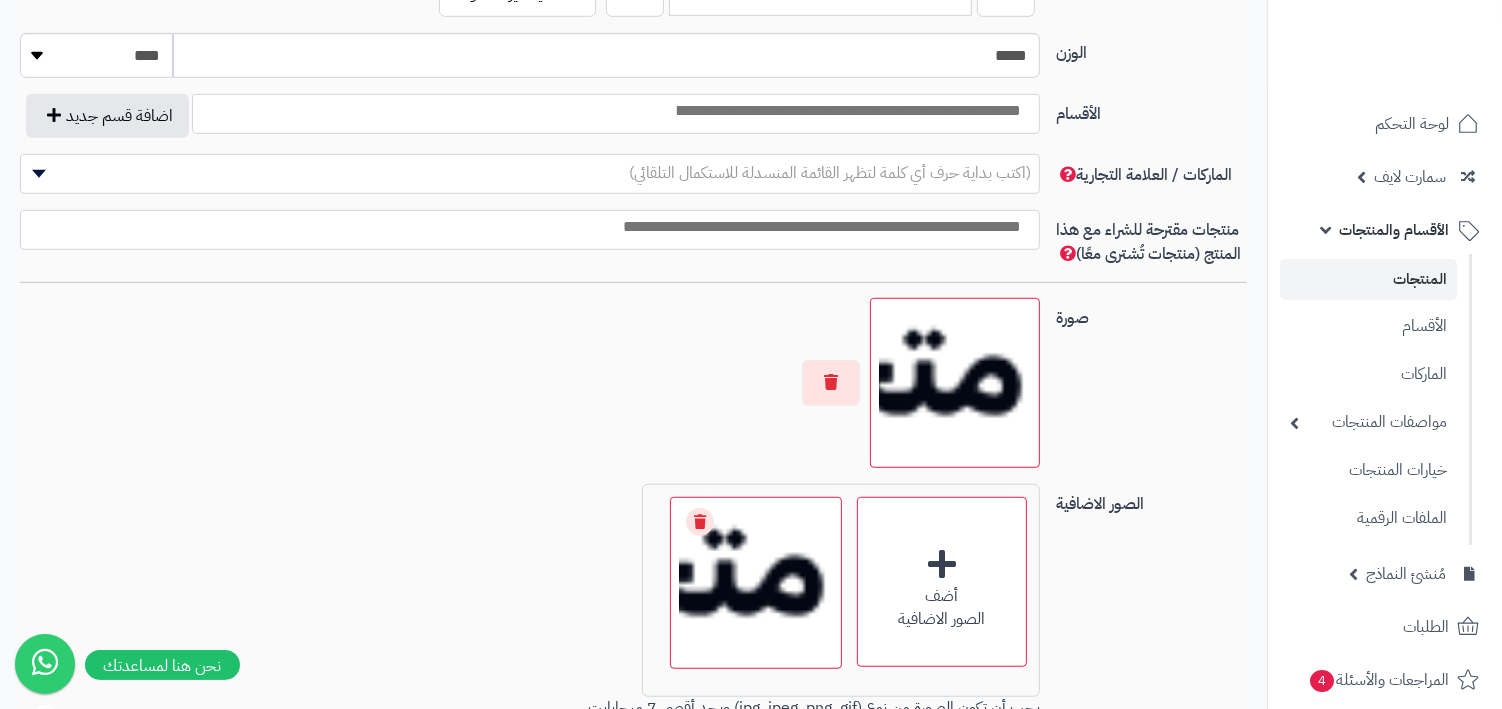 scroll, scrollTop: 1264, scrollLeft: 0, axis: vertical 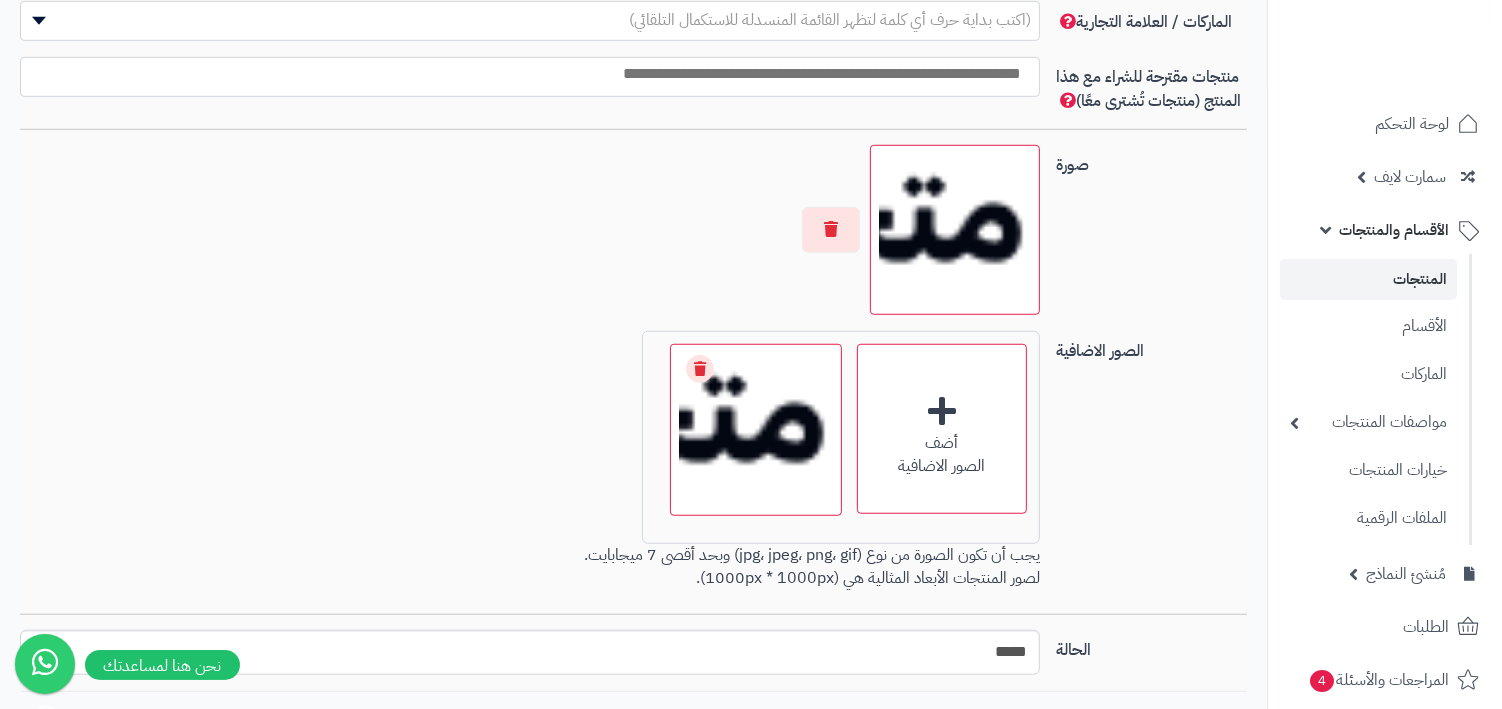 click on "صورة
اختر الصورة الأساسية" at bounding box center [633, 238] 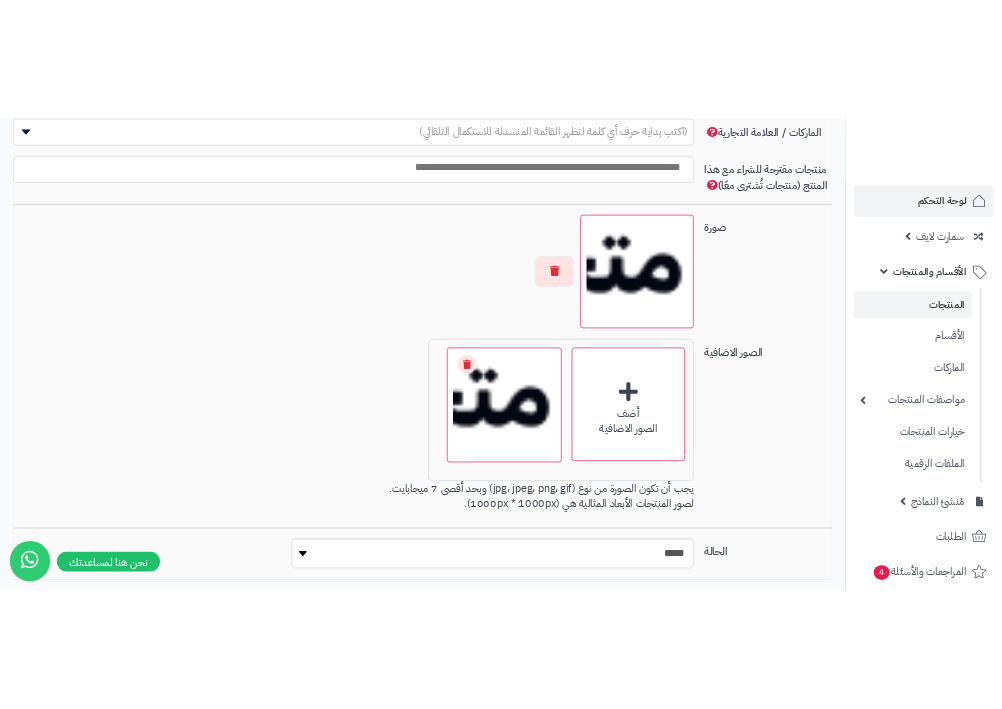 scroll, scrollTop: 1323, scrollLeft: 0, axis: vertical 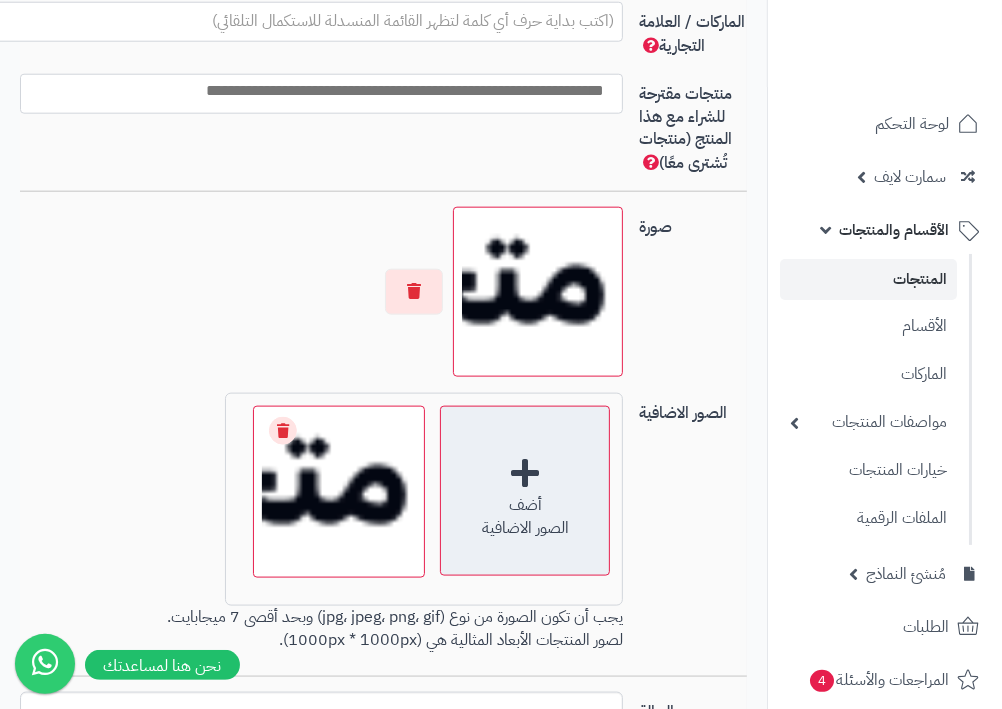 click on "أضف" at bounding box center (525, 505) 